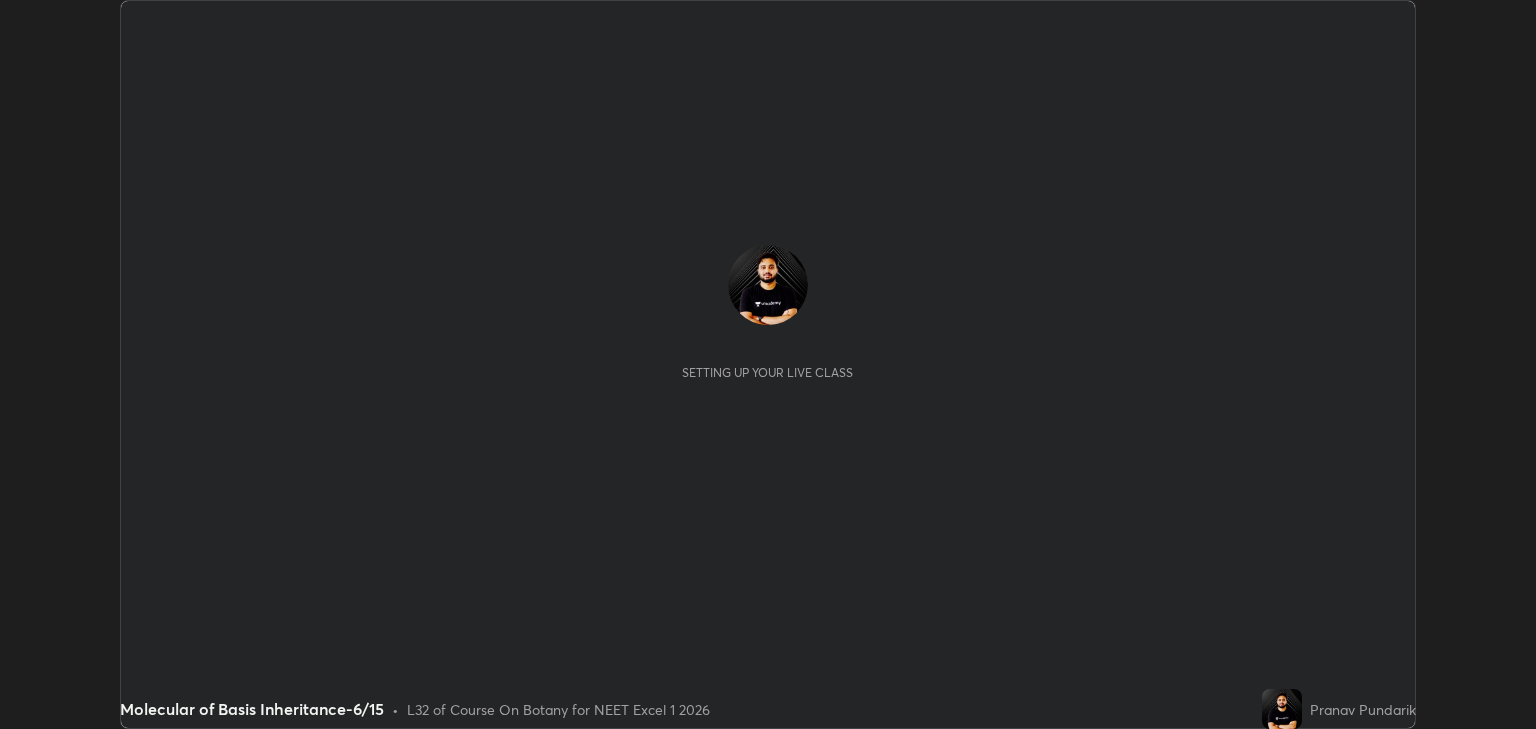 scroll, scrollTop: 0, scrollLeft: 0, axis: both 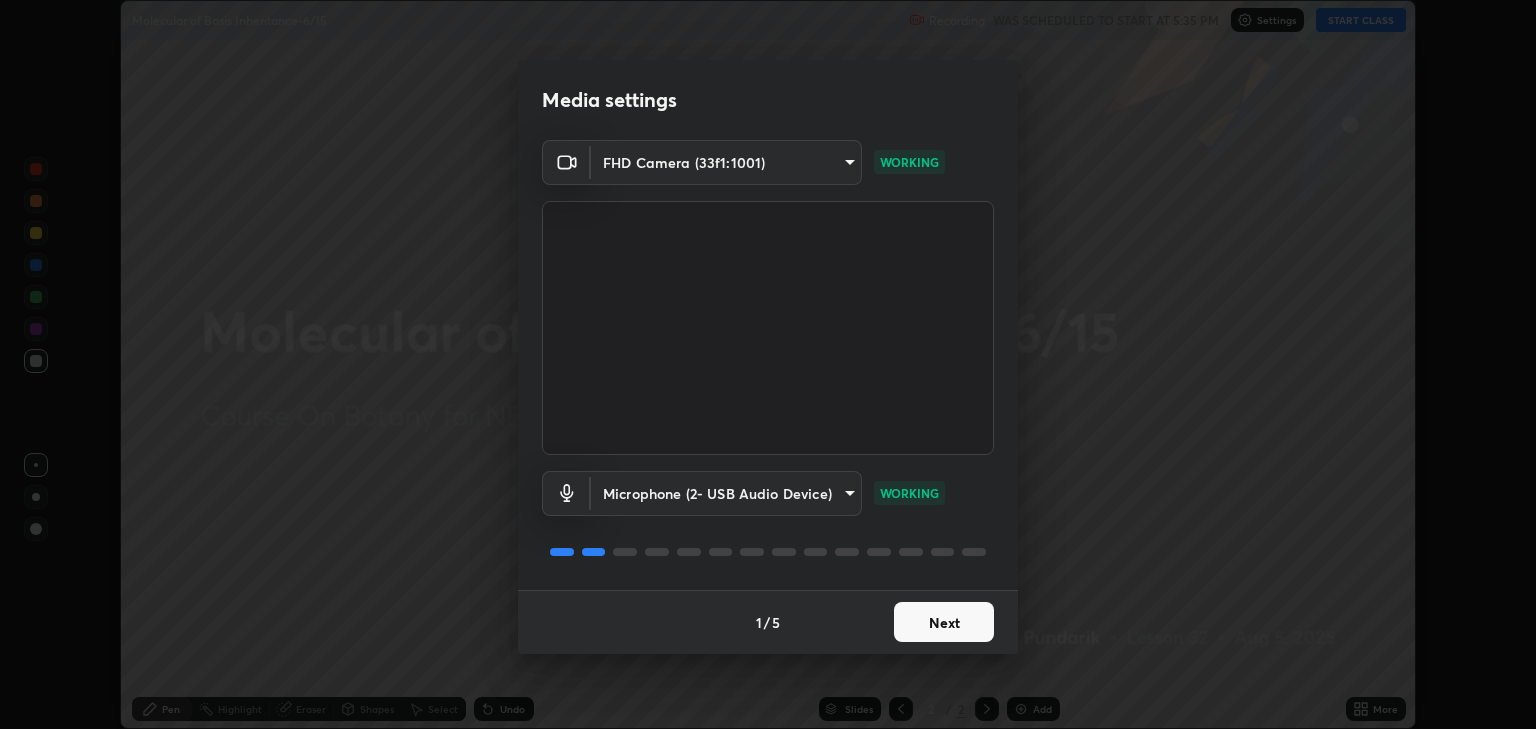 click on "Next" at bounding box center (944, 622) 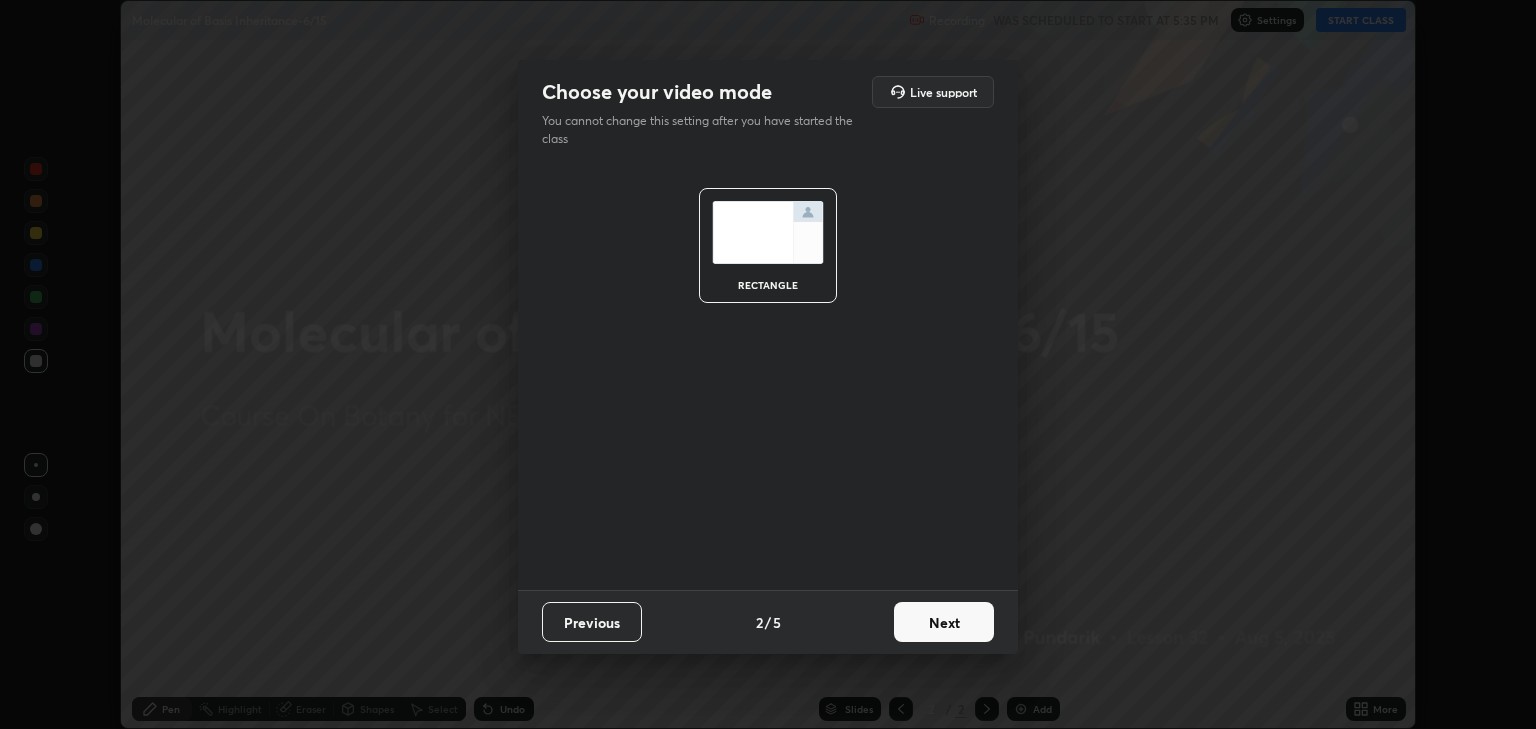 click on "Next" at bounding box center (944, 622) 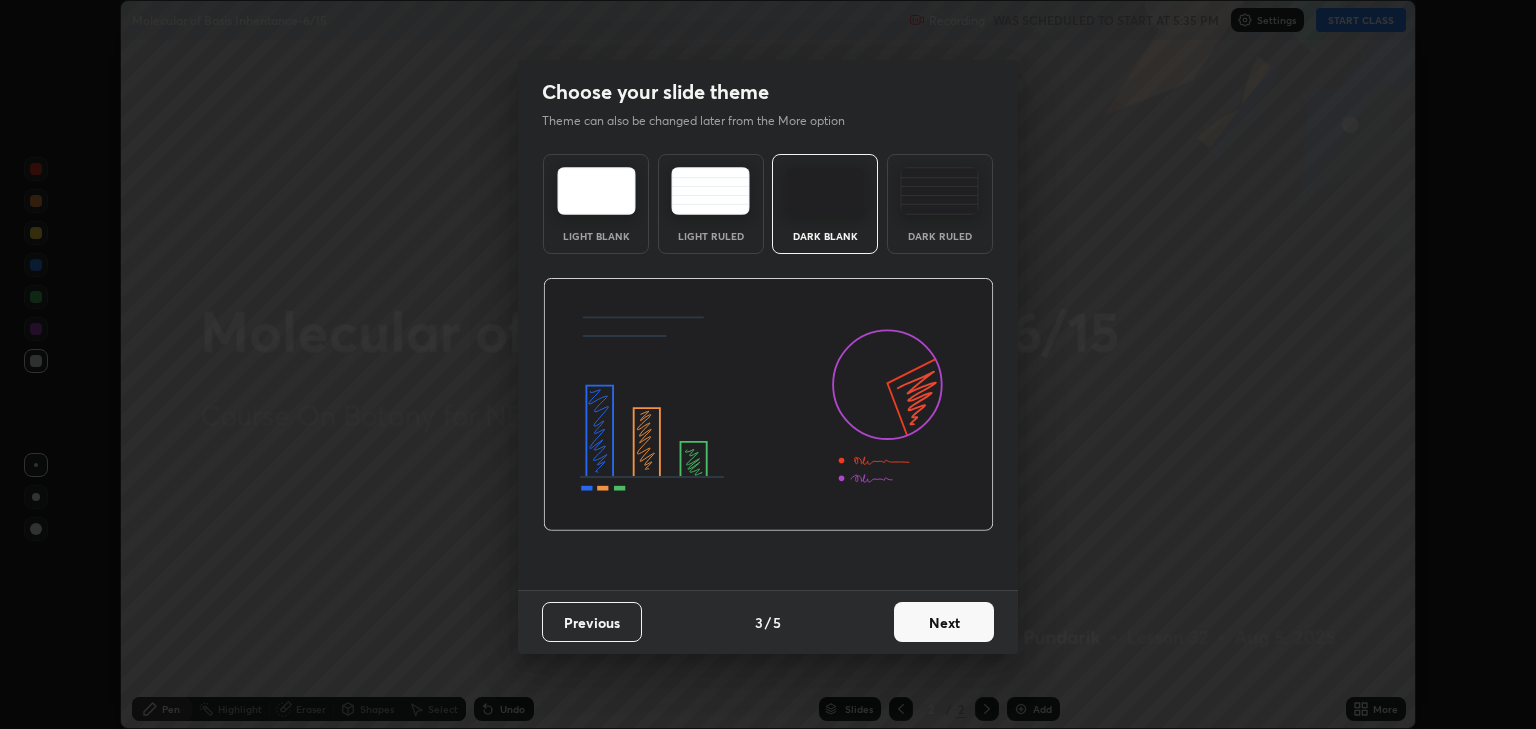click on "Next" at bounding box center (944, 622) 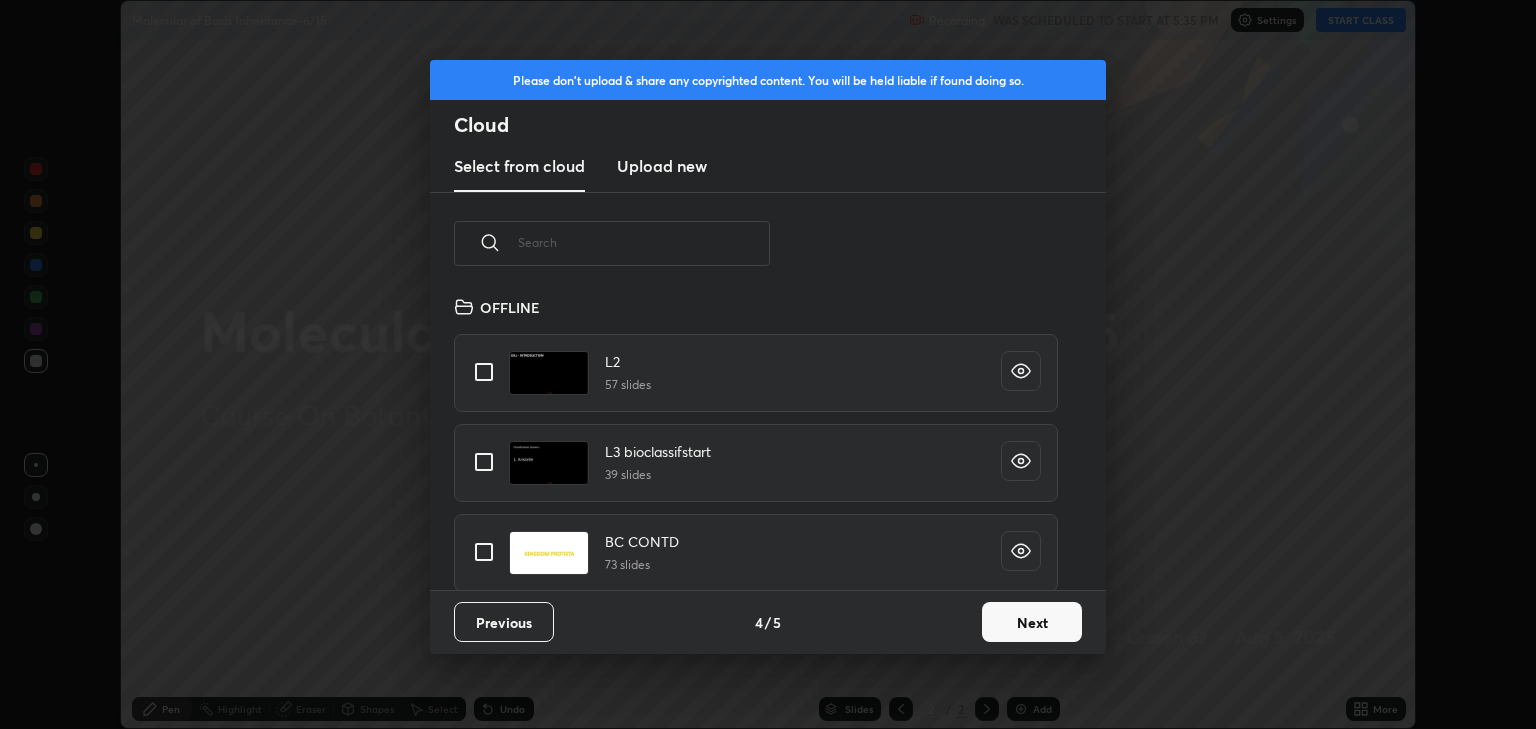 scroll, scrollTop: 6, scrollLeft: 11, axis: both 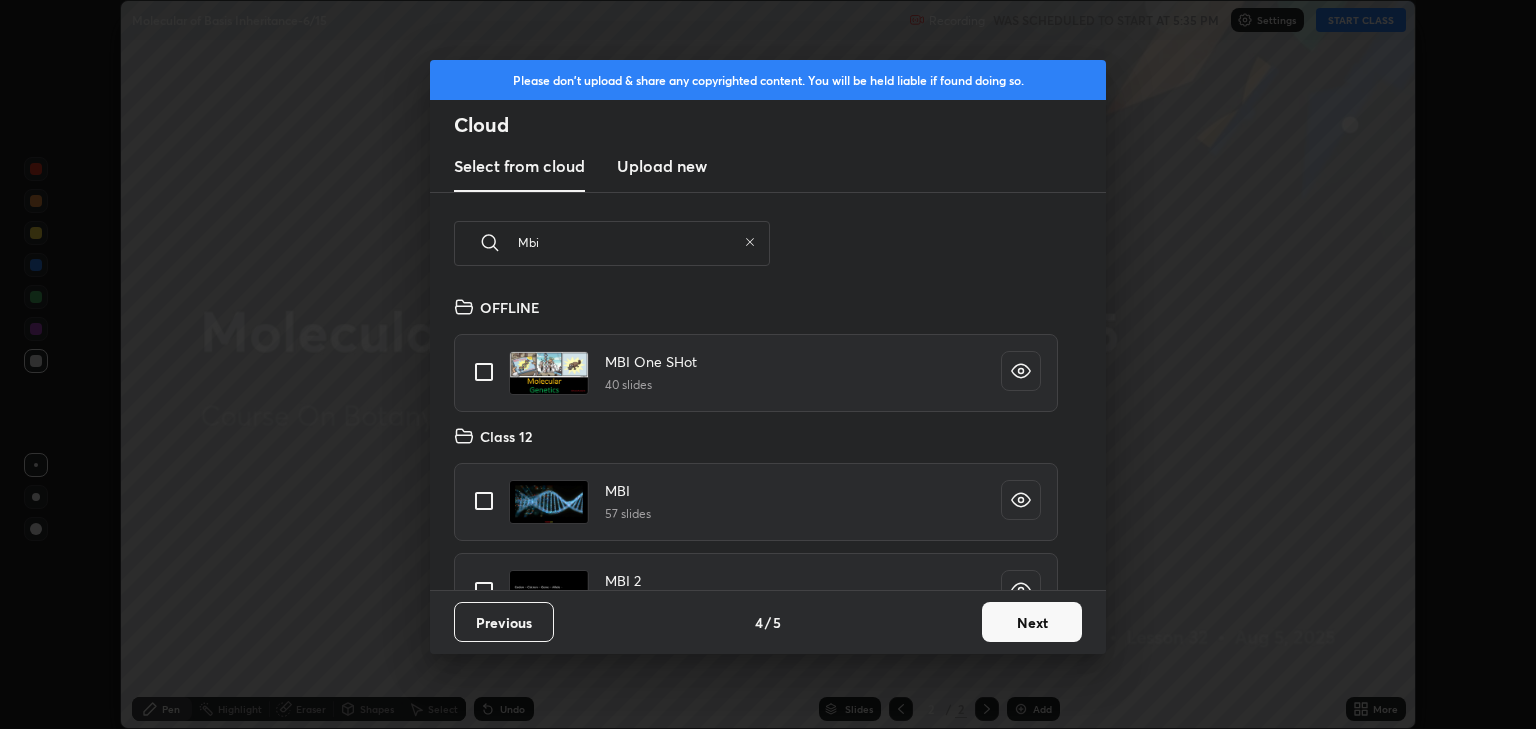 type on "Mbi" 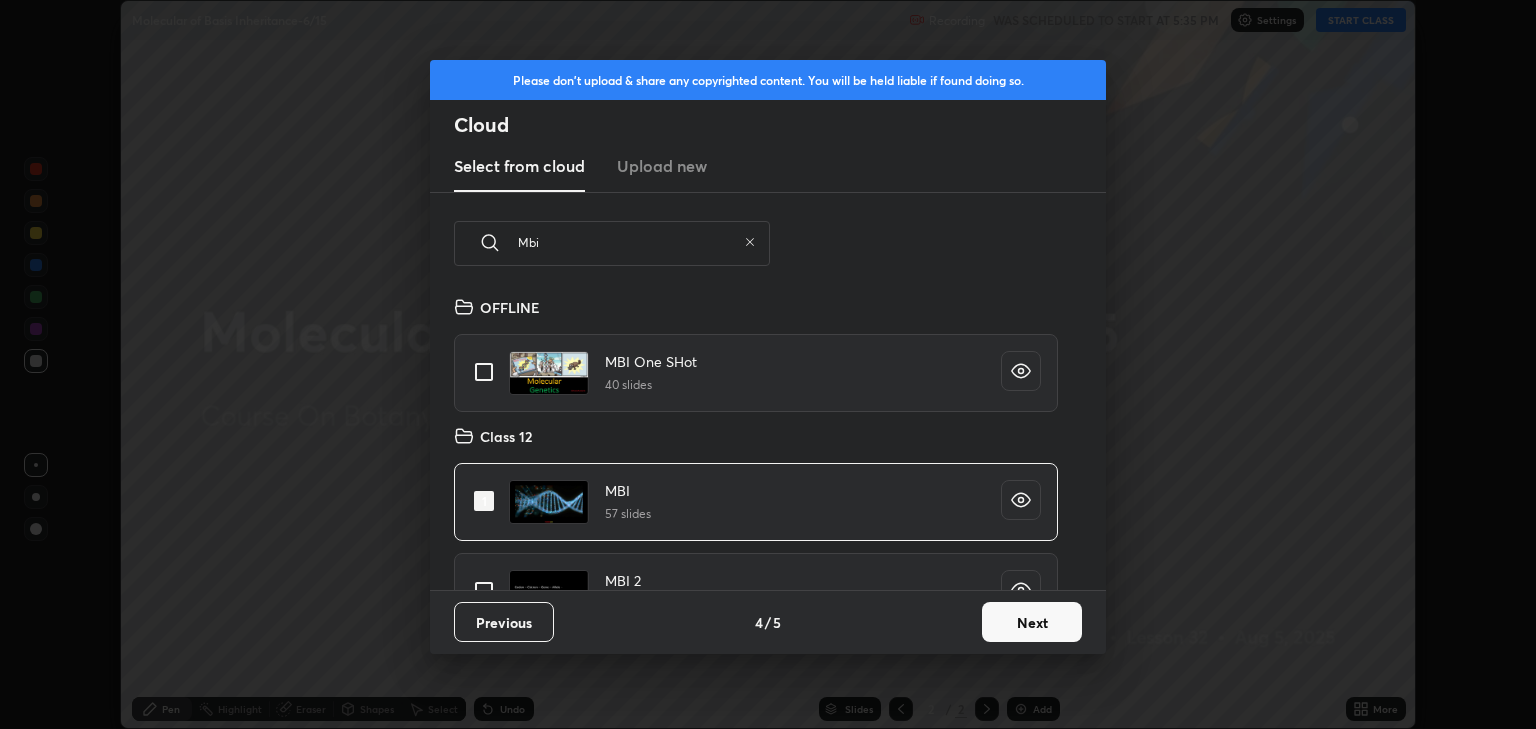 click on "Next" at bounding box center (1032, 622) 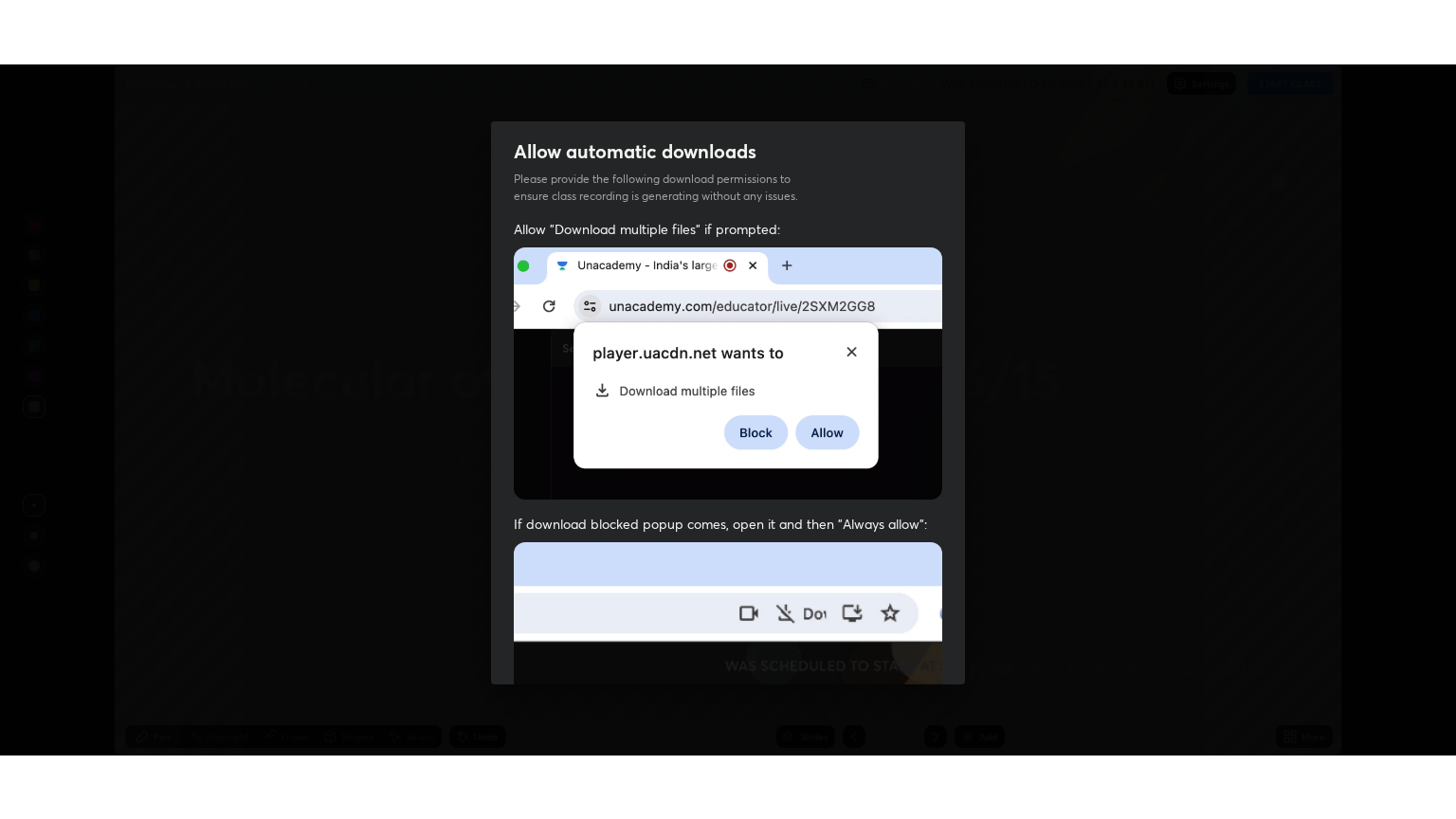 scroll, scrollTop: 384, scrollLeft: 0, axis: vertical 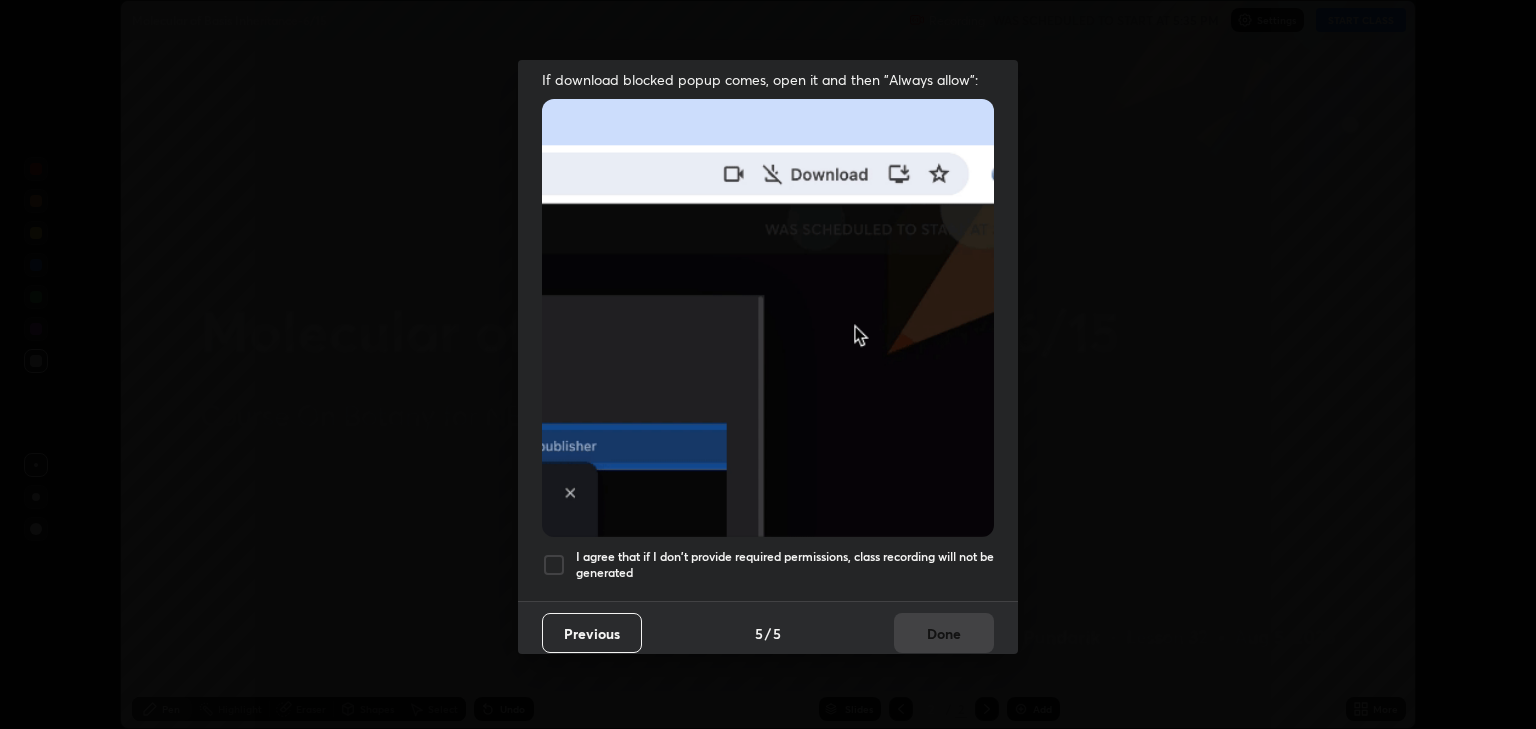 click on "I agree that if I don't provide required permissions, class recording will not be generated" at bounding box center (785, 564) 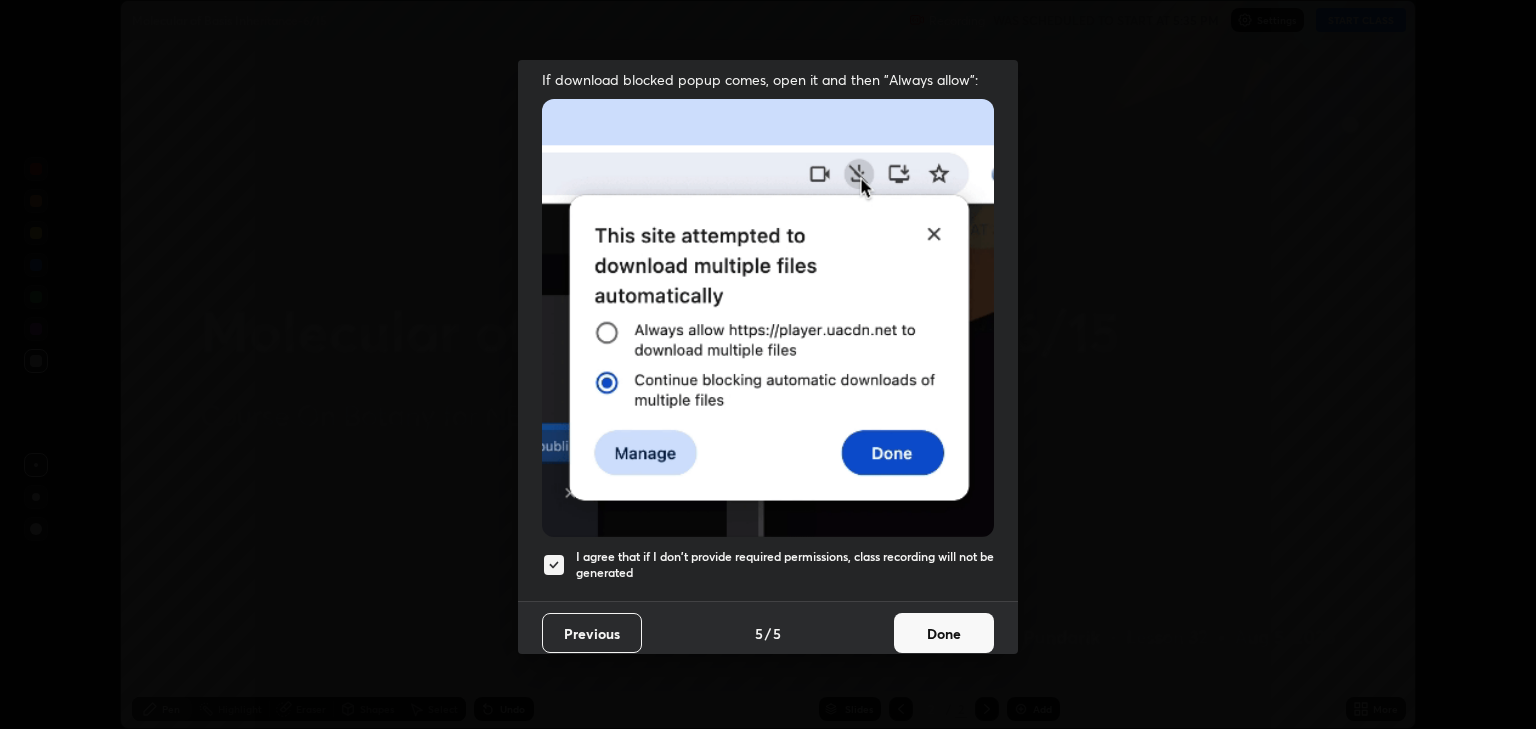 click on "Done" at bounding box center [944, 633] 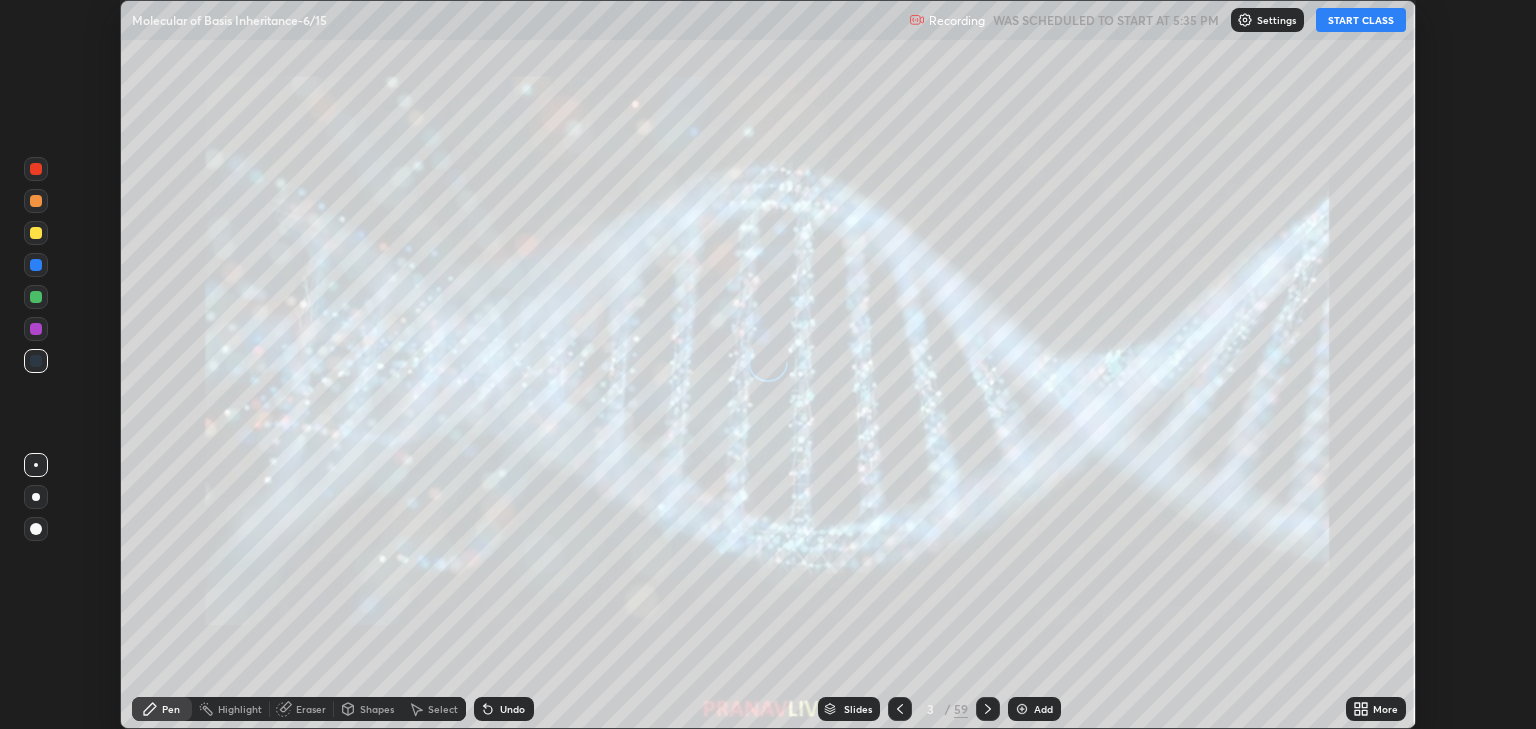 click at bounding box center (900, 709) 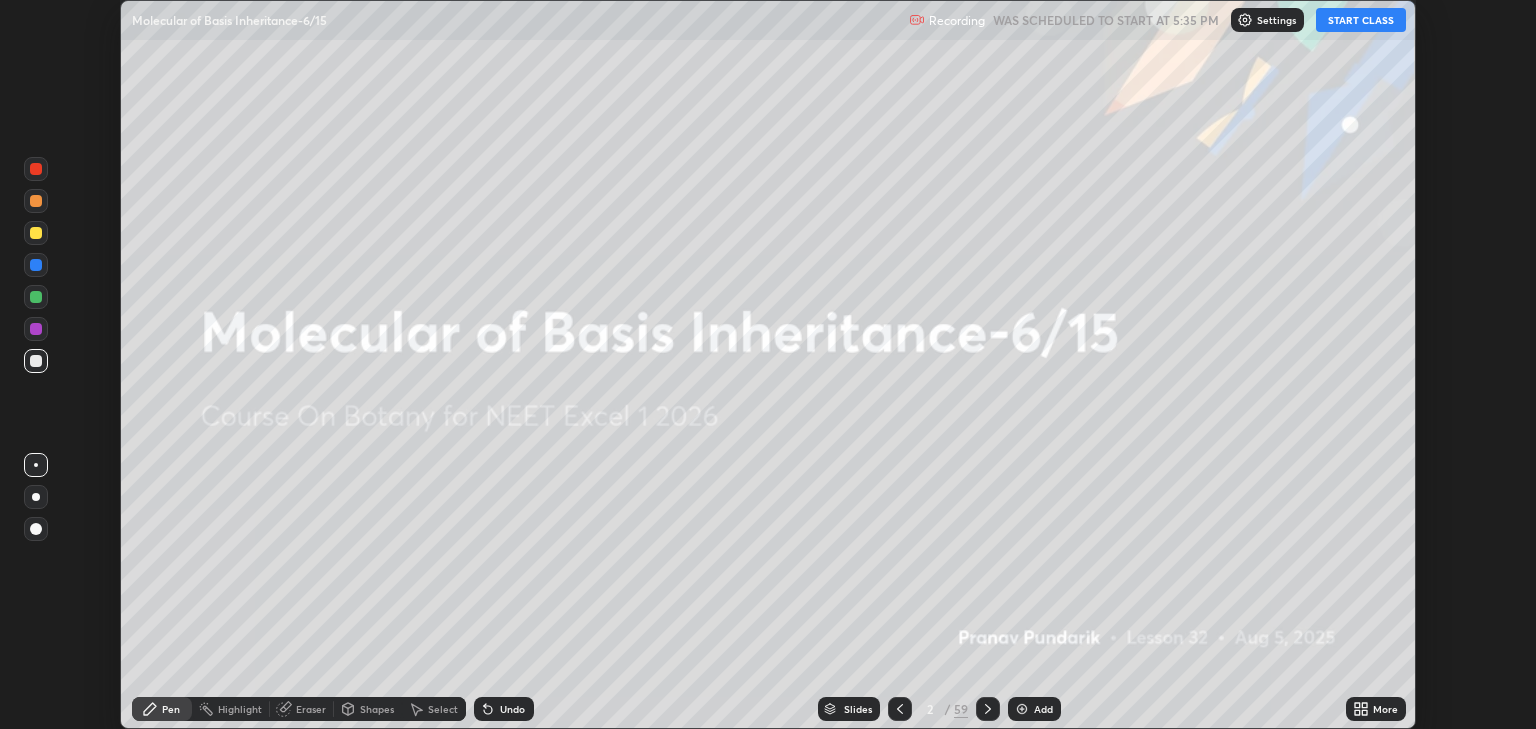 click on "Add" at bounding box center [1043, 709] 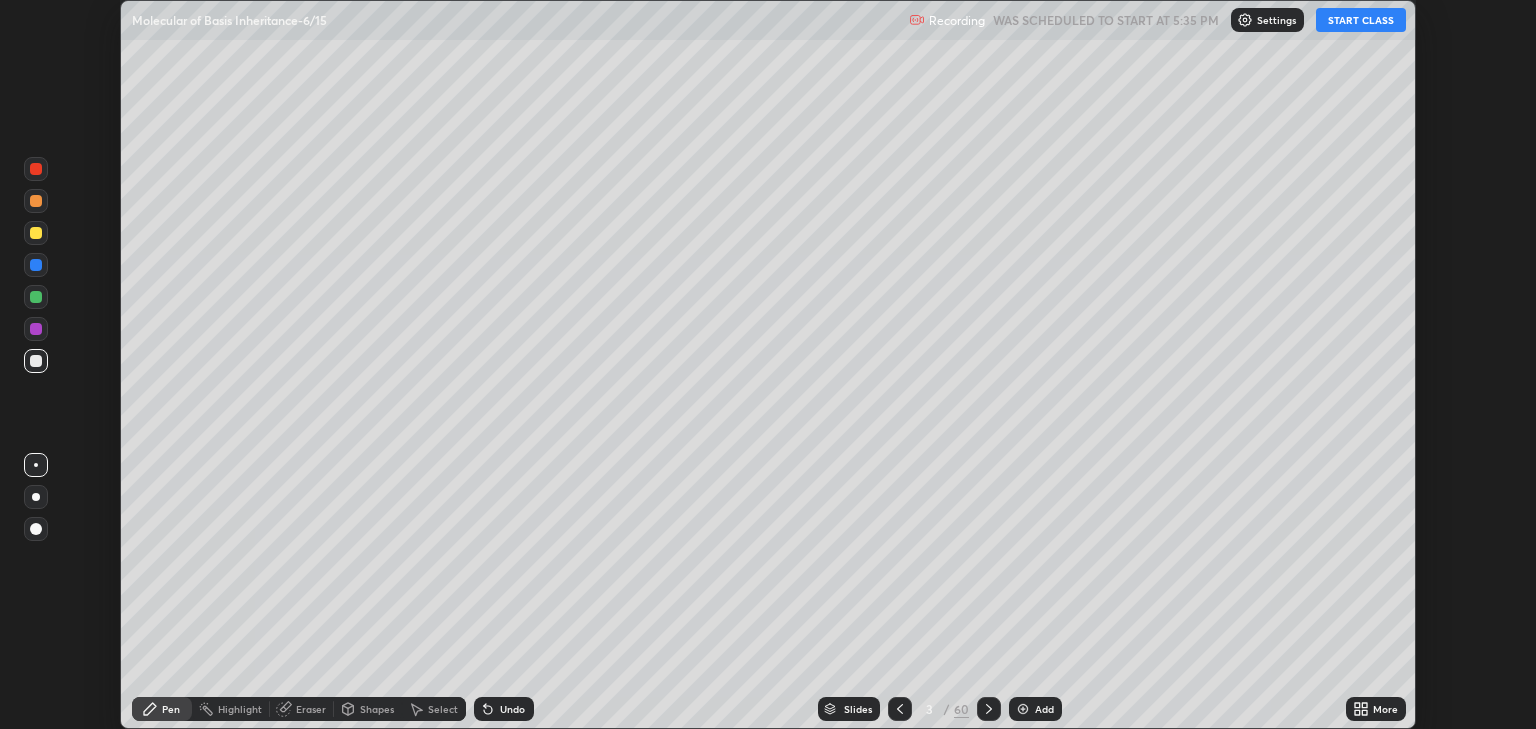 click on "START CLASS" at bounding box center (1361, 20) 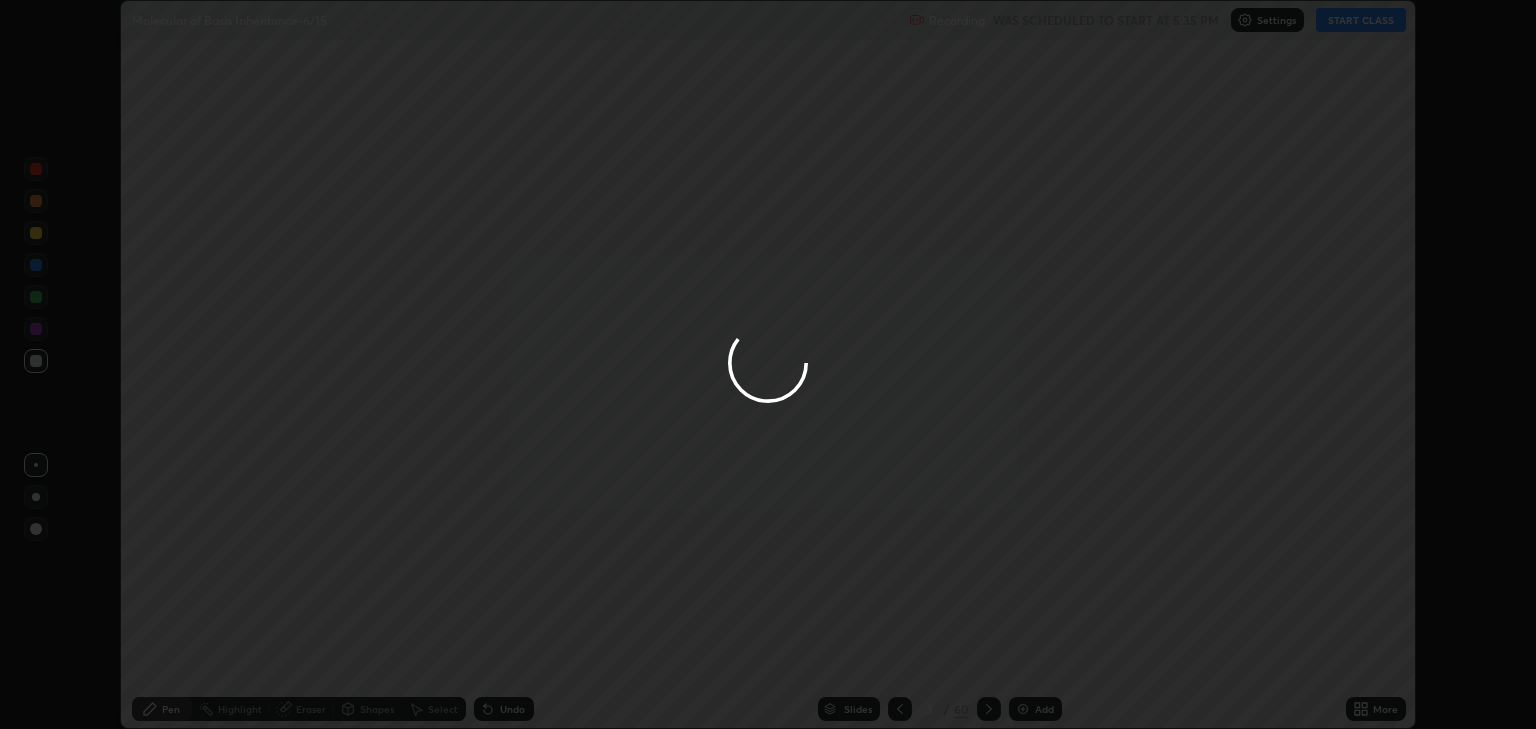 click at bounding box center (768, 364) 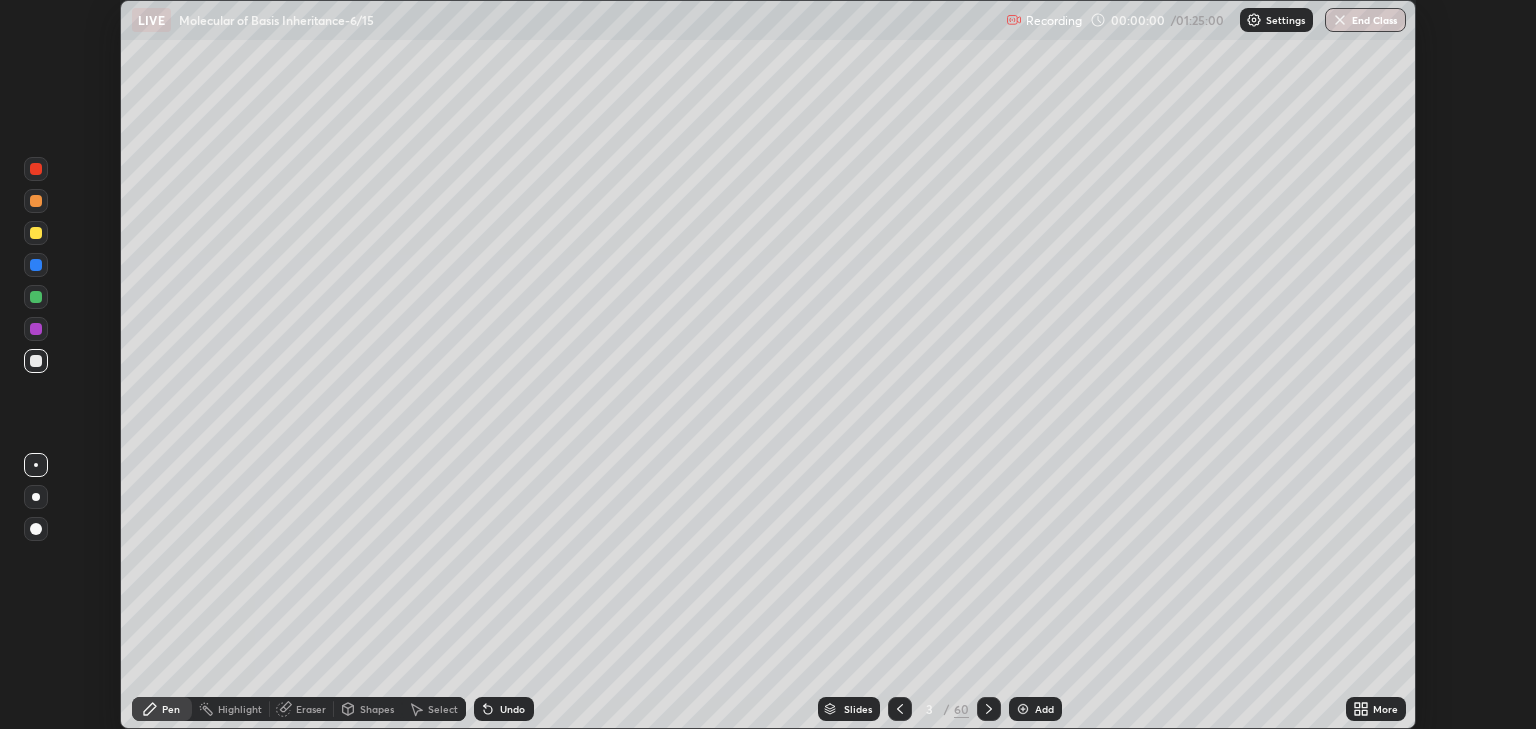 click at bounding box center (1023, 709) 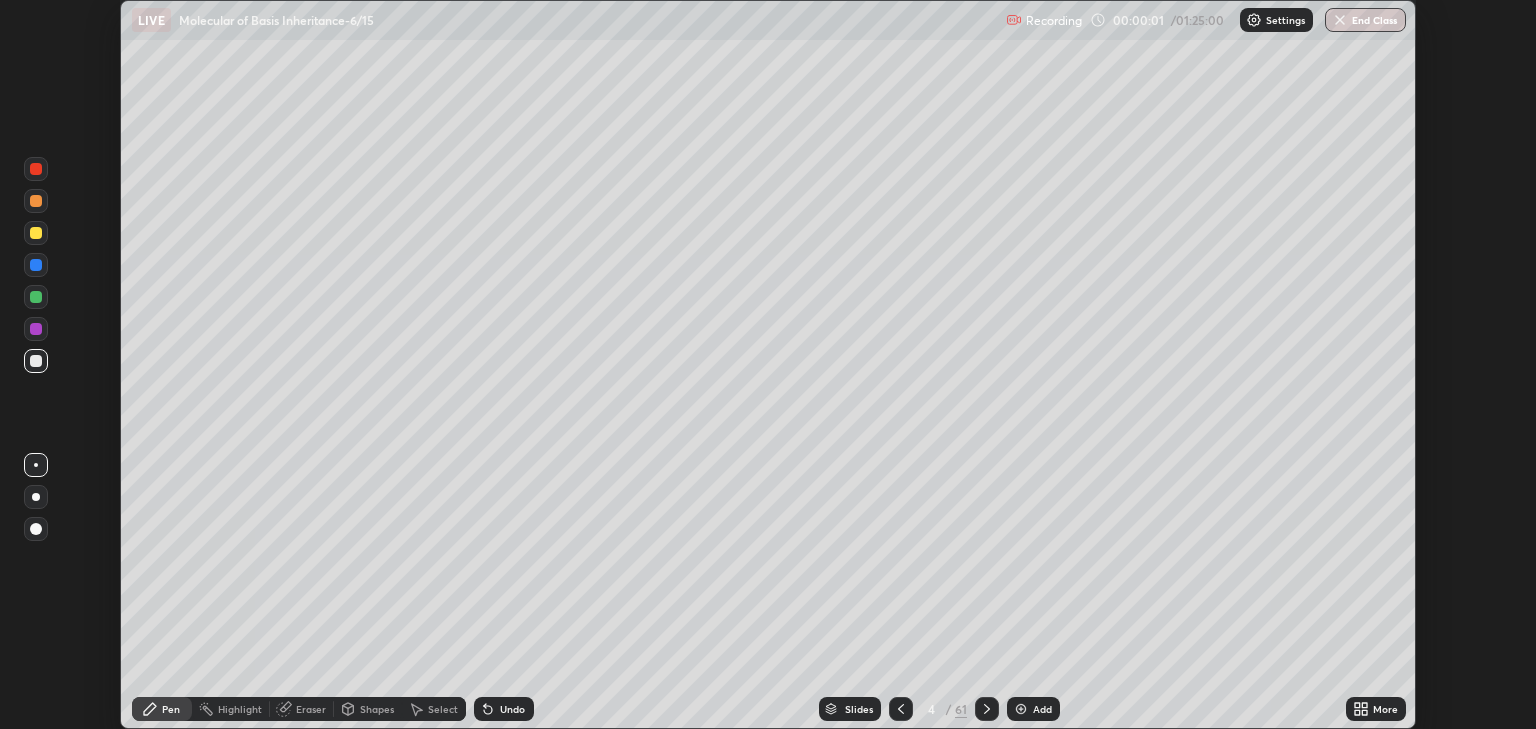 click 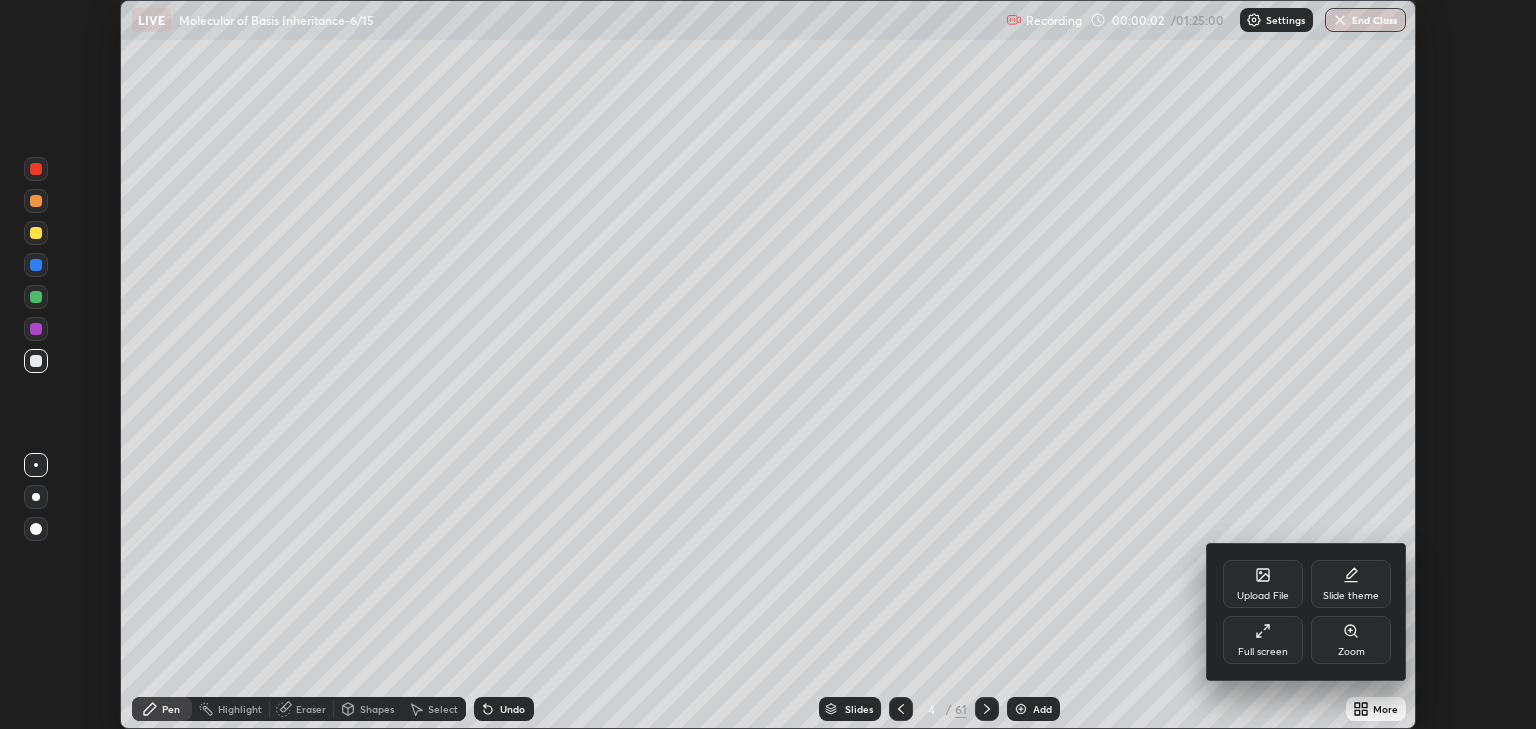 click on "Full screen" at bounding box center (1263, 640) 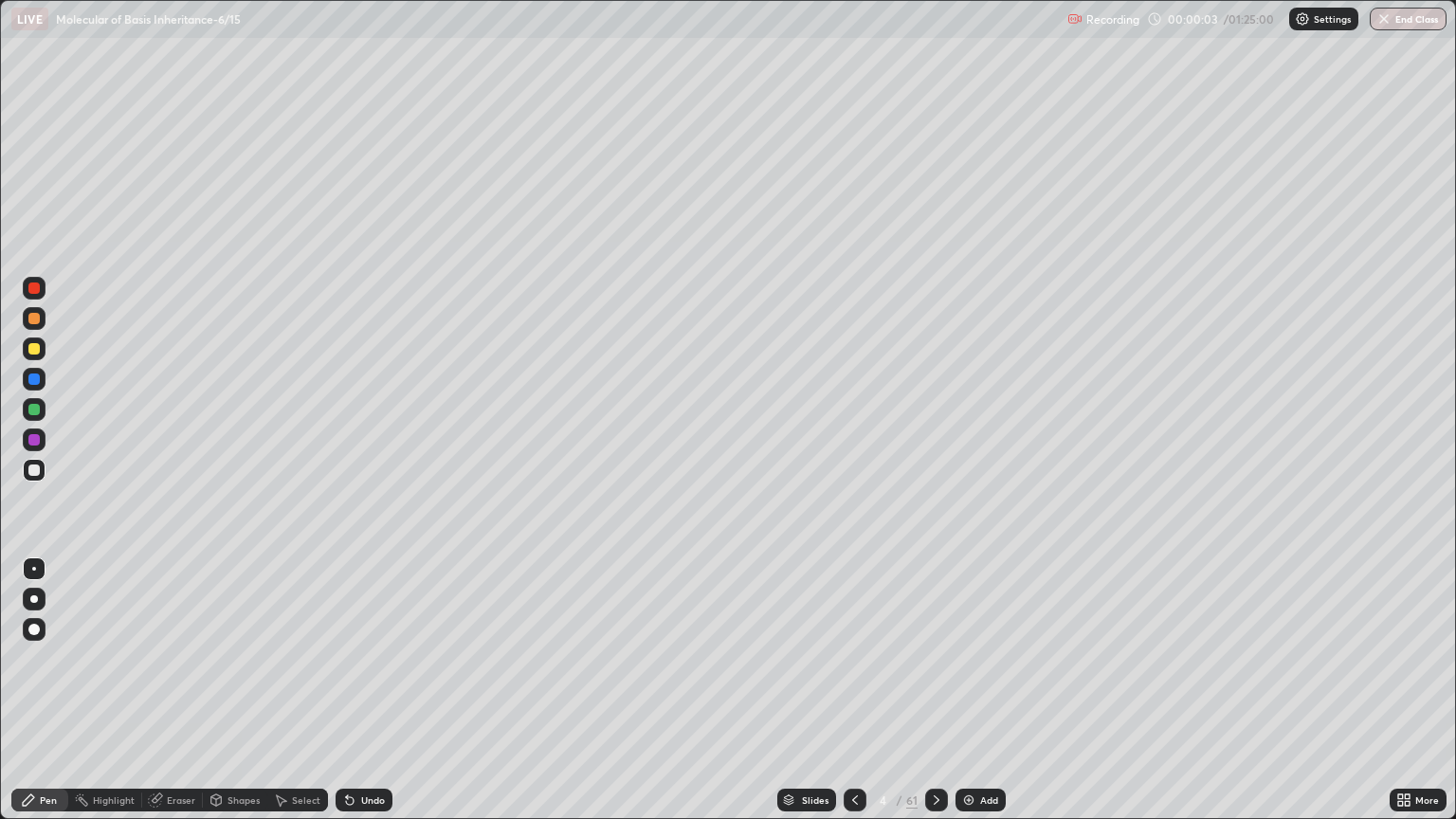 scroll, scrollTop: 93973, scrollLeft: 93336, axis: both 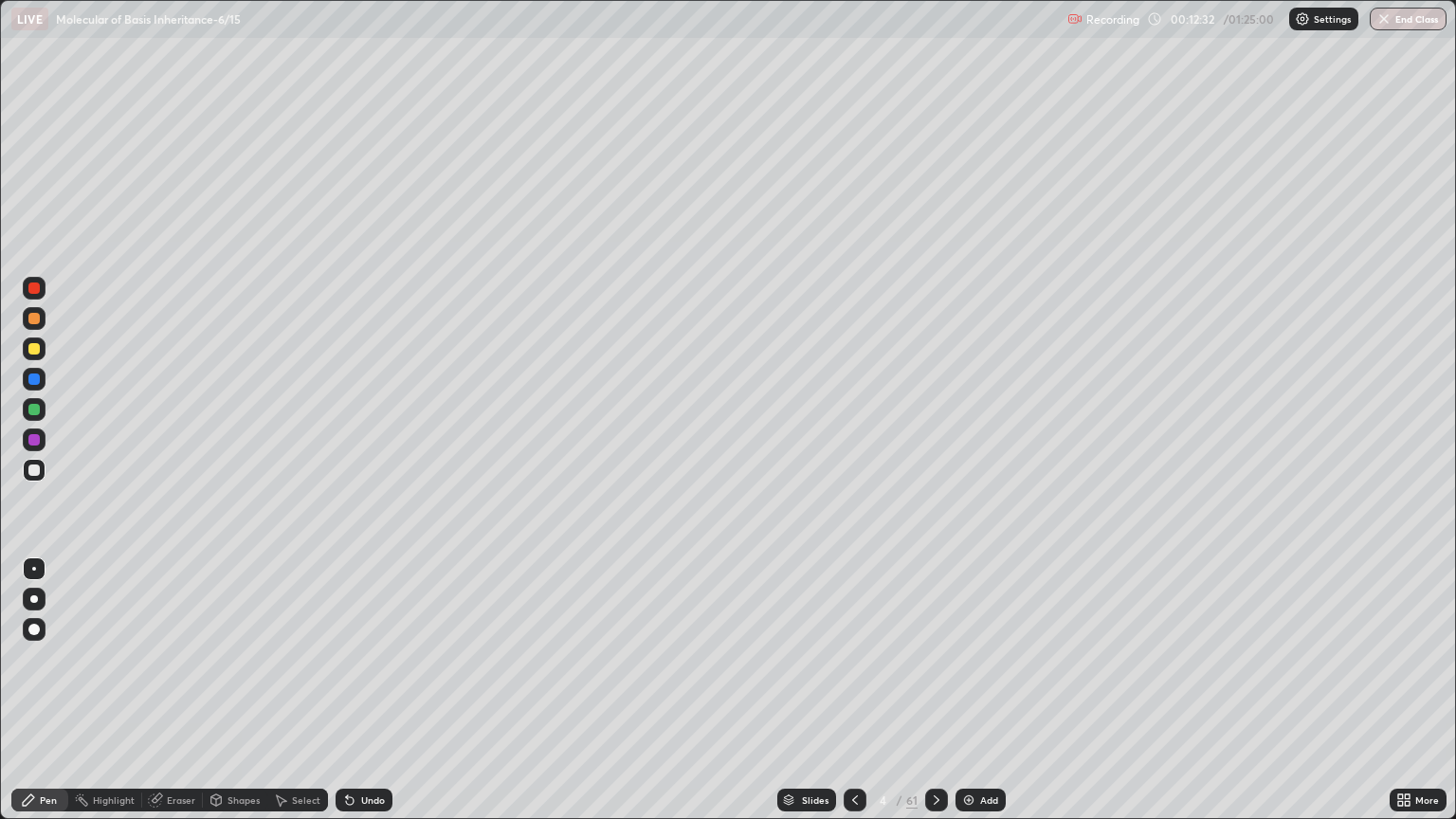 click on "Add" at bounding box center [980, 800] 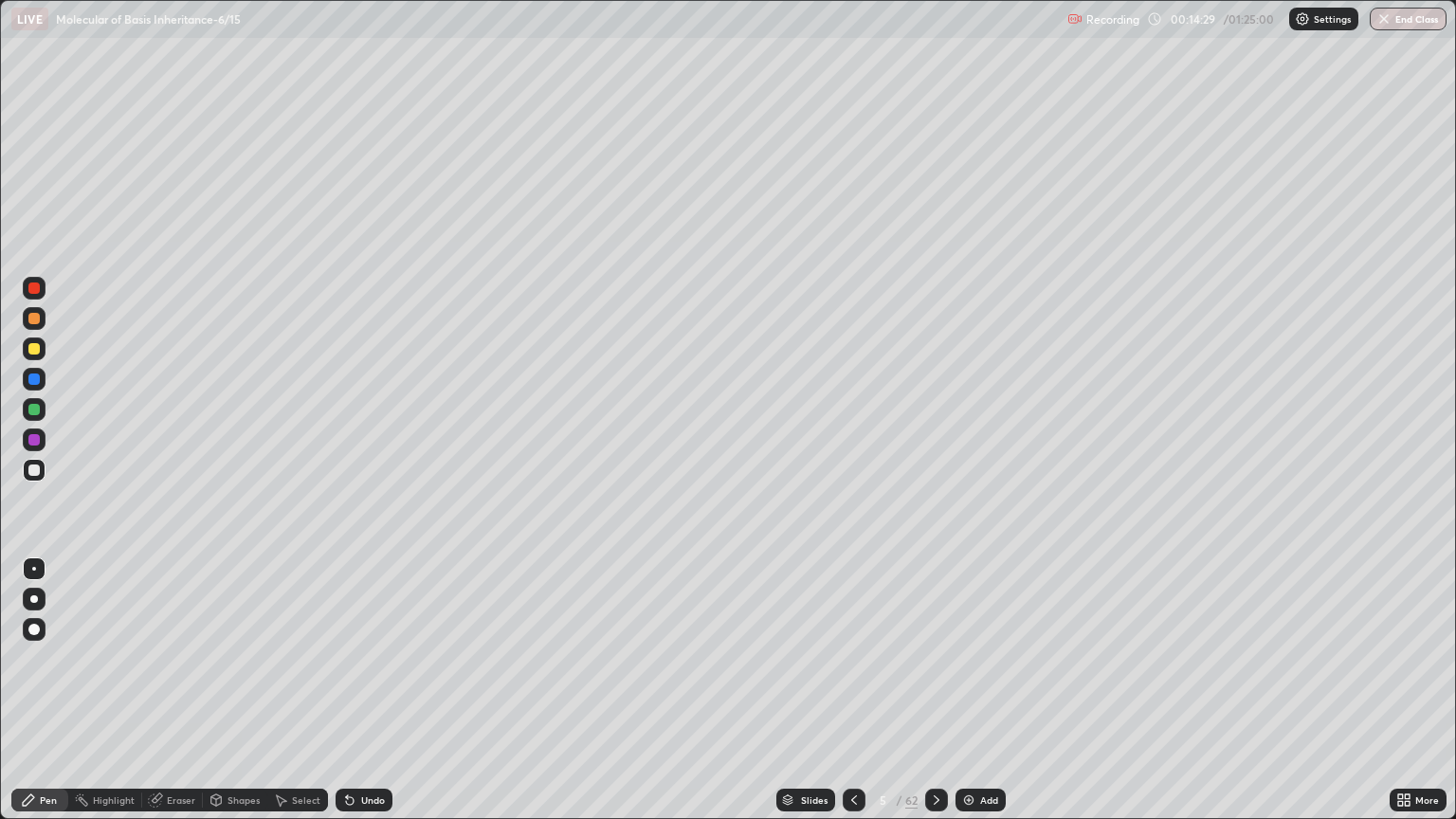 click on "Slides" at bounding box center [806, 800] 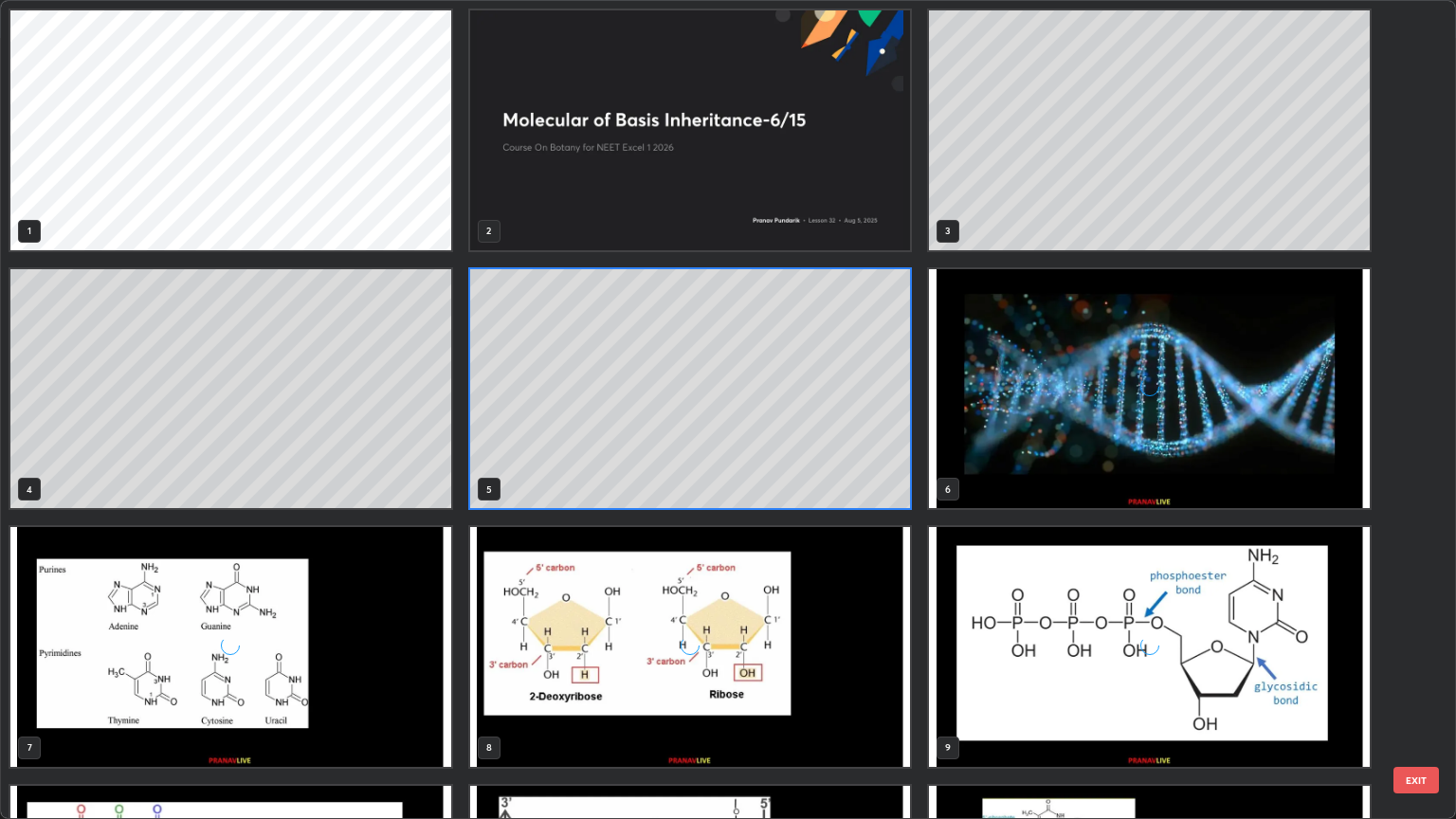 scroll, scrollTop: 6, scrollLeft: 9, axis: both 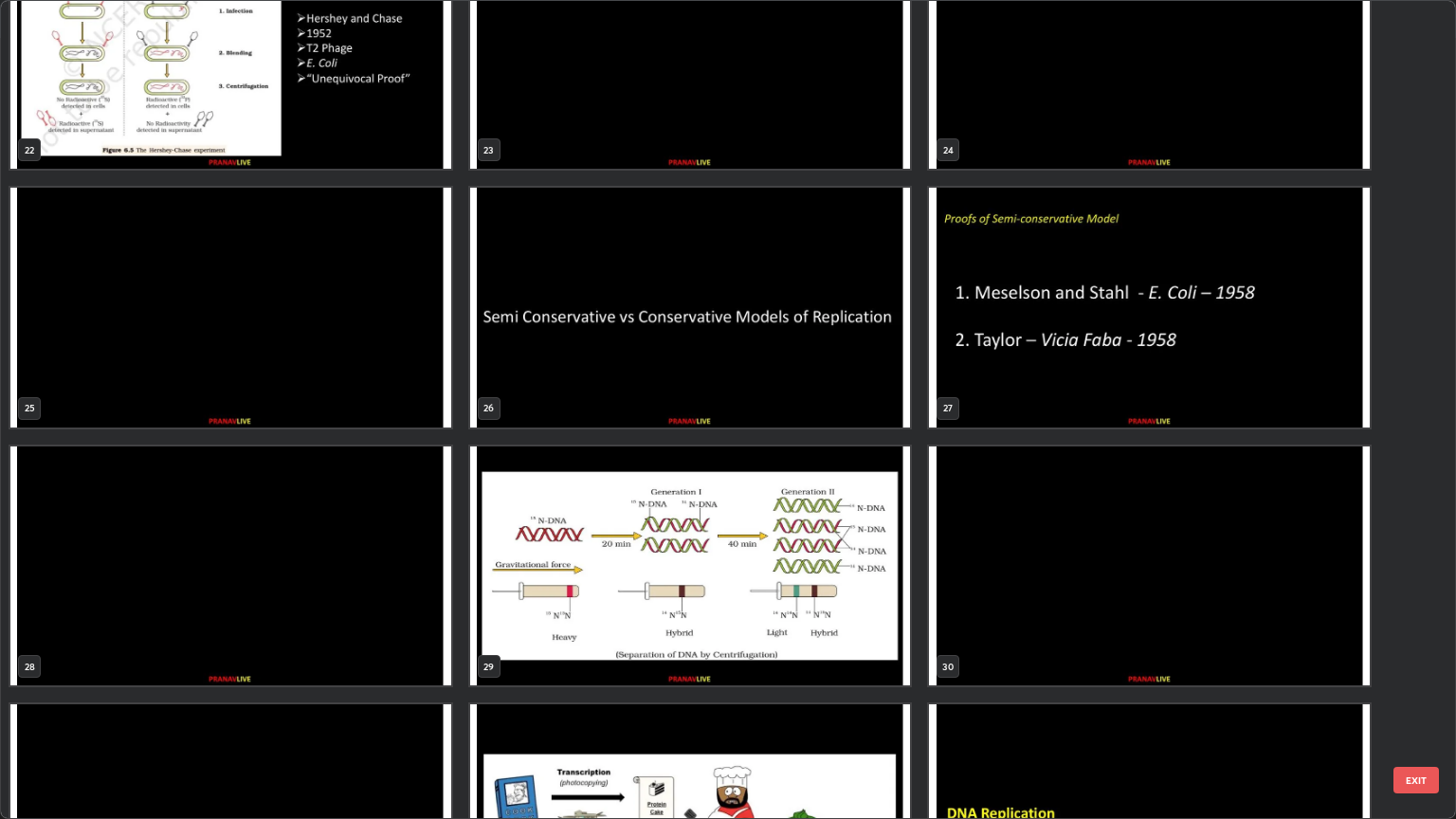 click at bounding box center (690, 566) 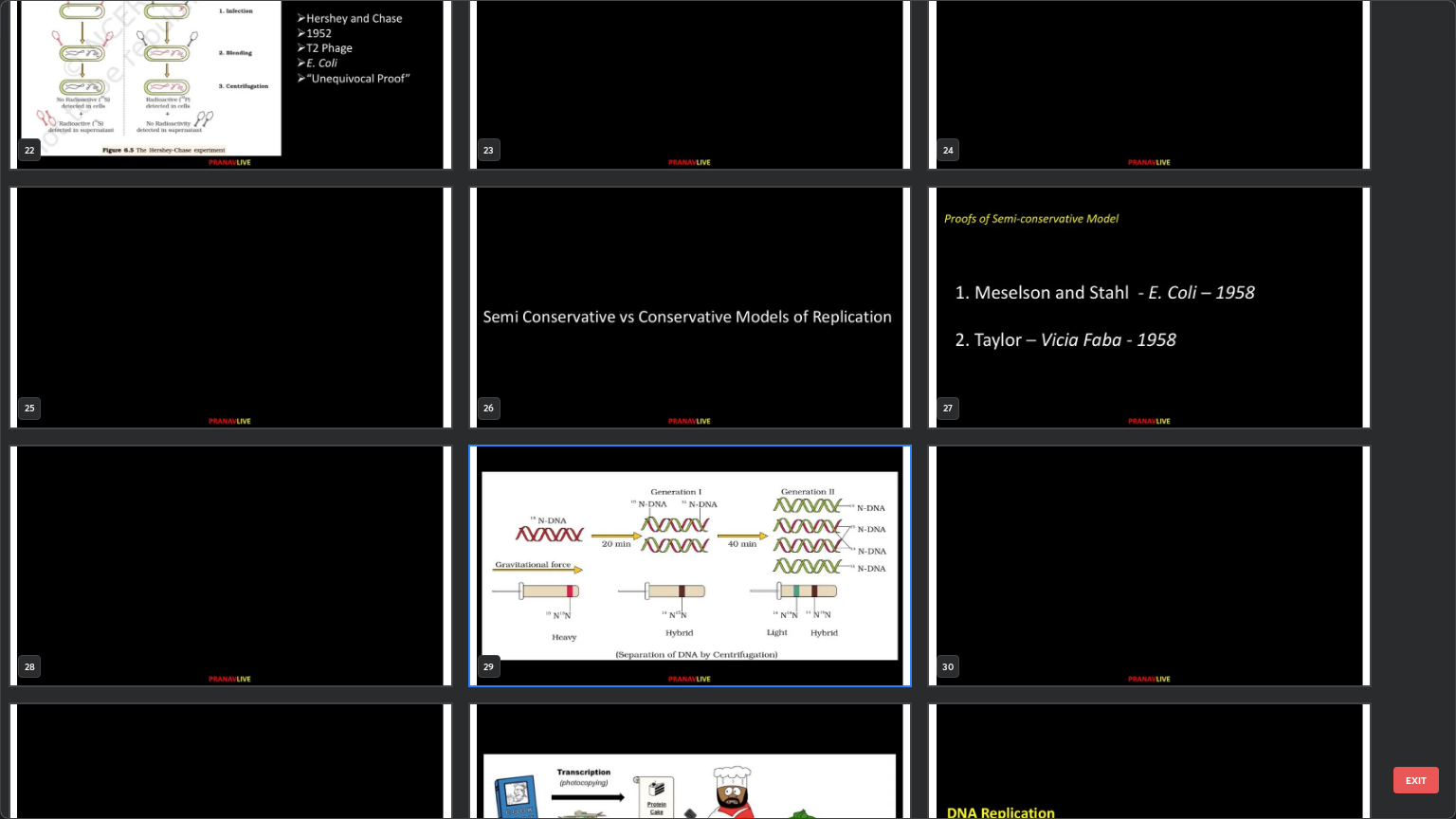 click at bounding box center (1149, 307) 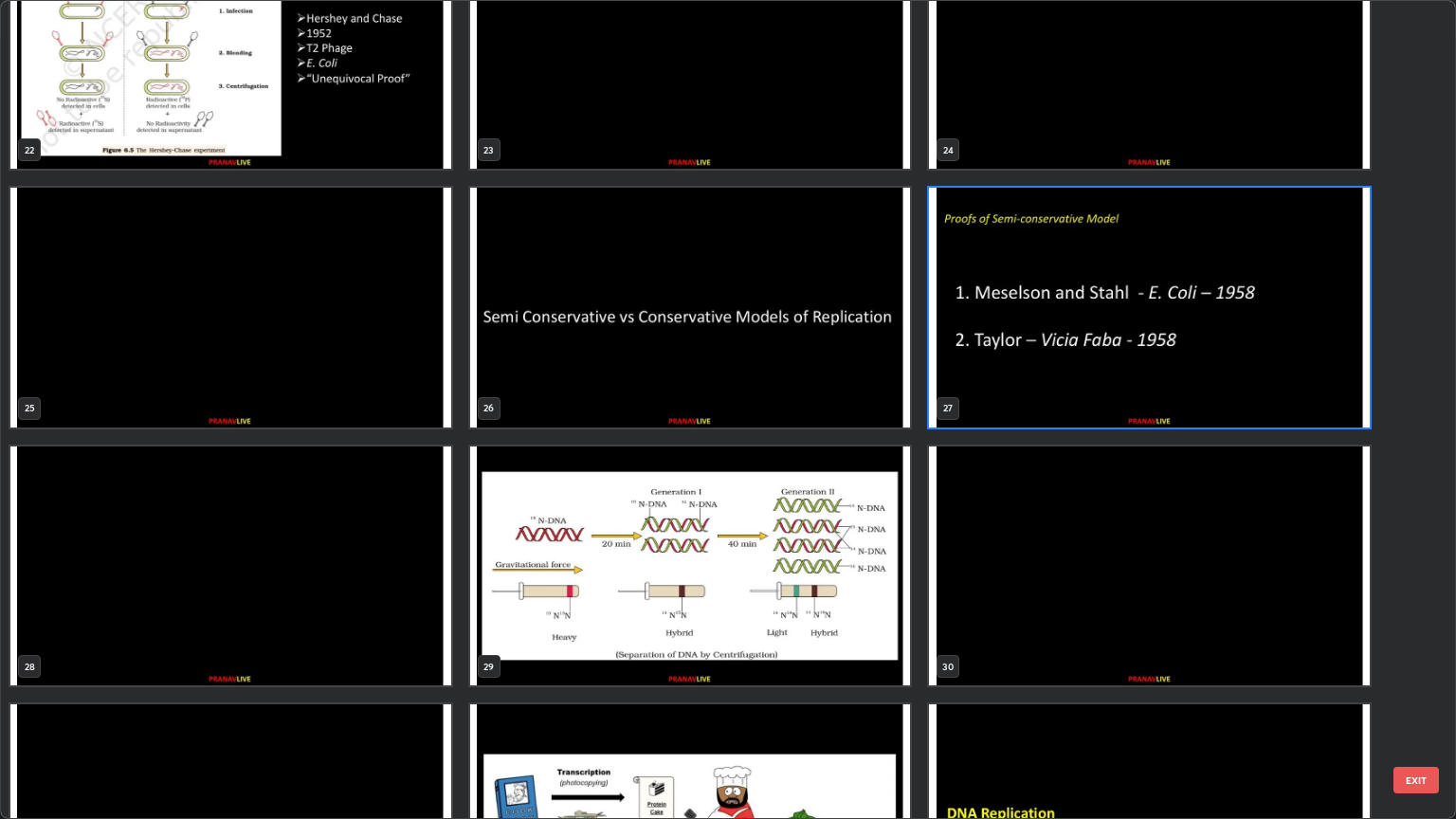 click at bounding box center (1149, 307) 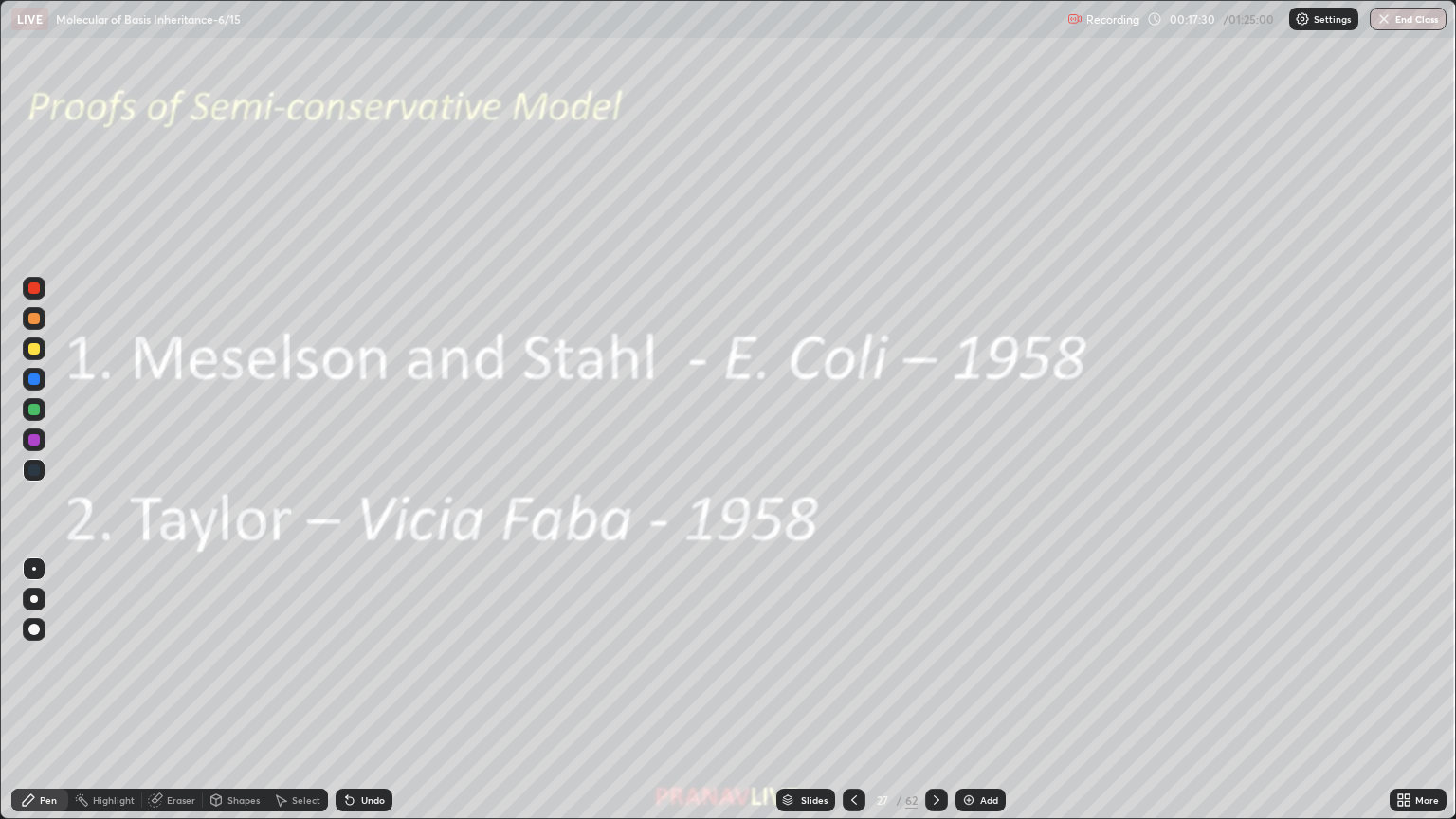 click on "Add" at bounding box center [989, 800] 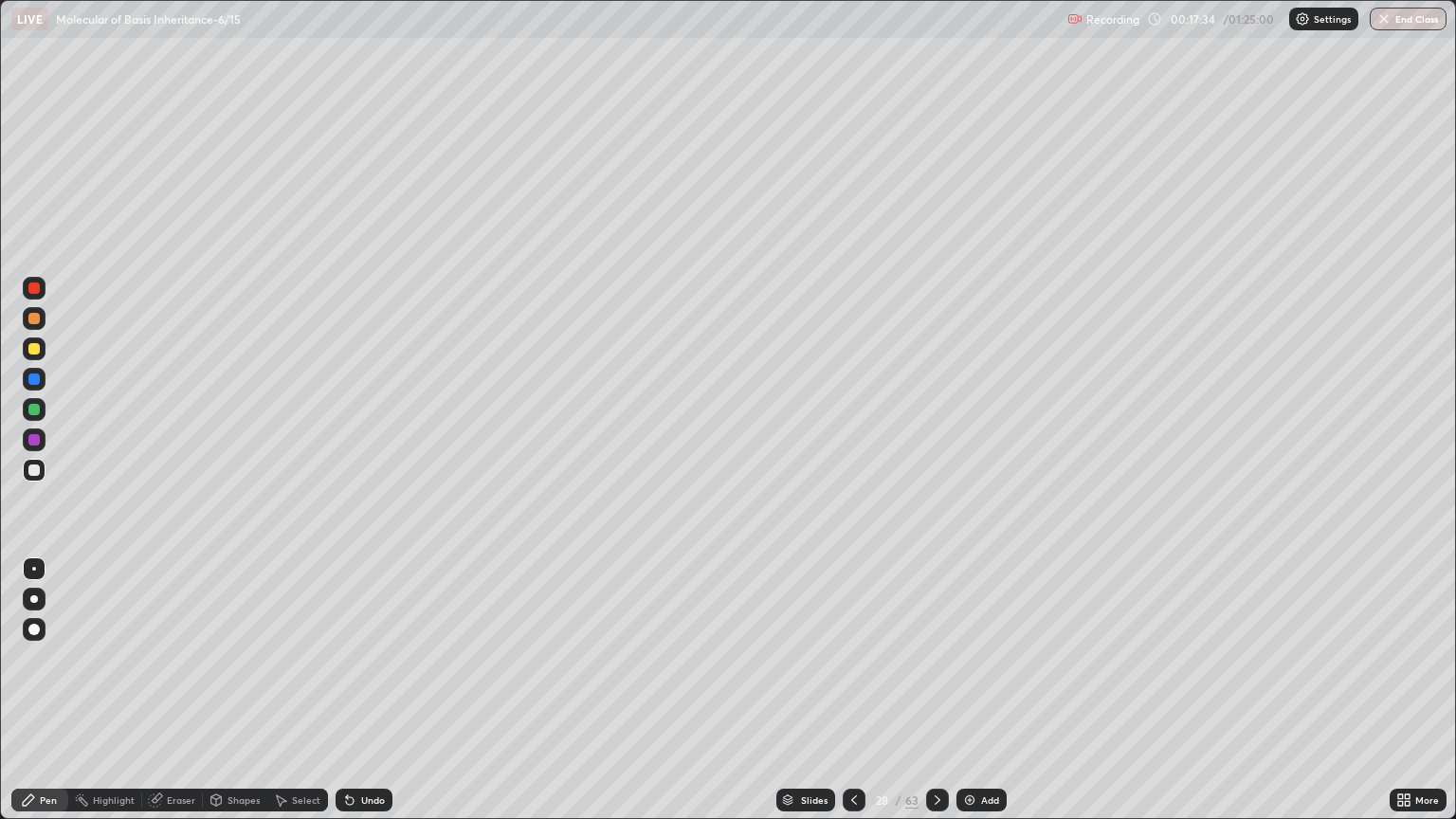 click at bounding box center (34, 349) 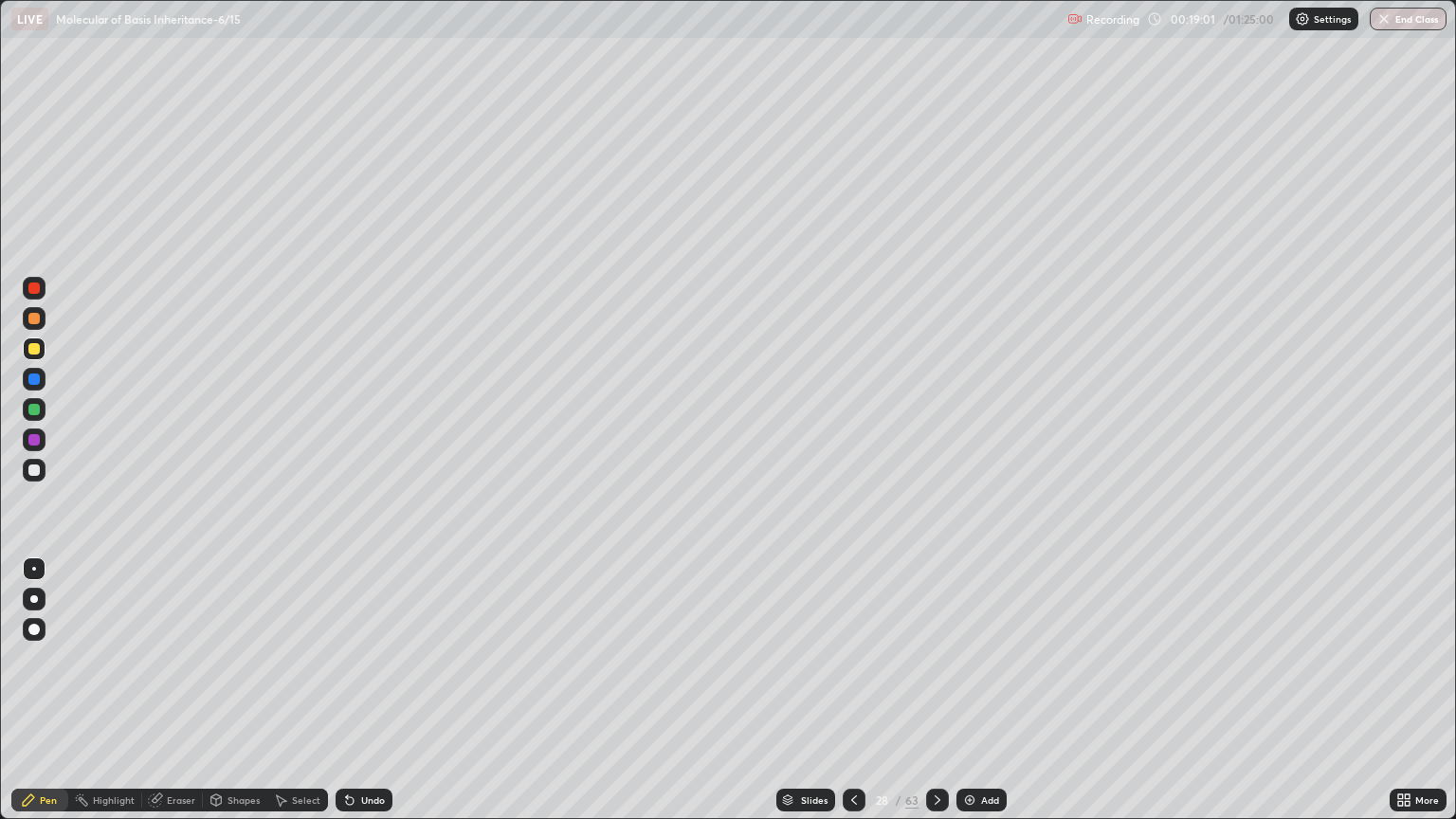 click at bounding box center (34, 318) 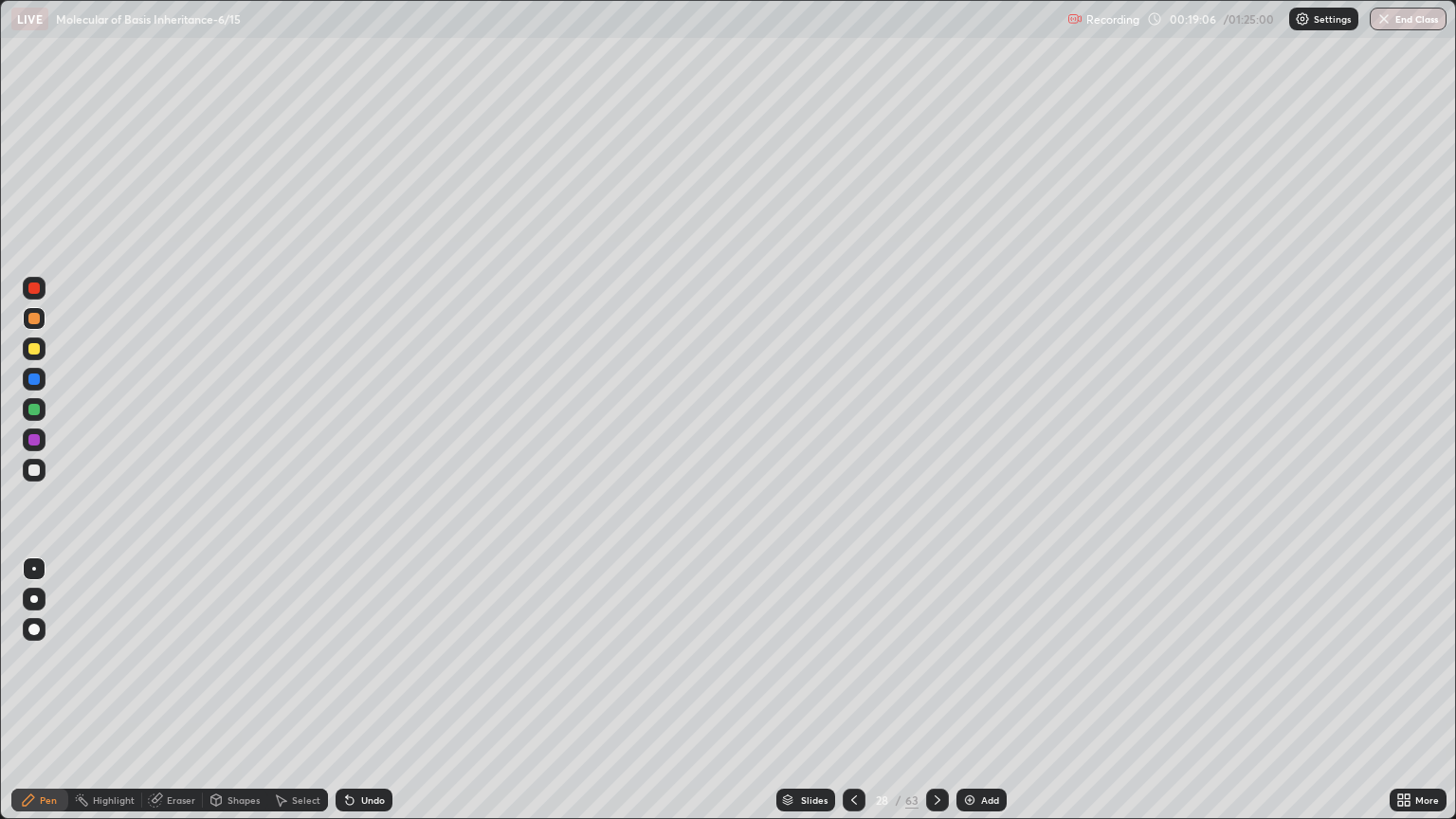 click on "Undo" at bounding box center (364, 800) 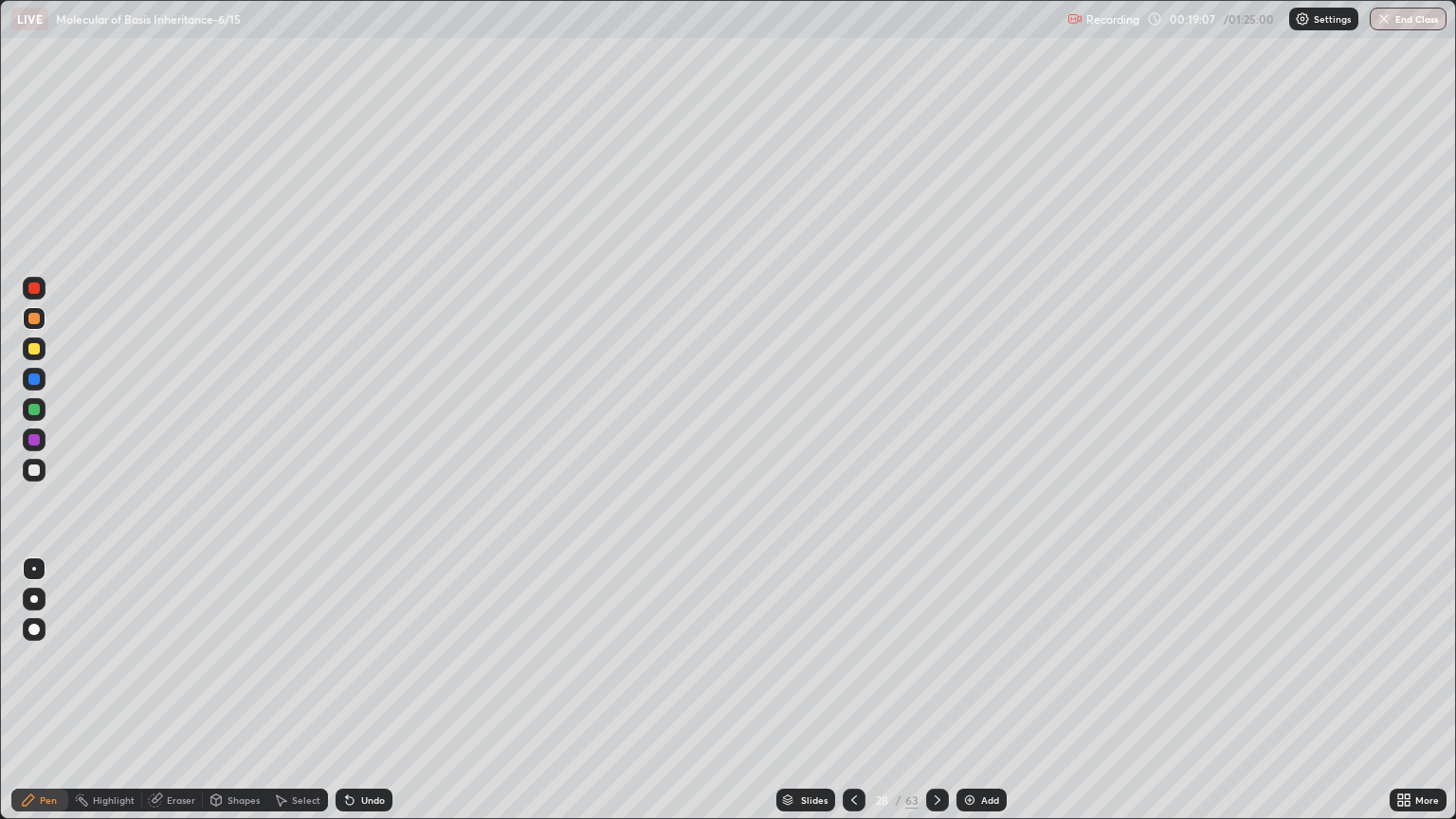 click at bounding box center (34, 349) 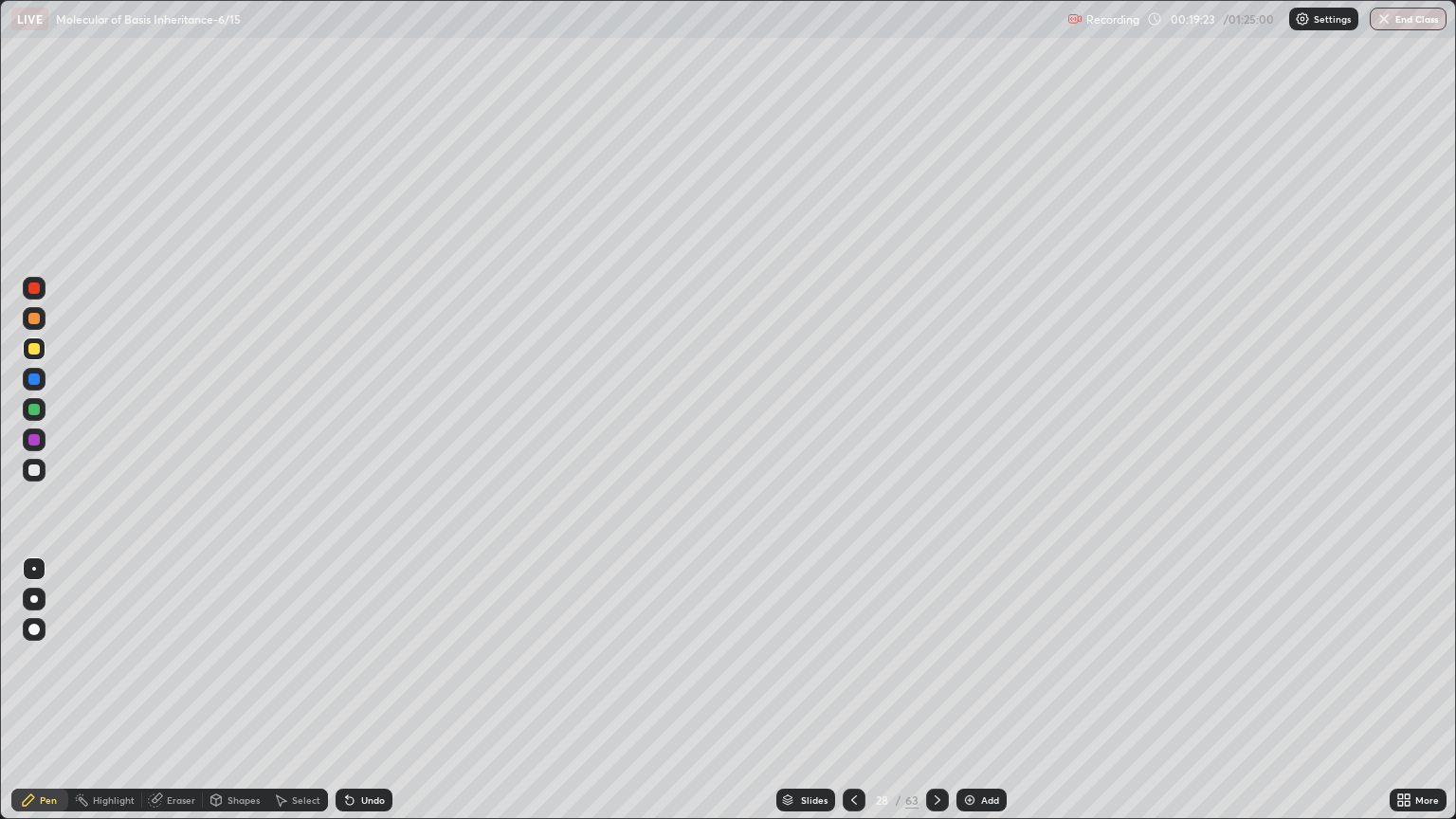 click at bounding box center [34, 470] 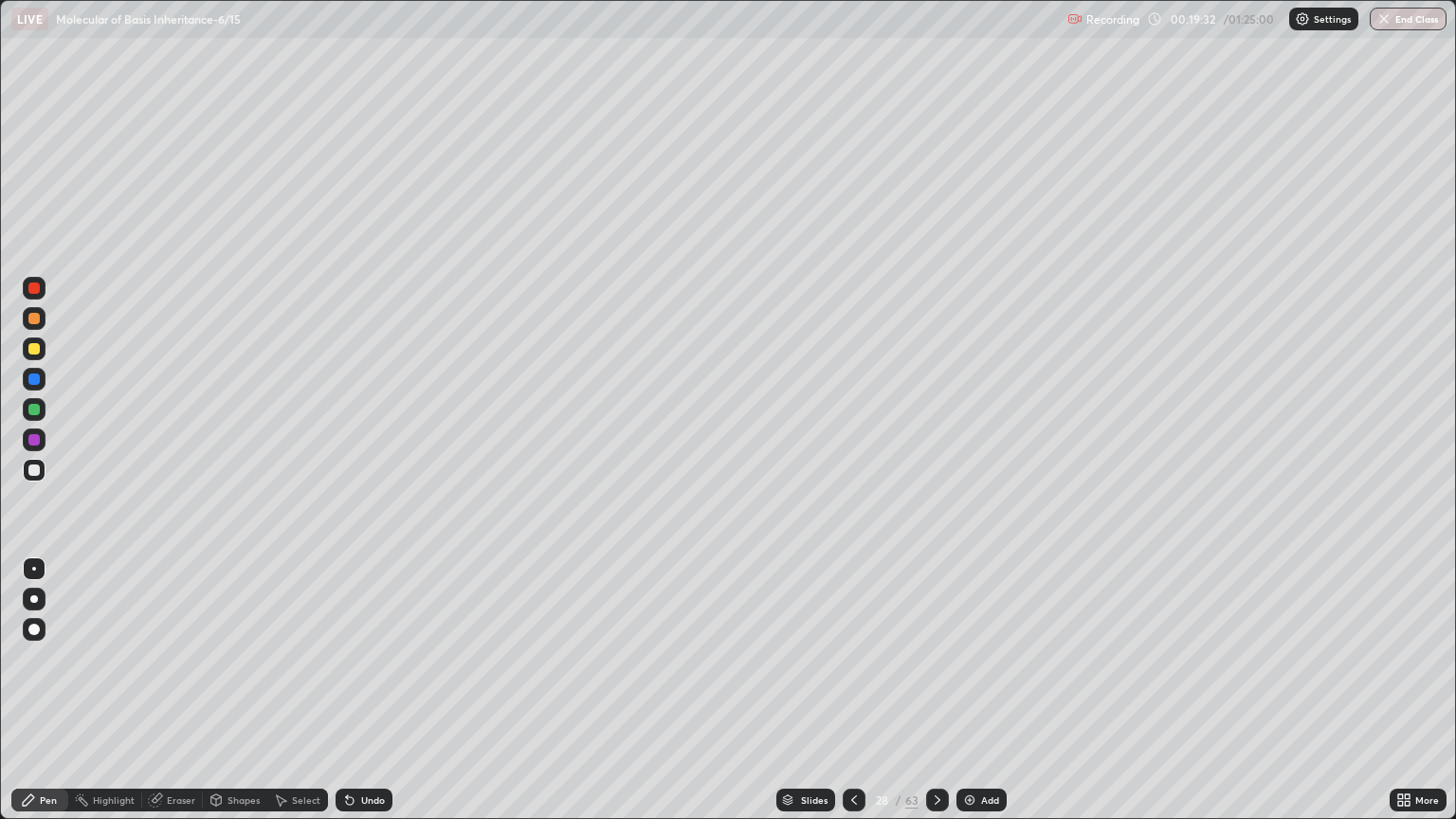 click at bounding box center (34, 440) 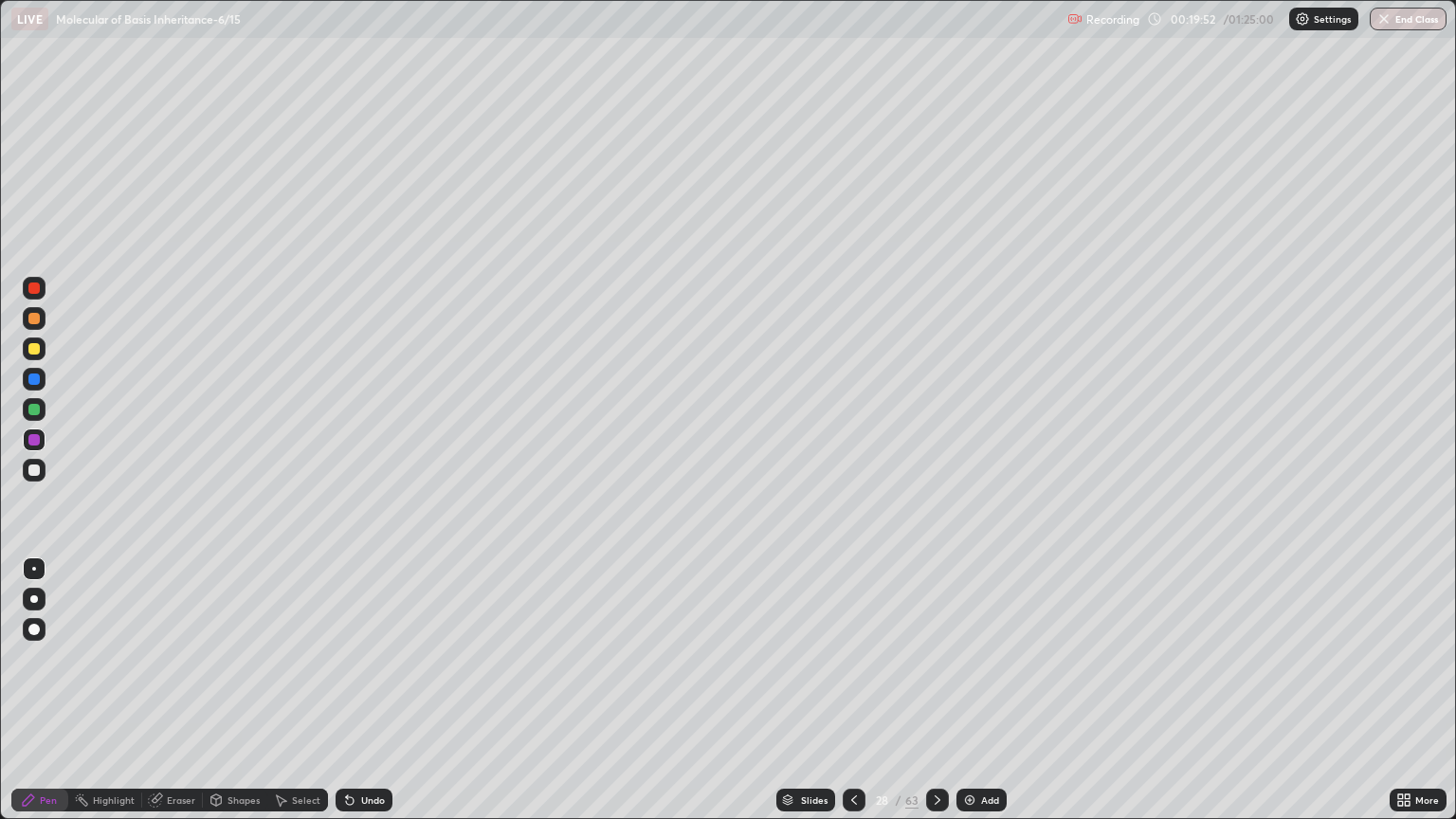 click at bounding box center [34, 288] 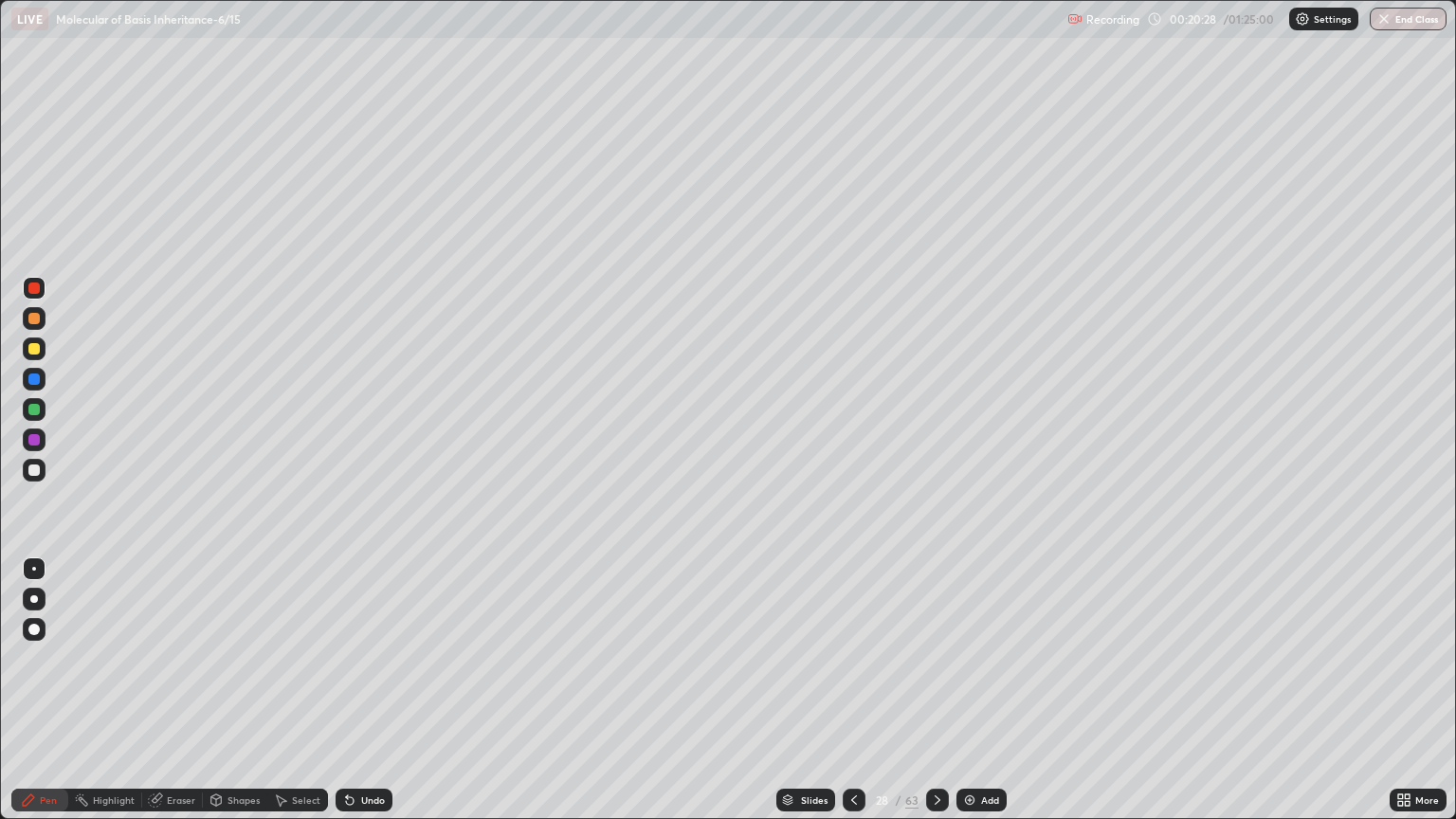 click at bounding box center (34, 470) 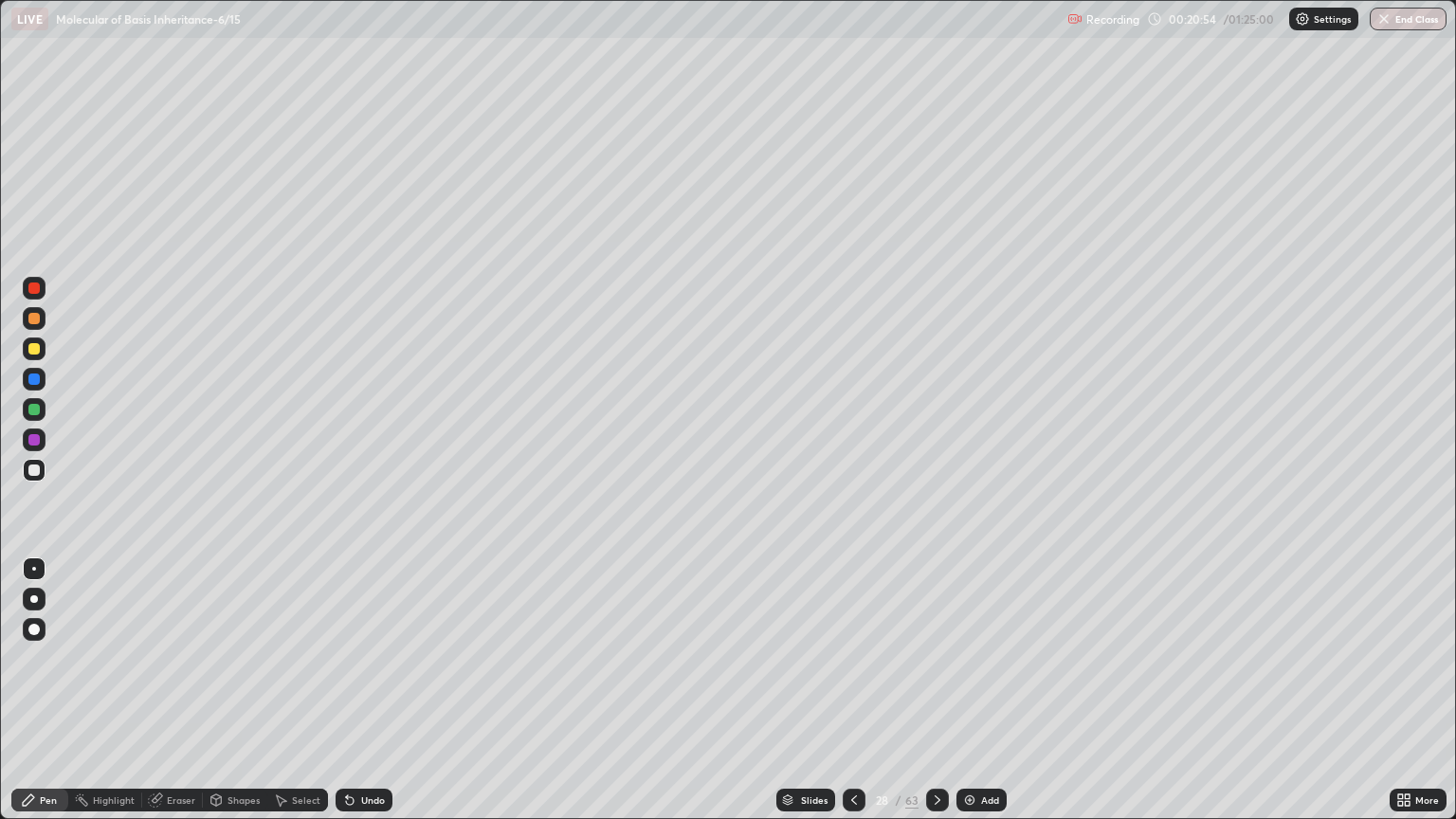 click at bounding box center (34, 379) 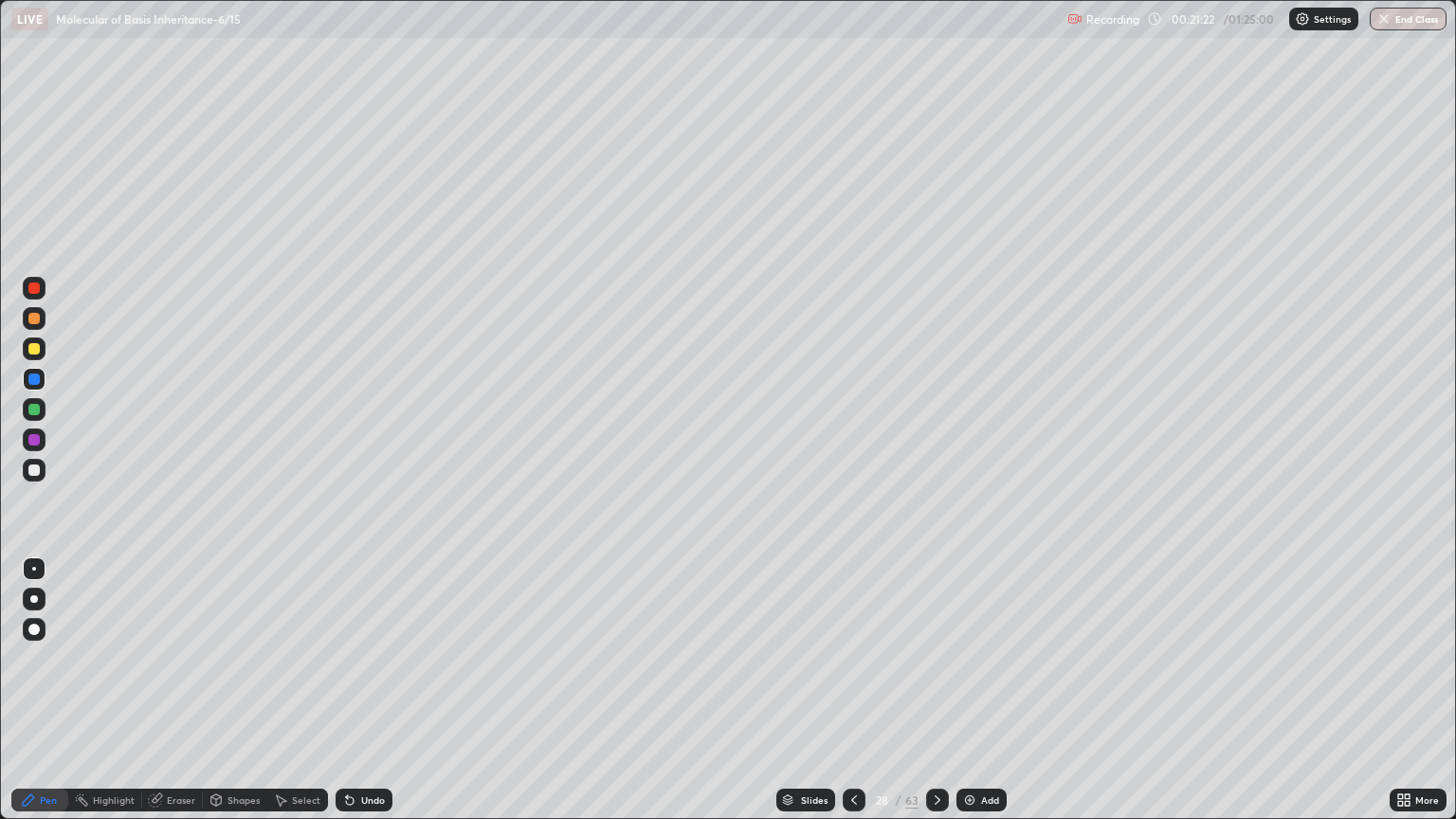 click at bounding box center [34, 470] 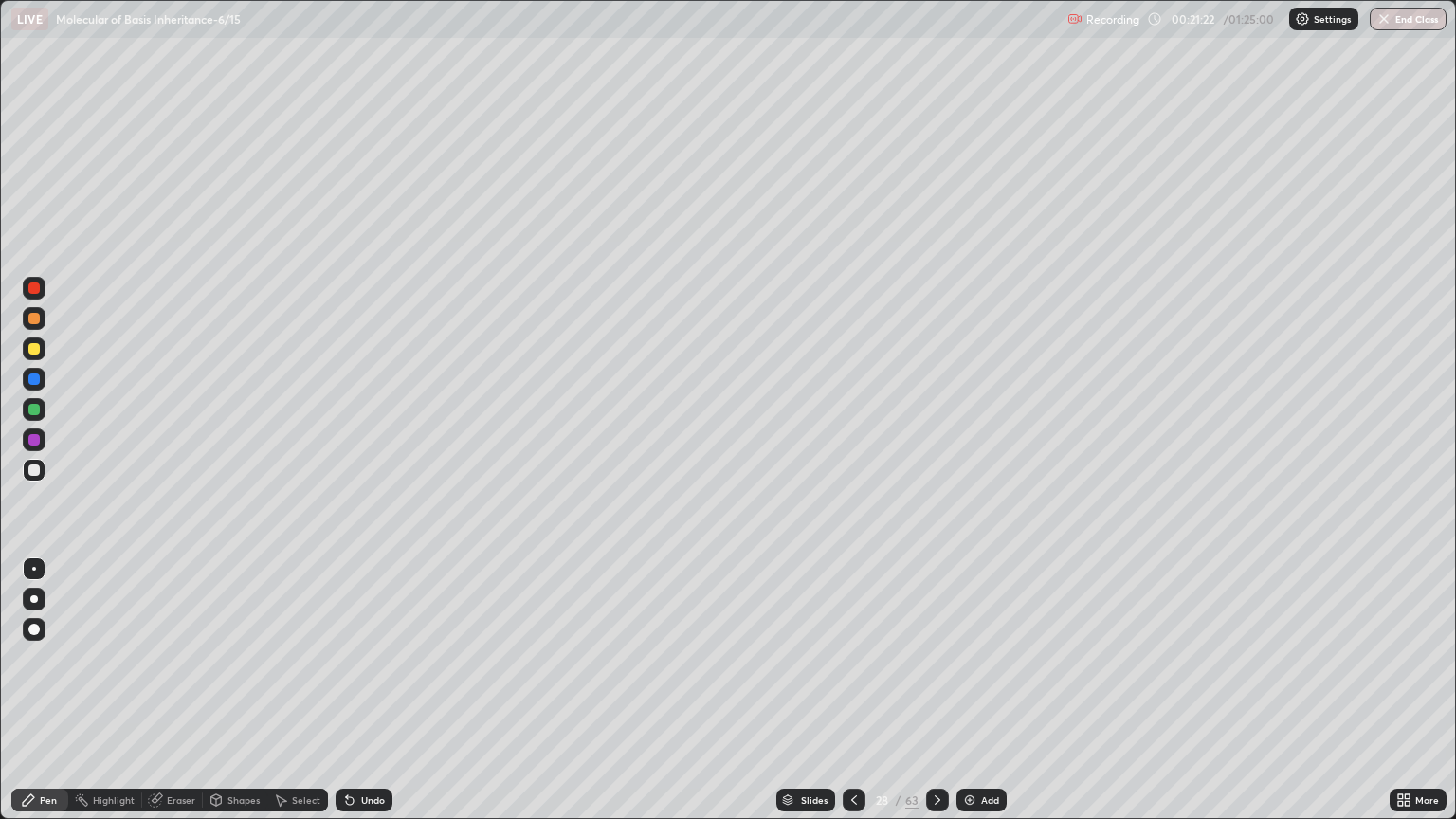click at bounding box center (34, 410) 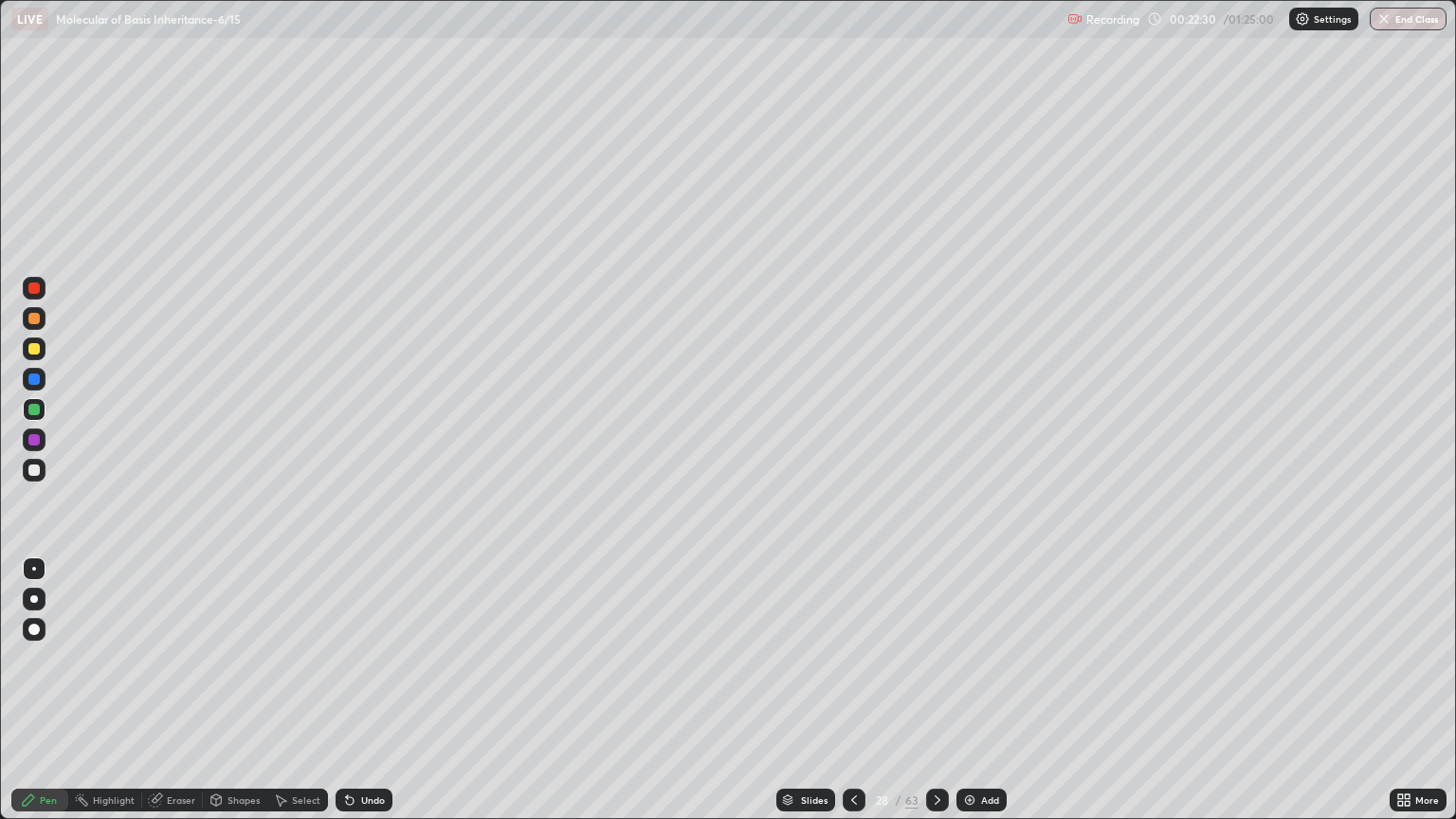 click at bounding box center [34, 379] 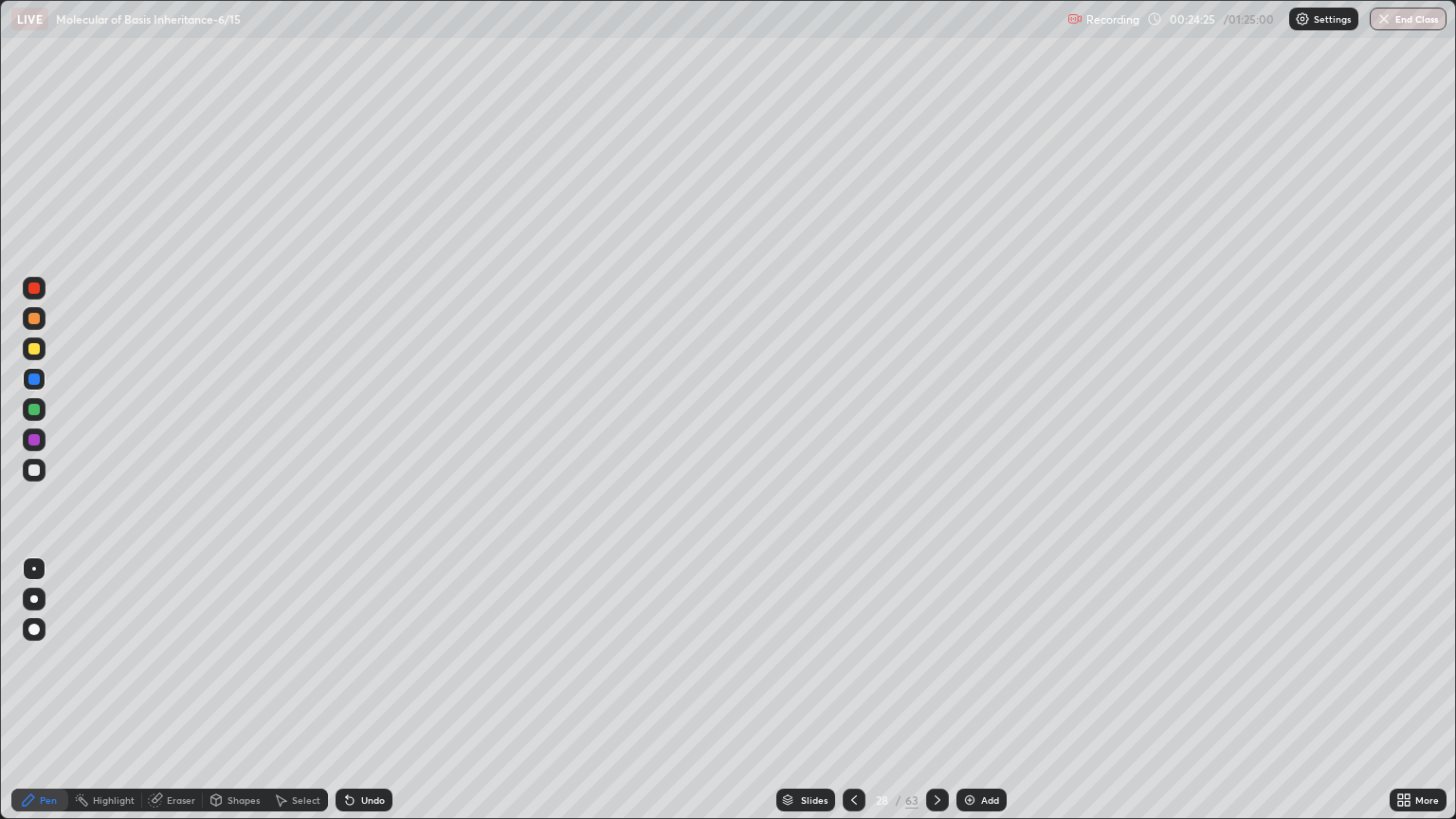 click at bounding box center (34, 349) 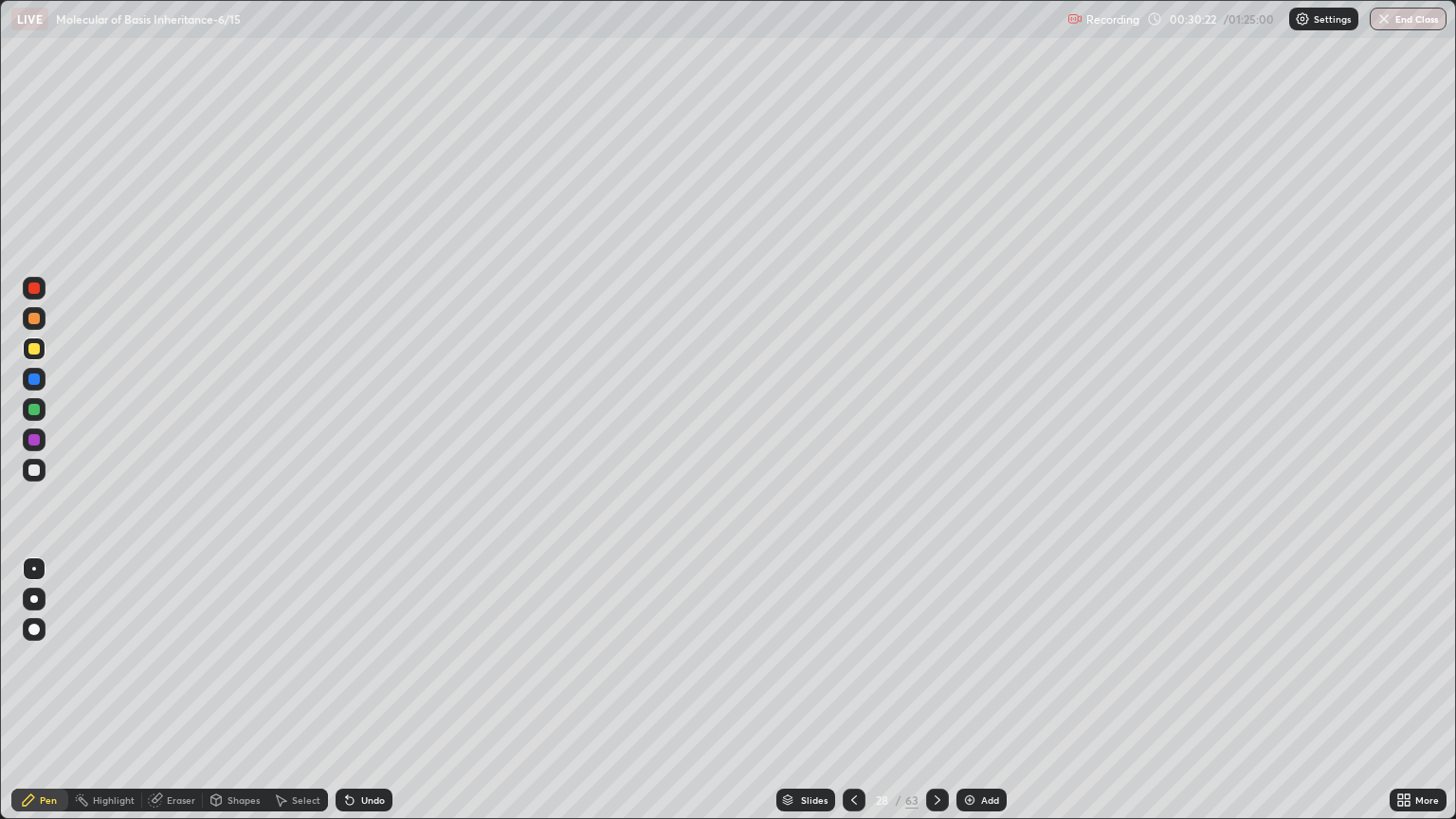 click on "Add" at bounding box center (981, 800) 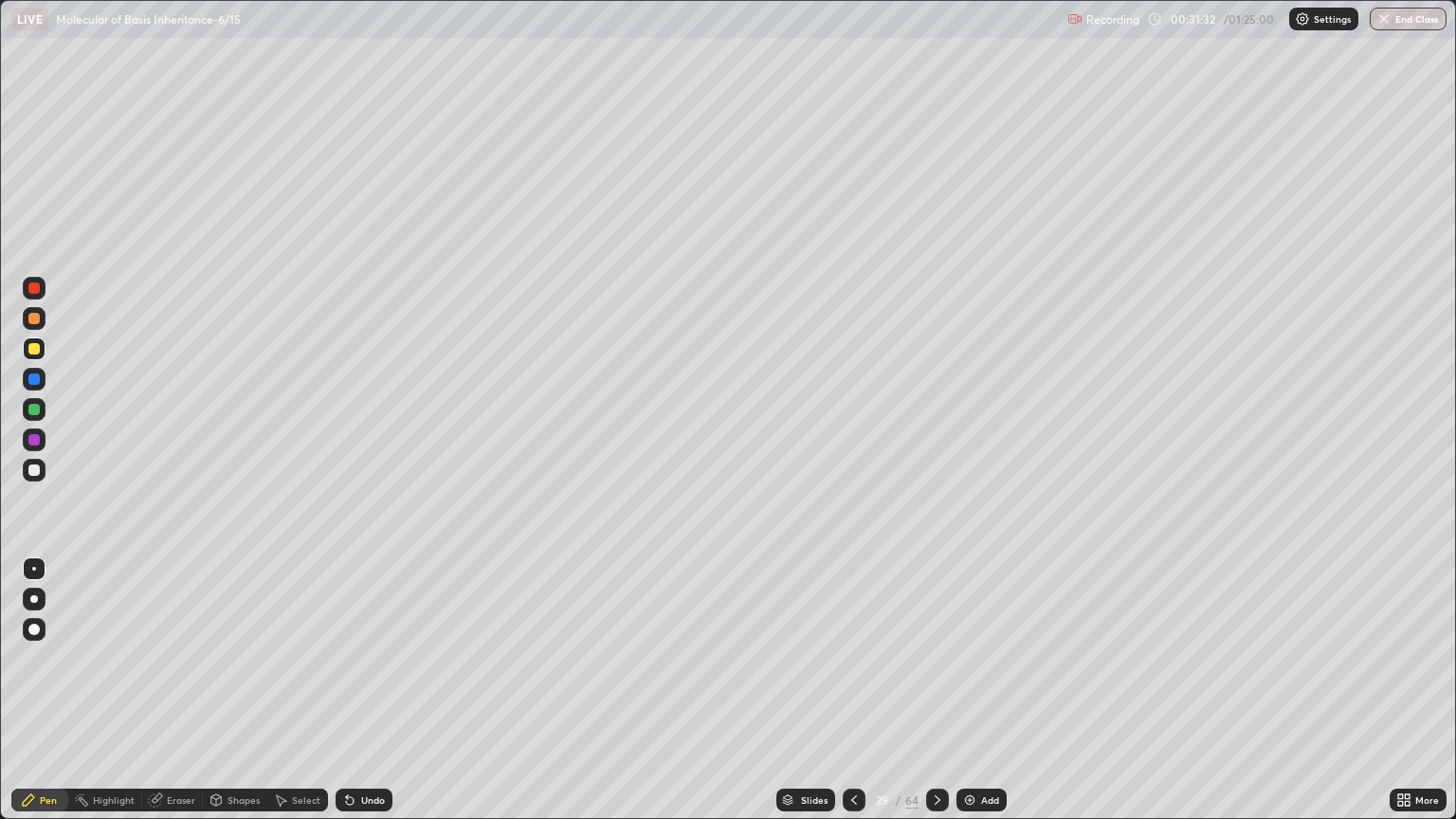 click at bounding box center [34, 349] 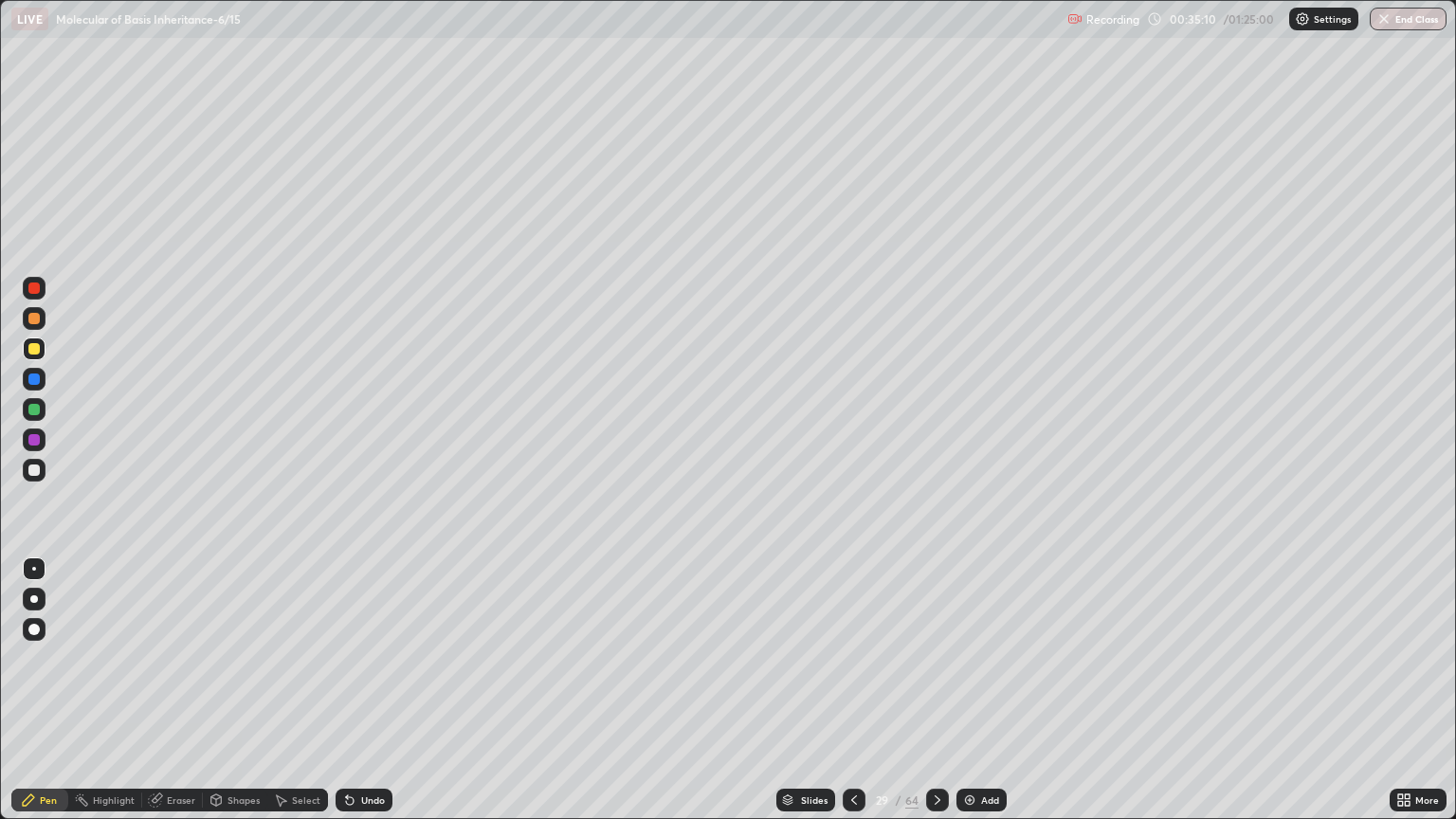 click at bounding box center [34, 599] 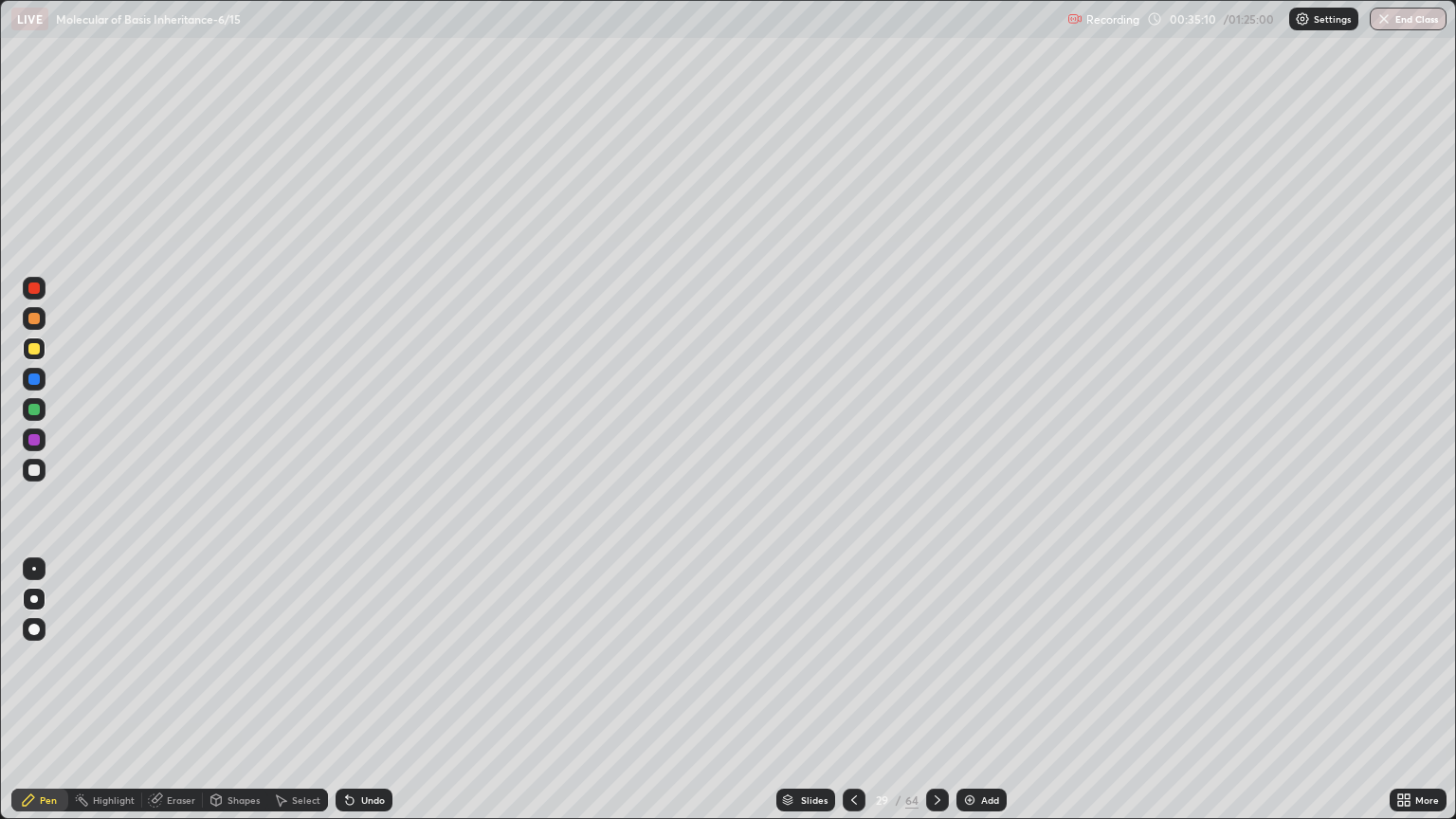 click at bounding box center [34, 440] 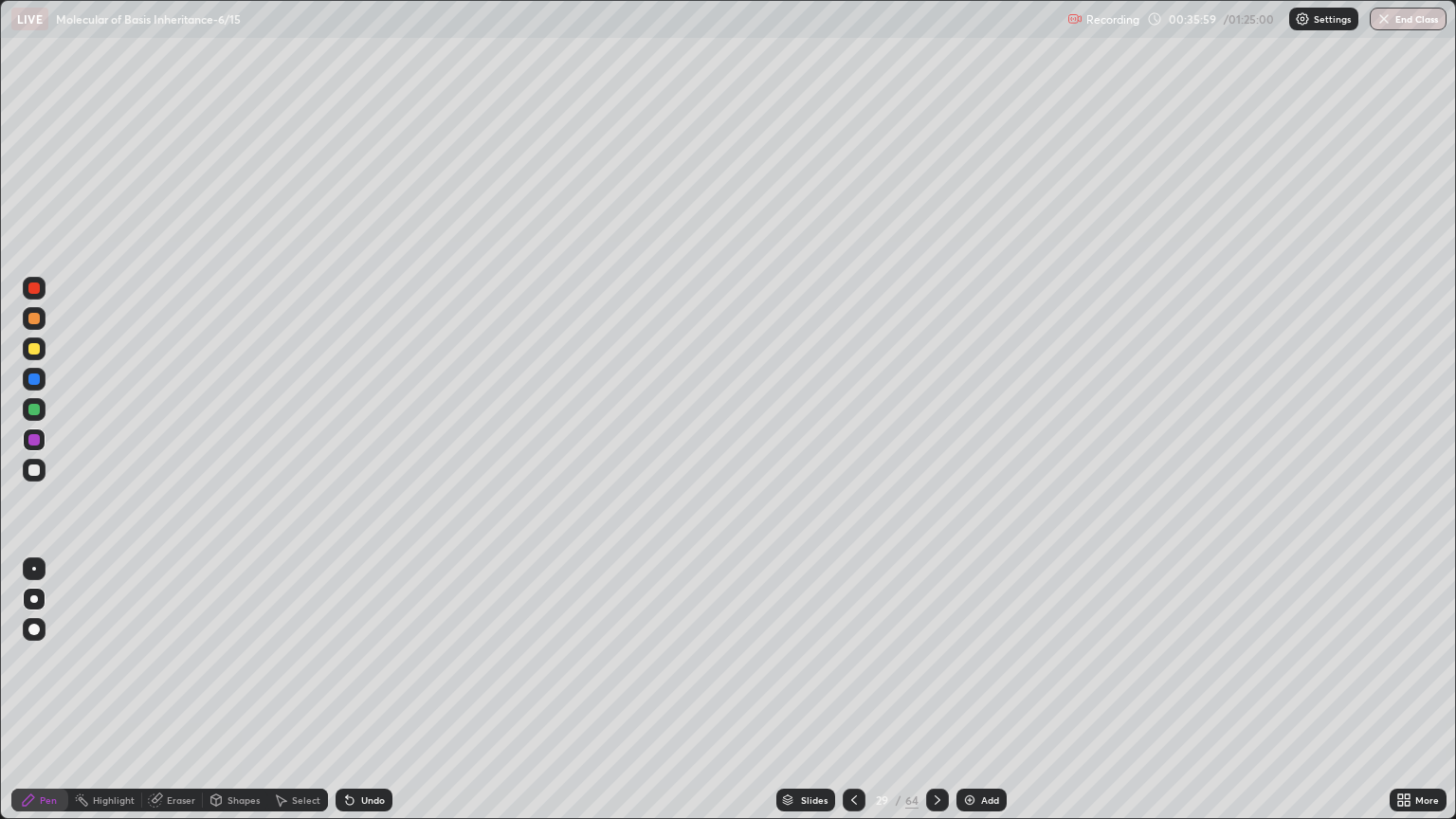click on "Add" at bounding box center [981, 800] 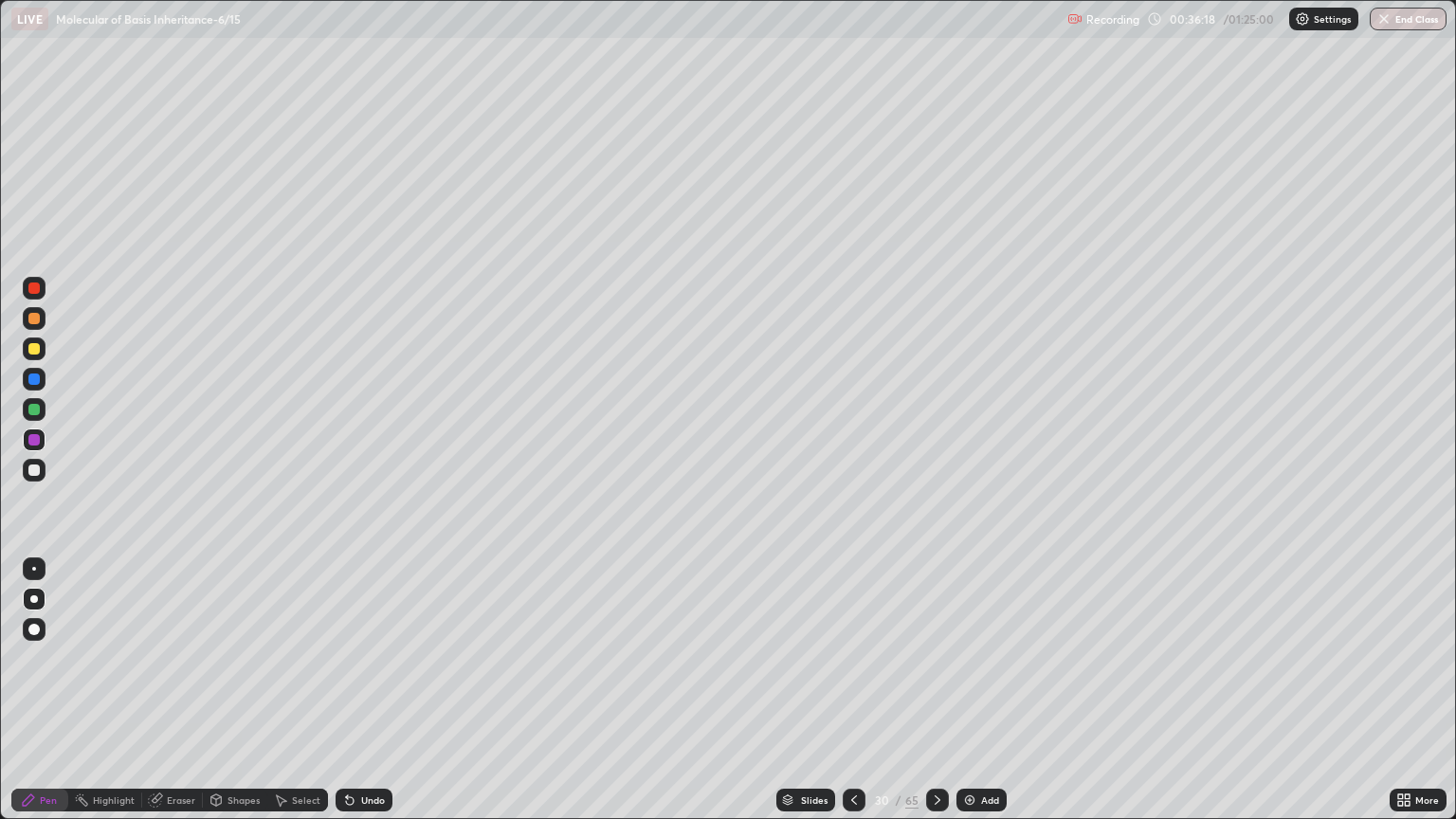 click at bounding box center (34, 470) 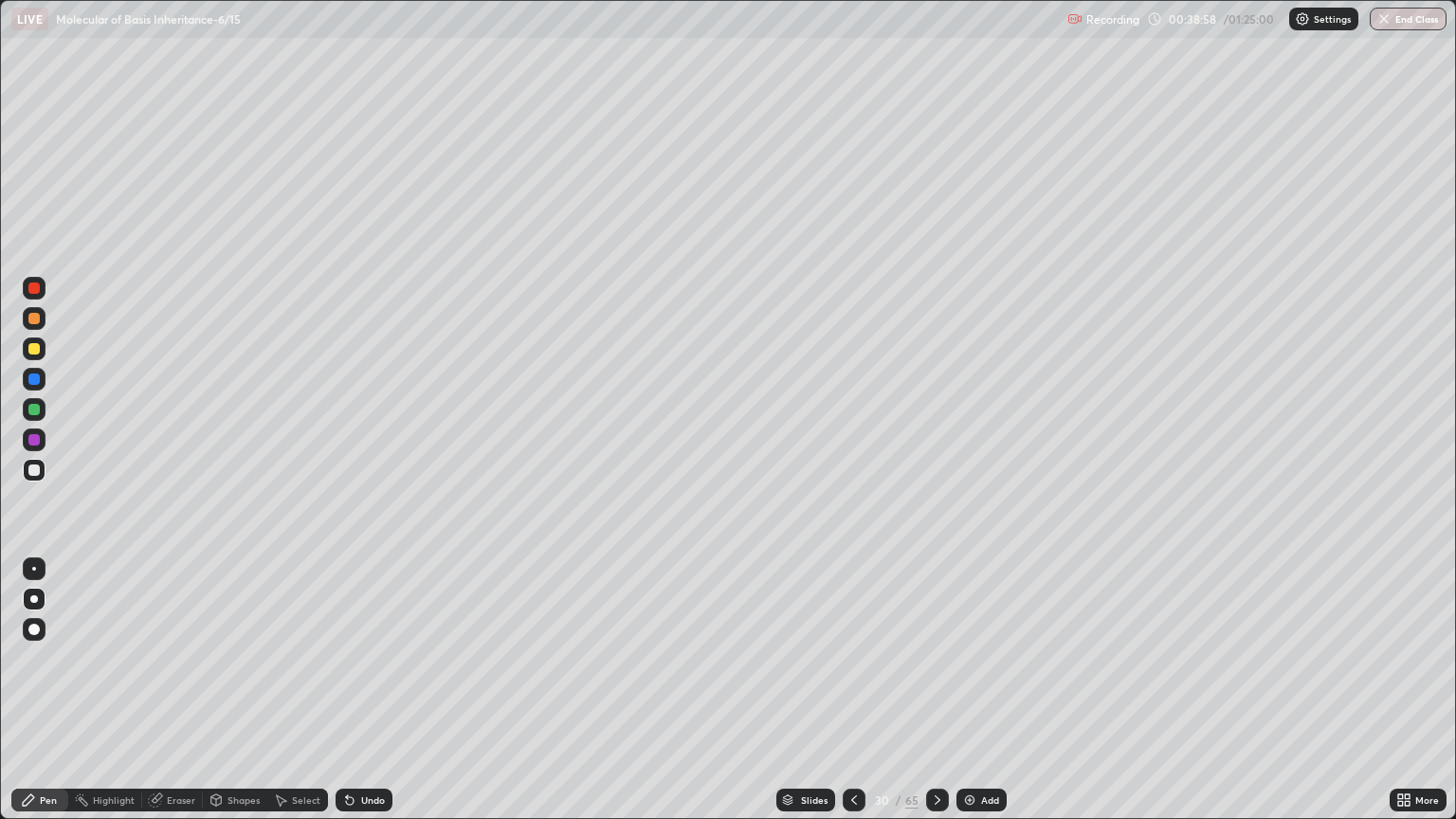 click at bounding box center [34, 410] 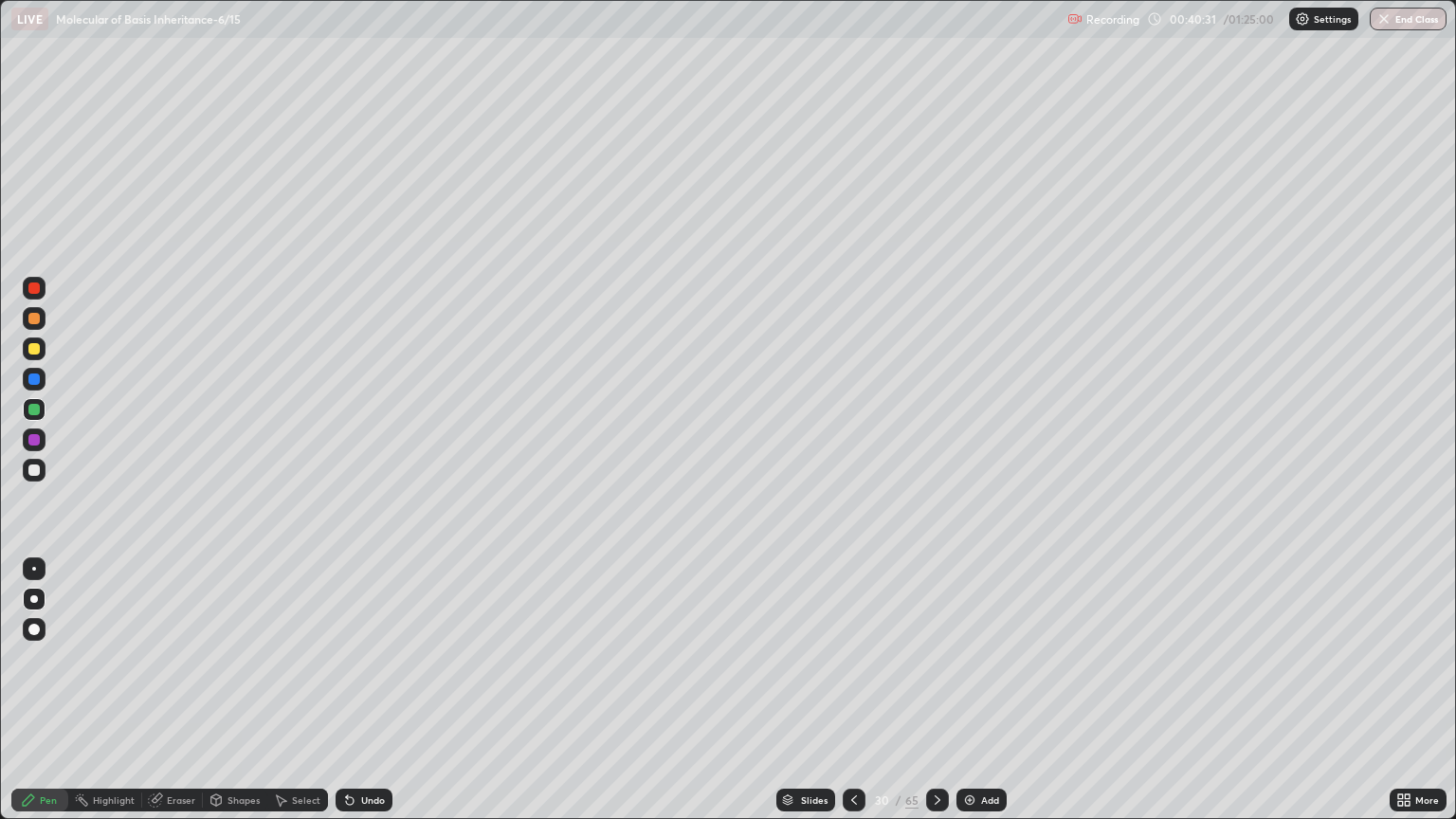 click on "Undo" at bounding box center (364, 800) 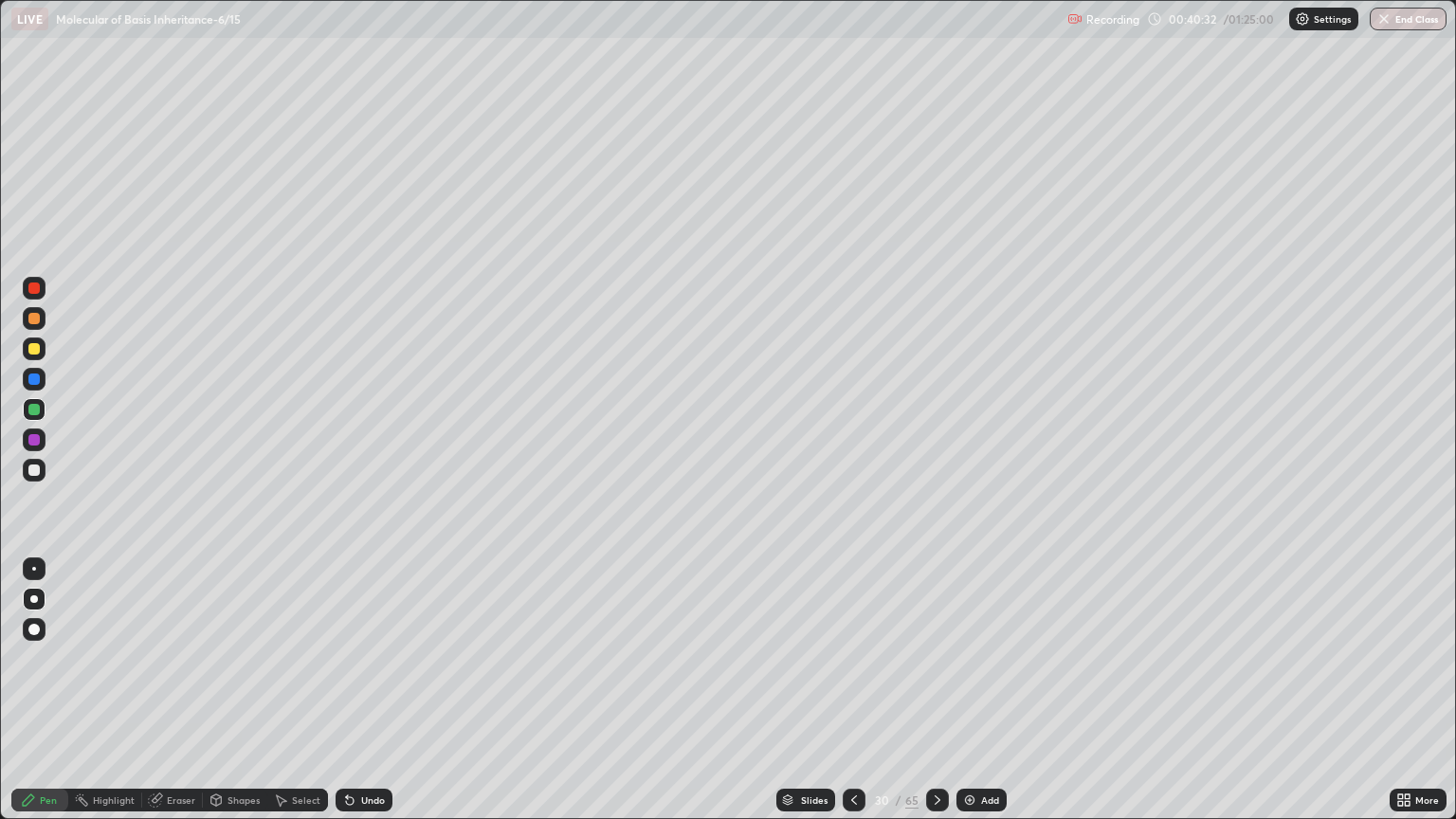 click on "Undo" at bounding box center (364, 800) 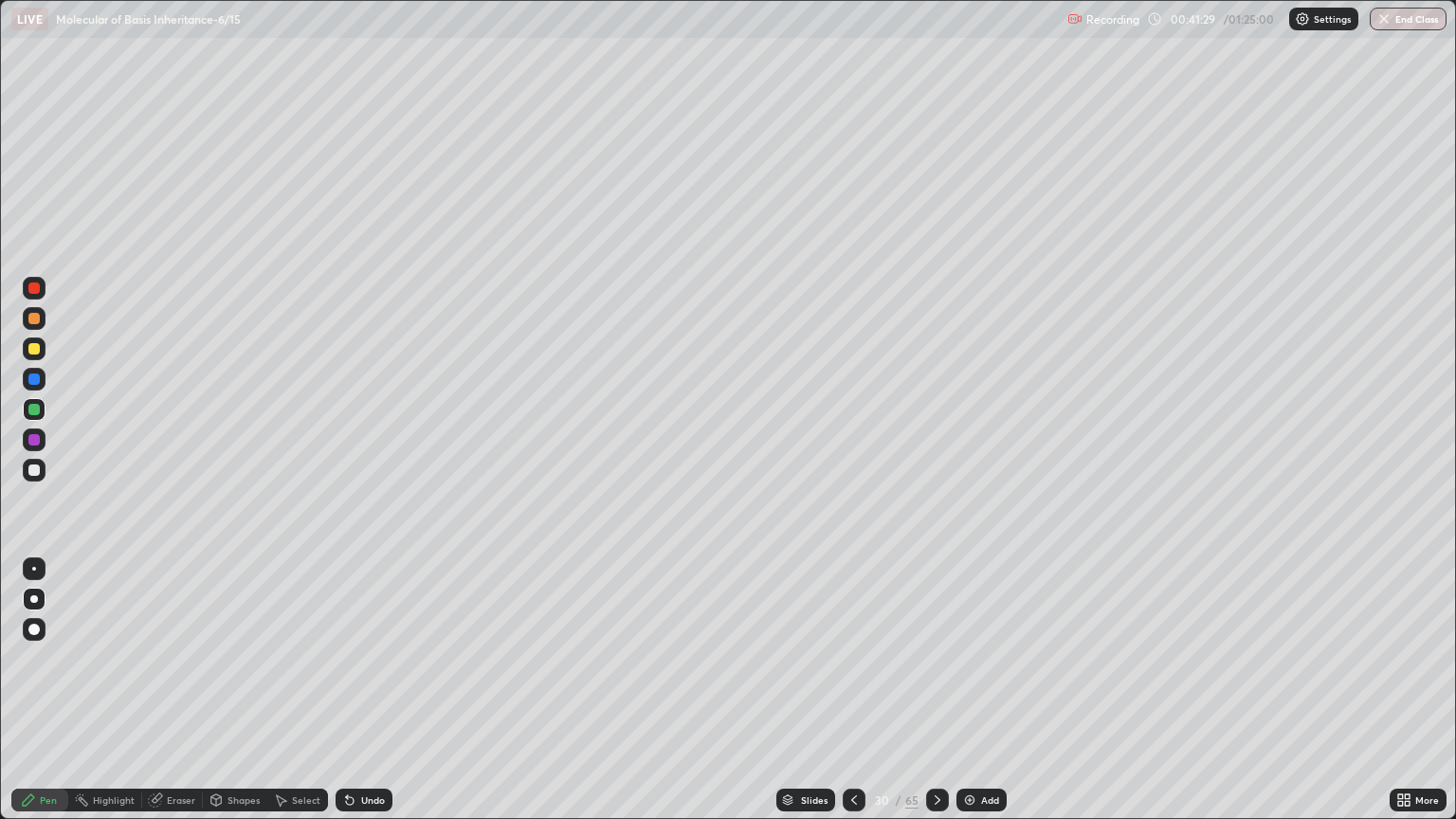 click 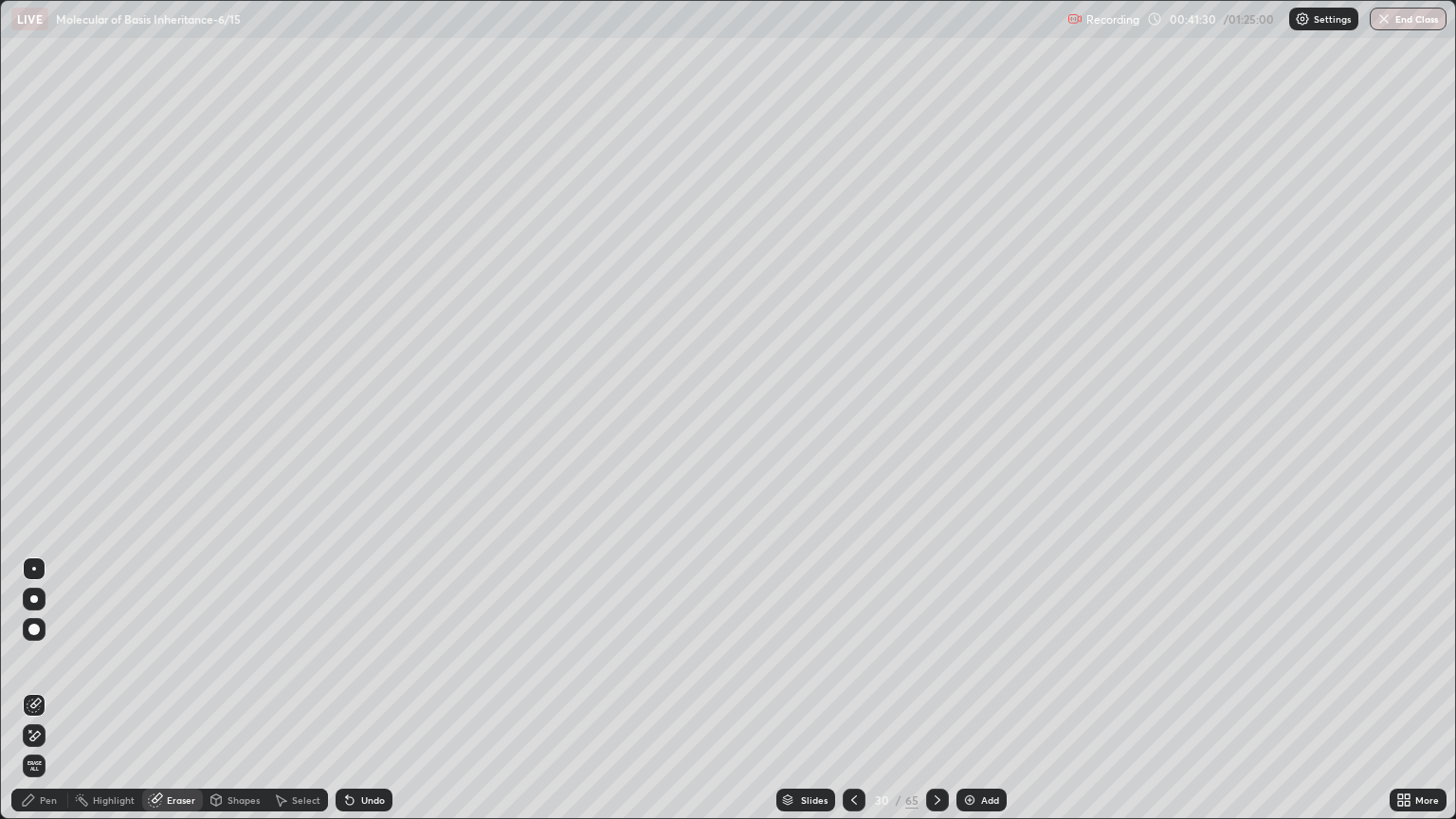 click 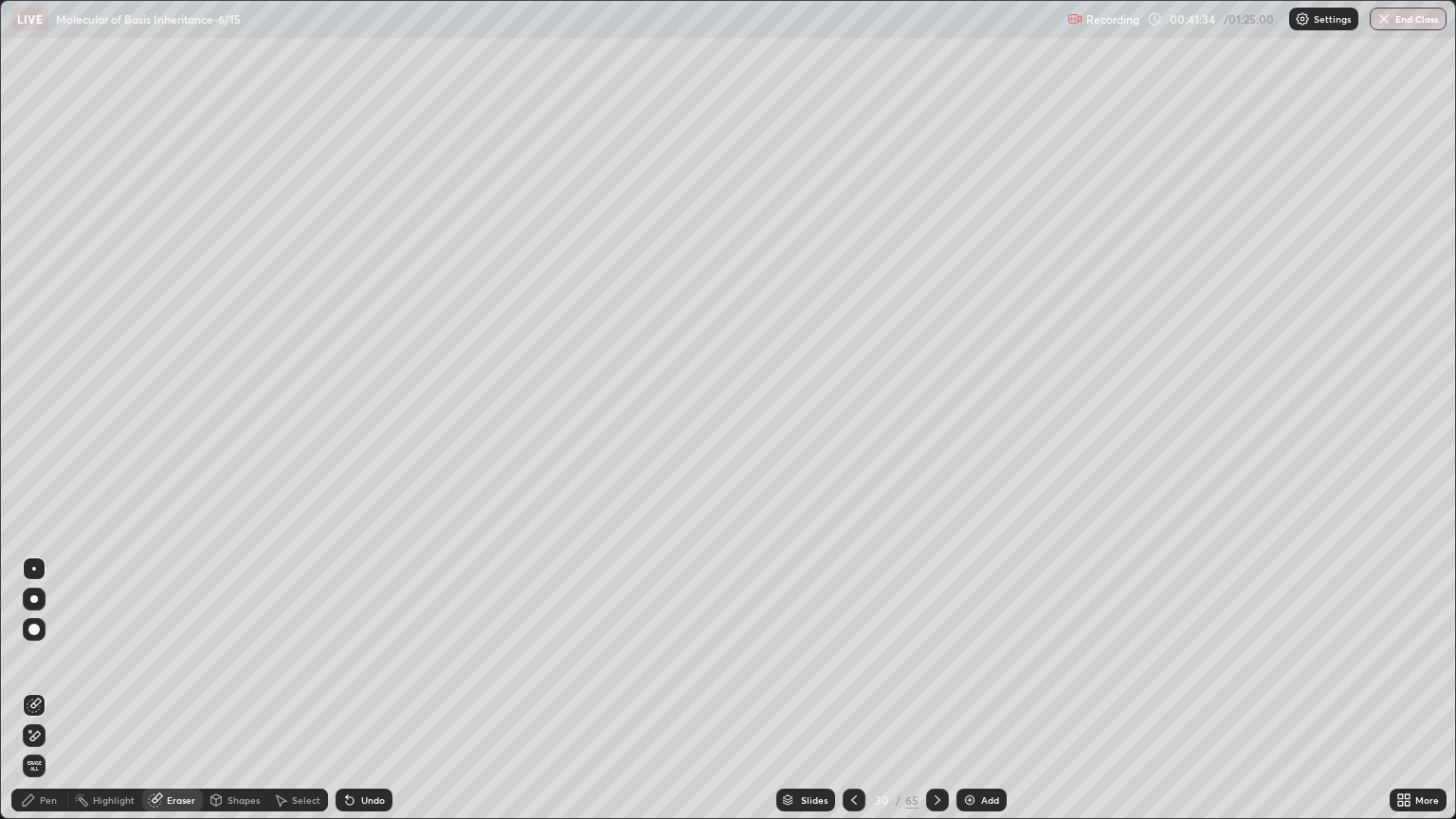 click on "Pen" at bounding box center [40, 800] 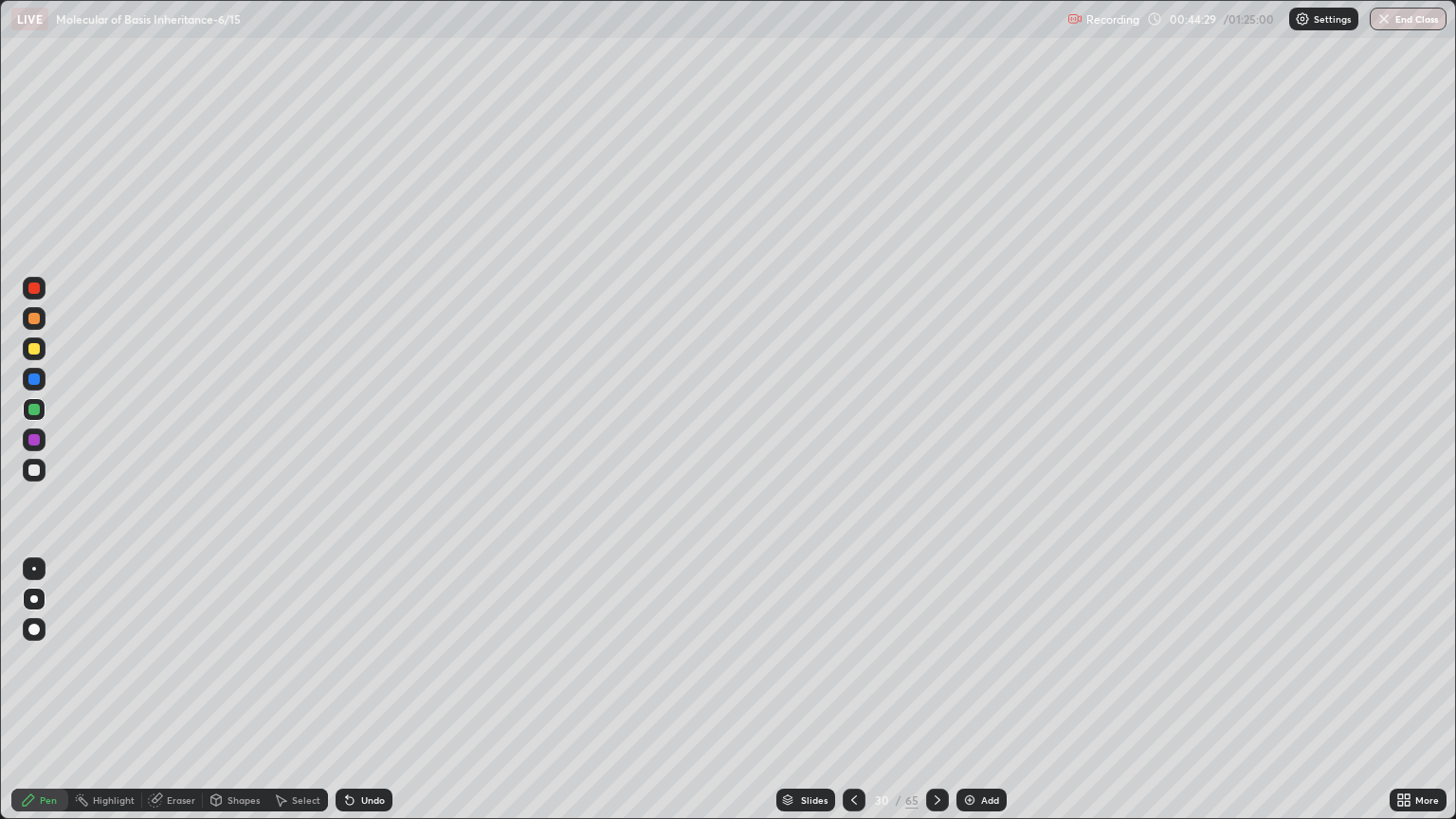 click on "More" at bounding box center [1418, 800] 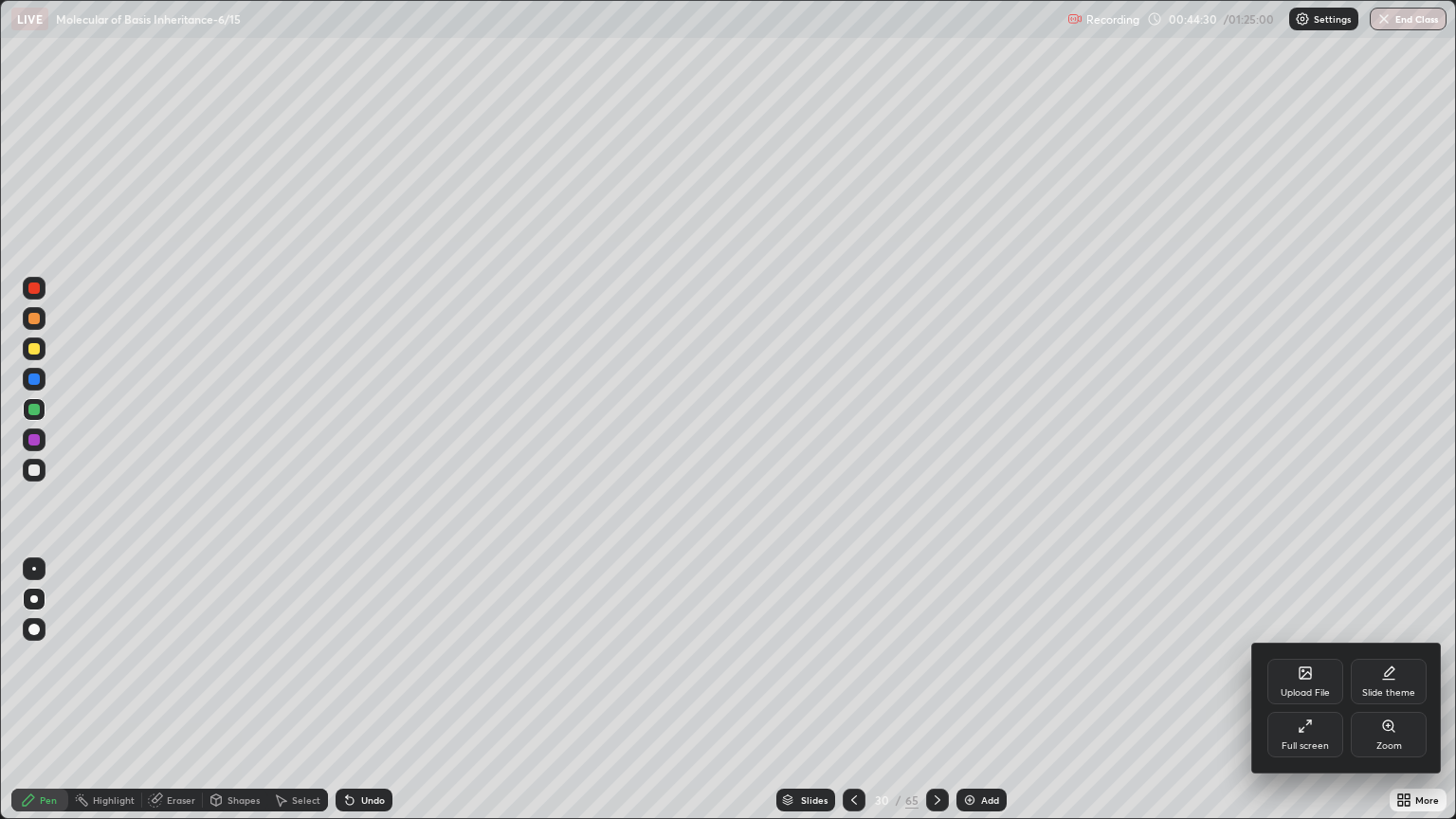 click on "Full screen" at bounding box center (1305, 735) 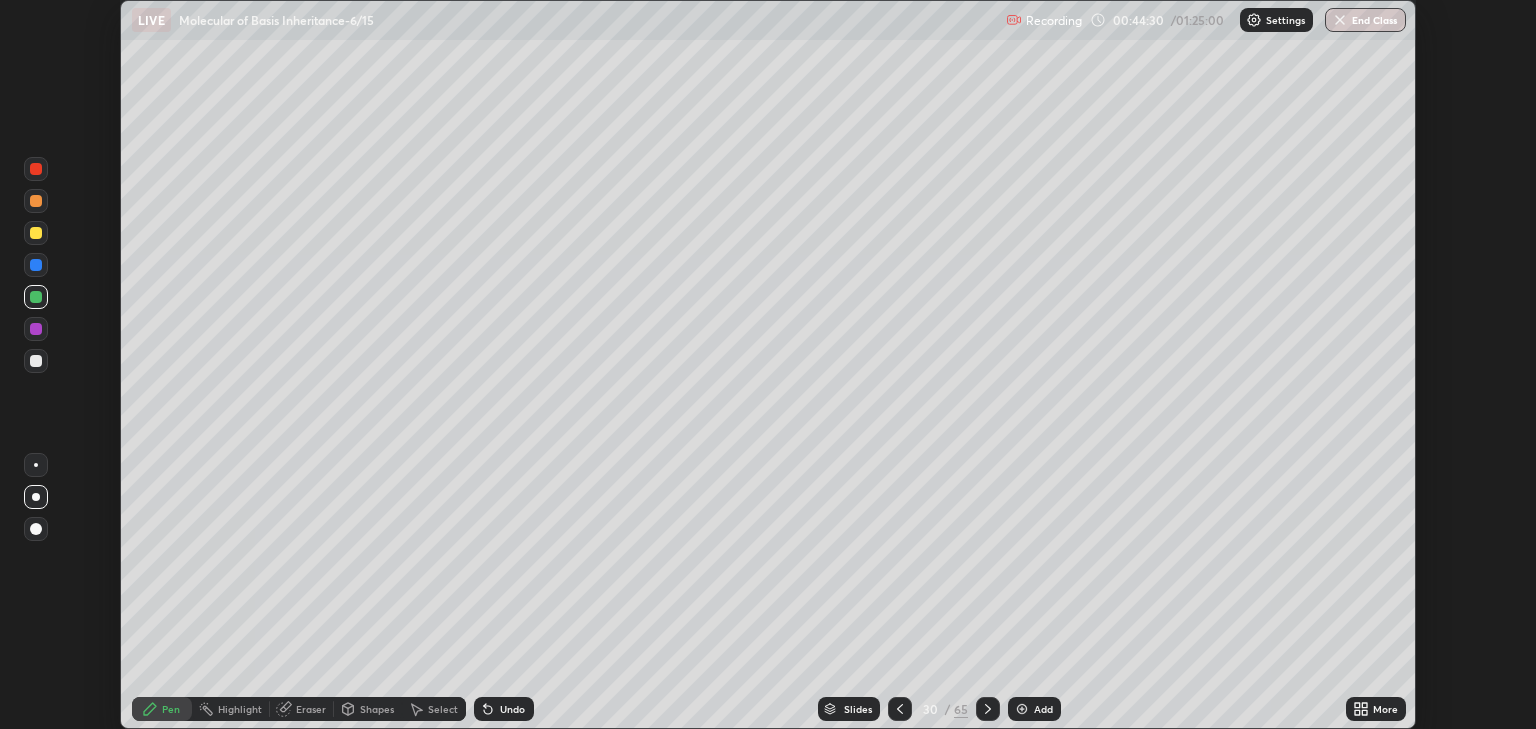 scroll, scrollTop: 729, scrollLeft: 1536, axis: both 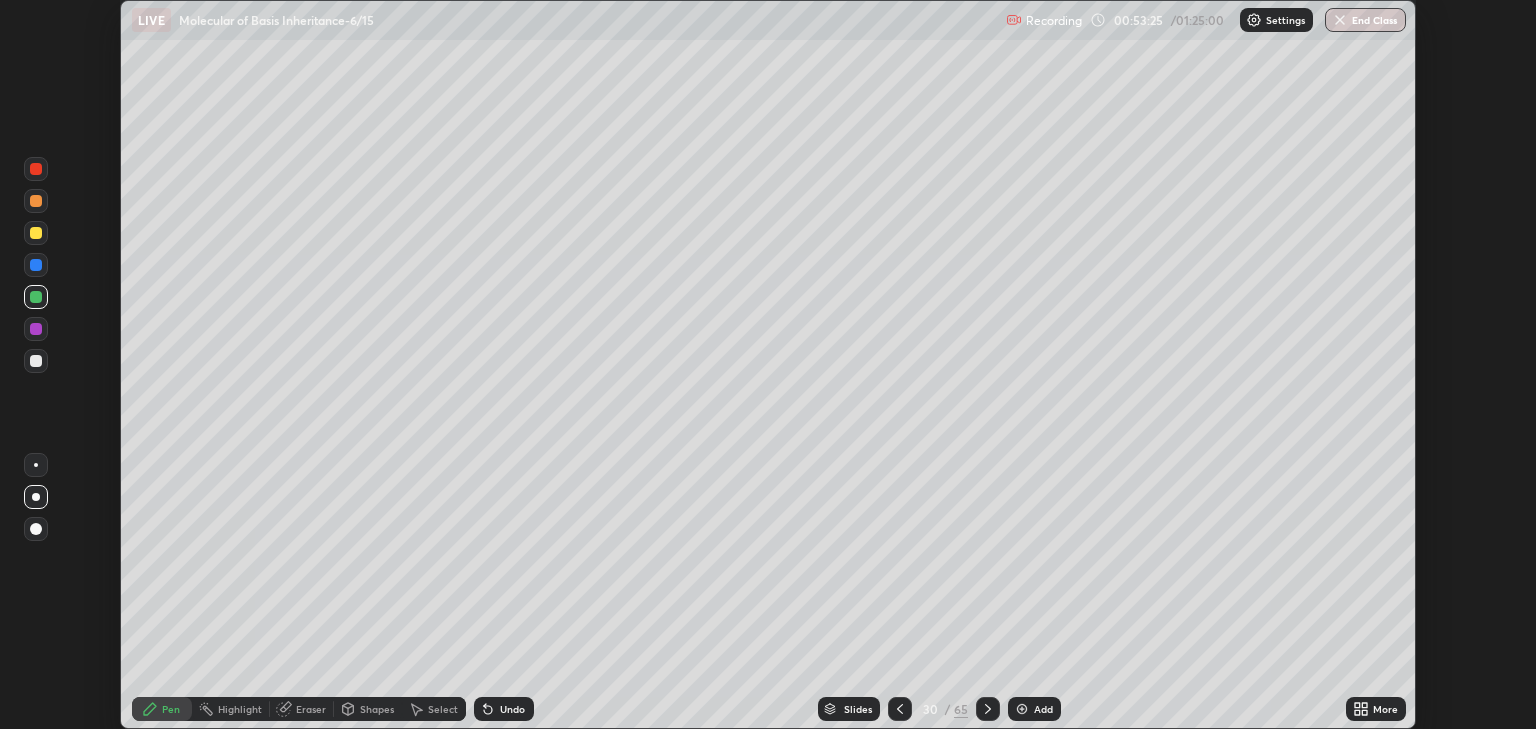 click on "More" at bounding box center [1376, 709] 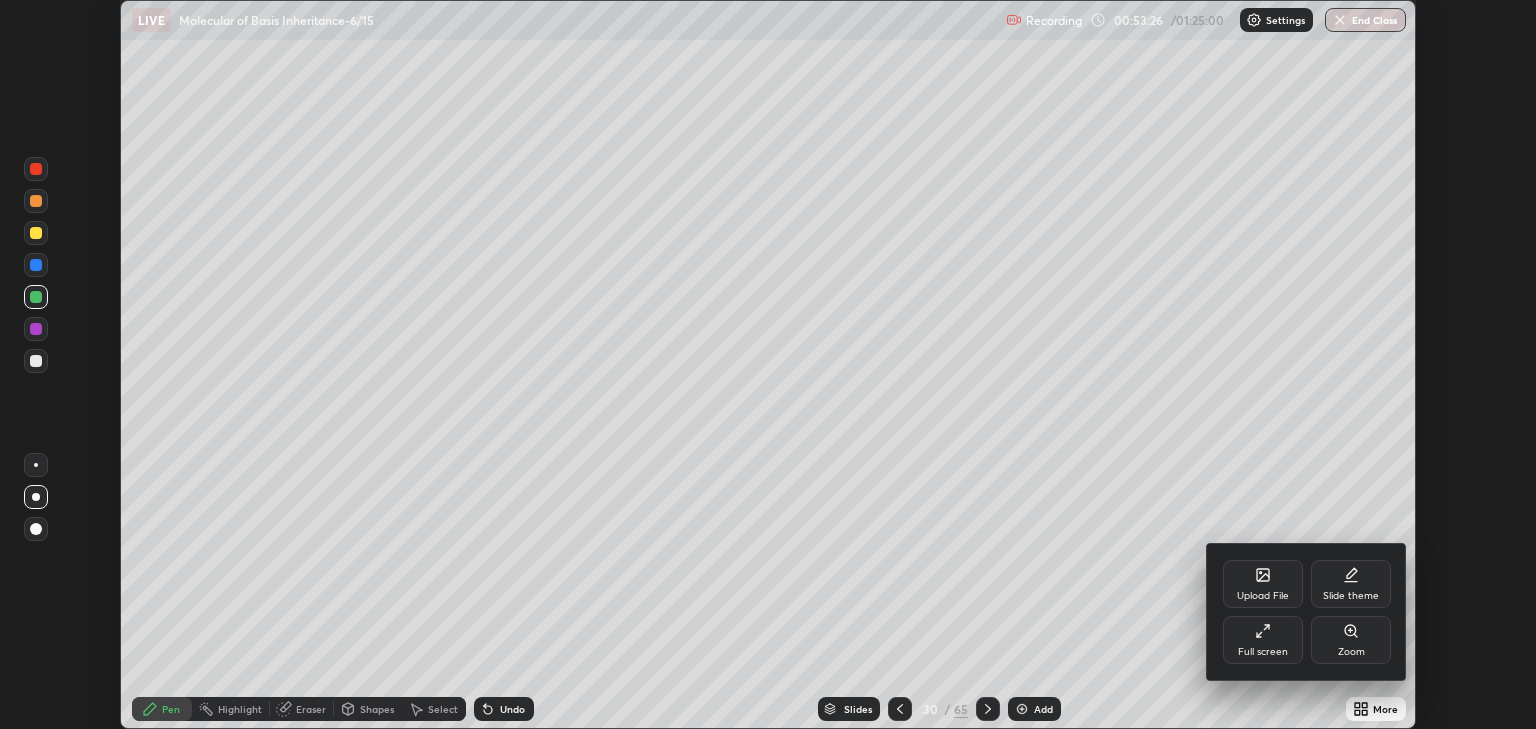 click on "Full screen" at bounding box center (1263, 640) 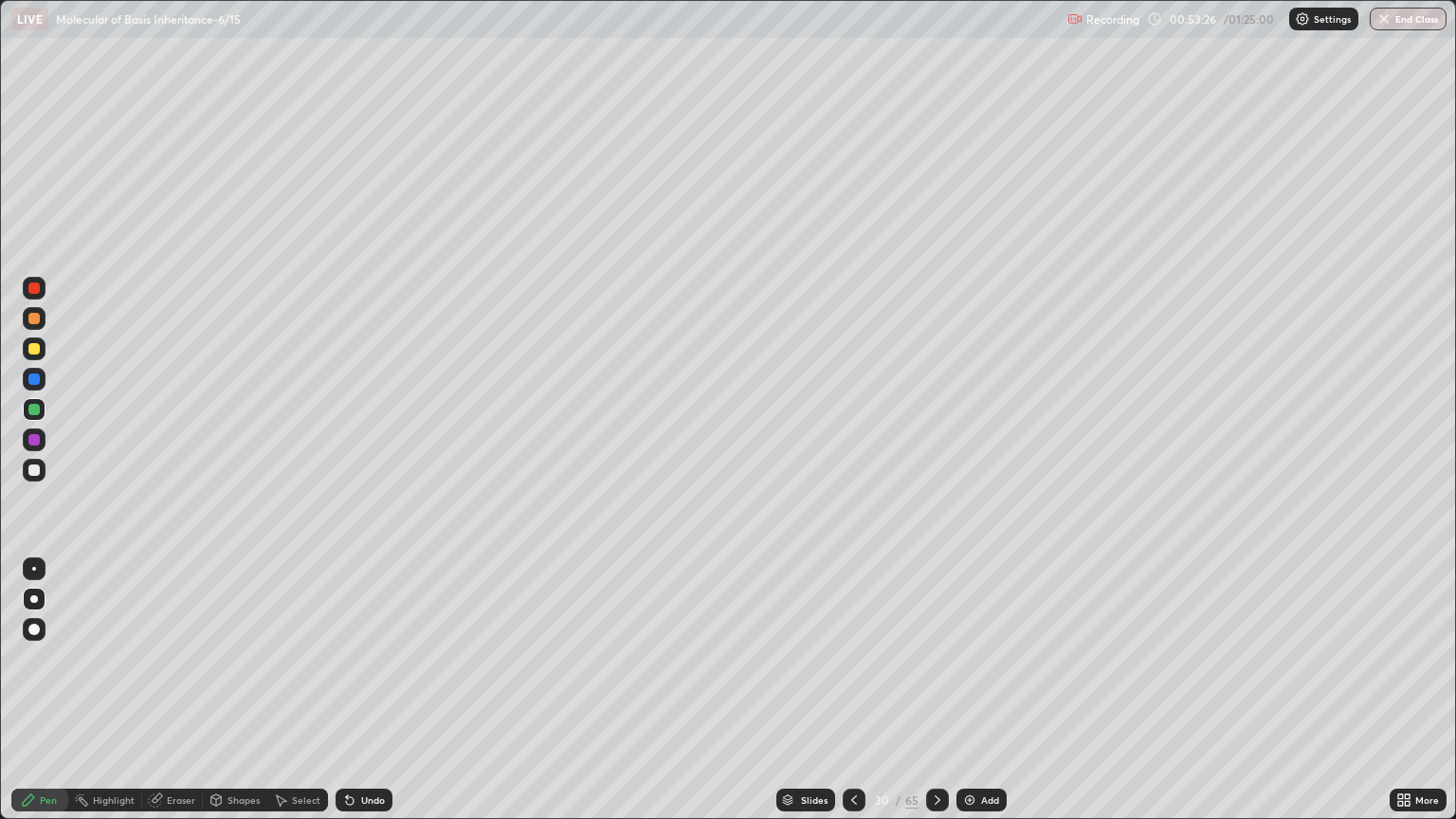 scroll, scrollTop: 93973, scrollLeft: 93336, axis: both 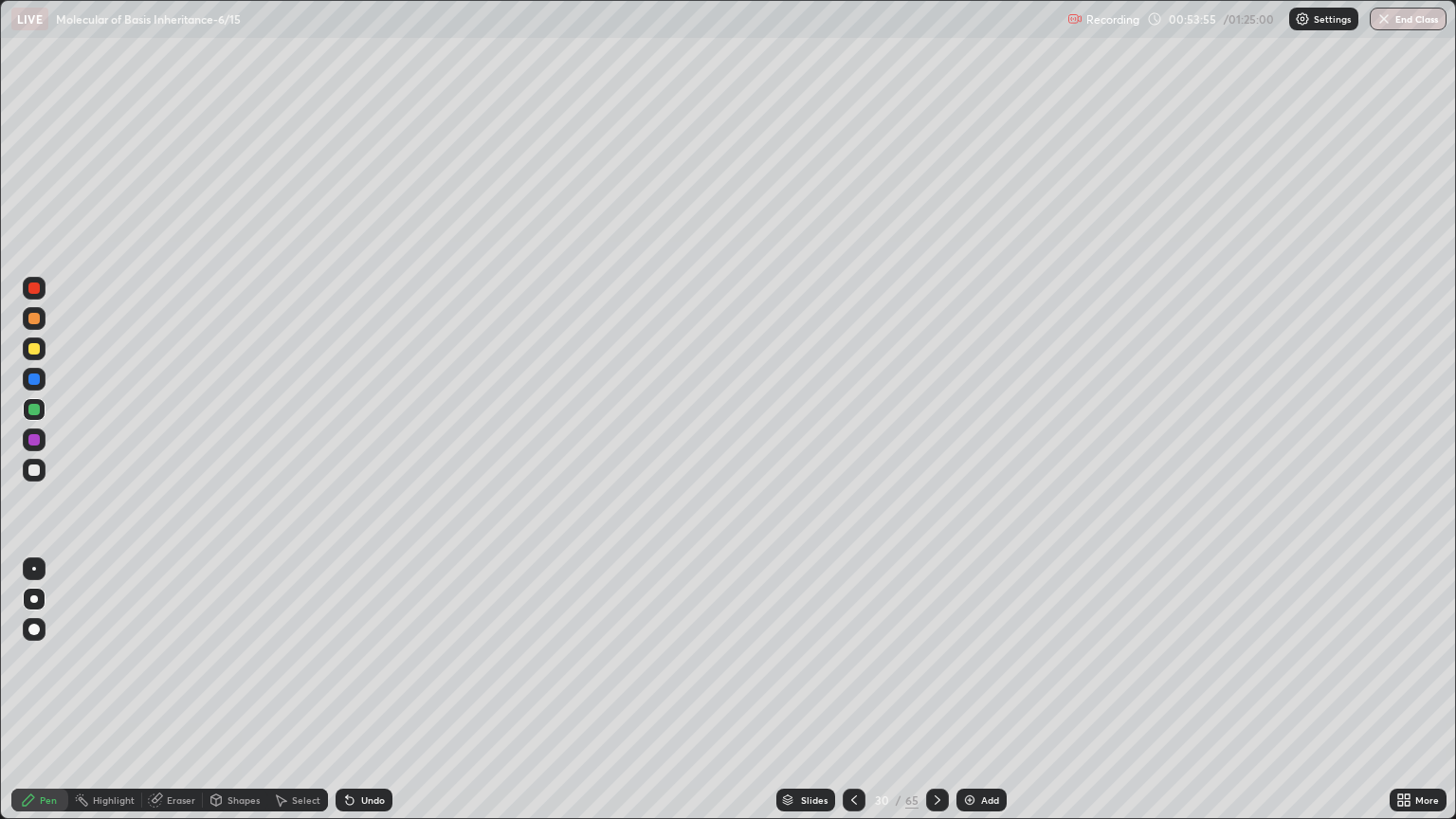 click on "Undo" at bounding box center (364, 800) 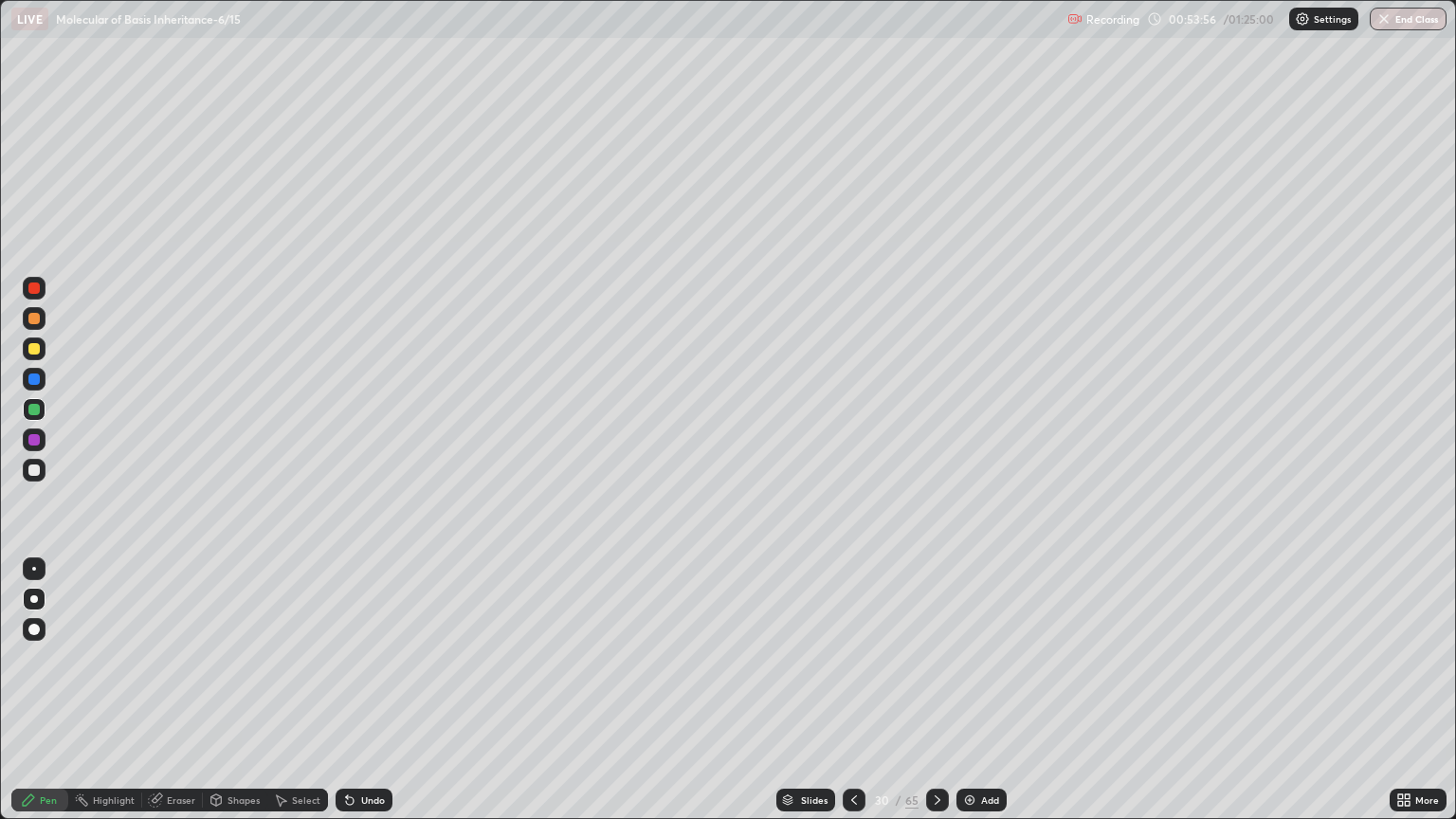 click on "Undo" at bounding box center (373, 800) 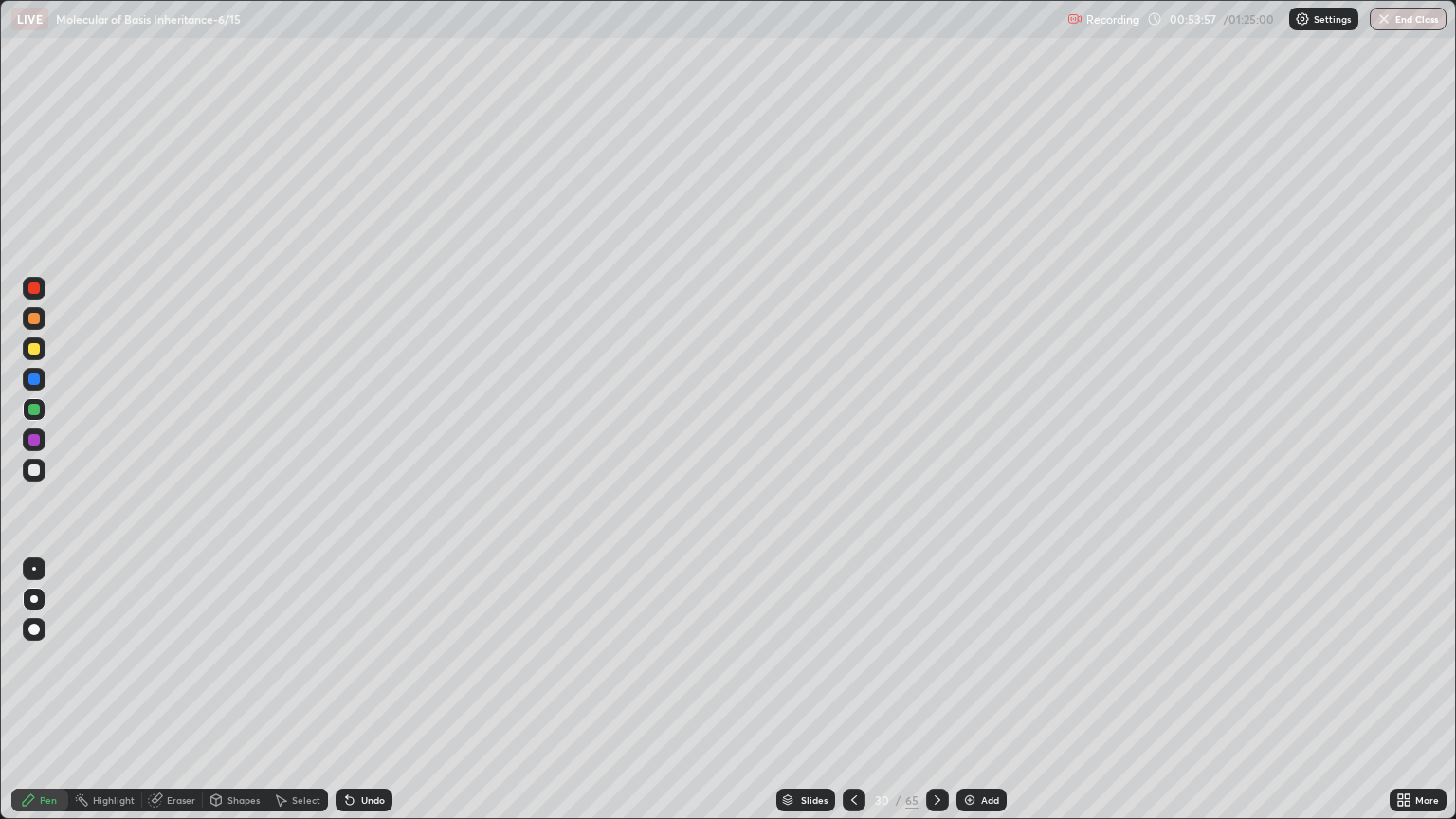 click on "Undo" at bounding box center (373, 800) 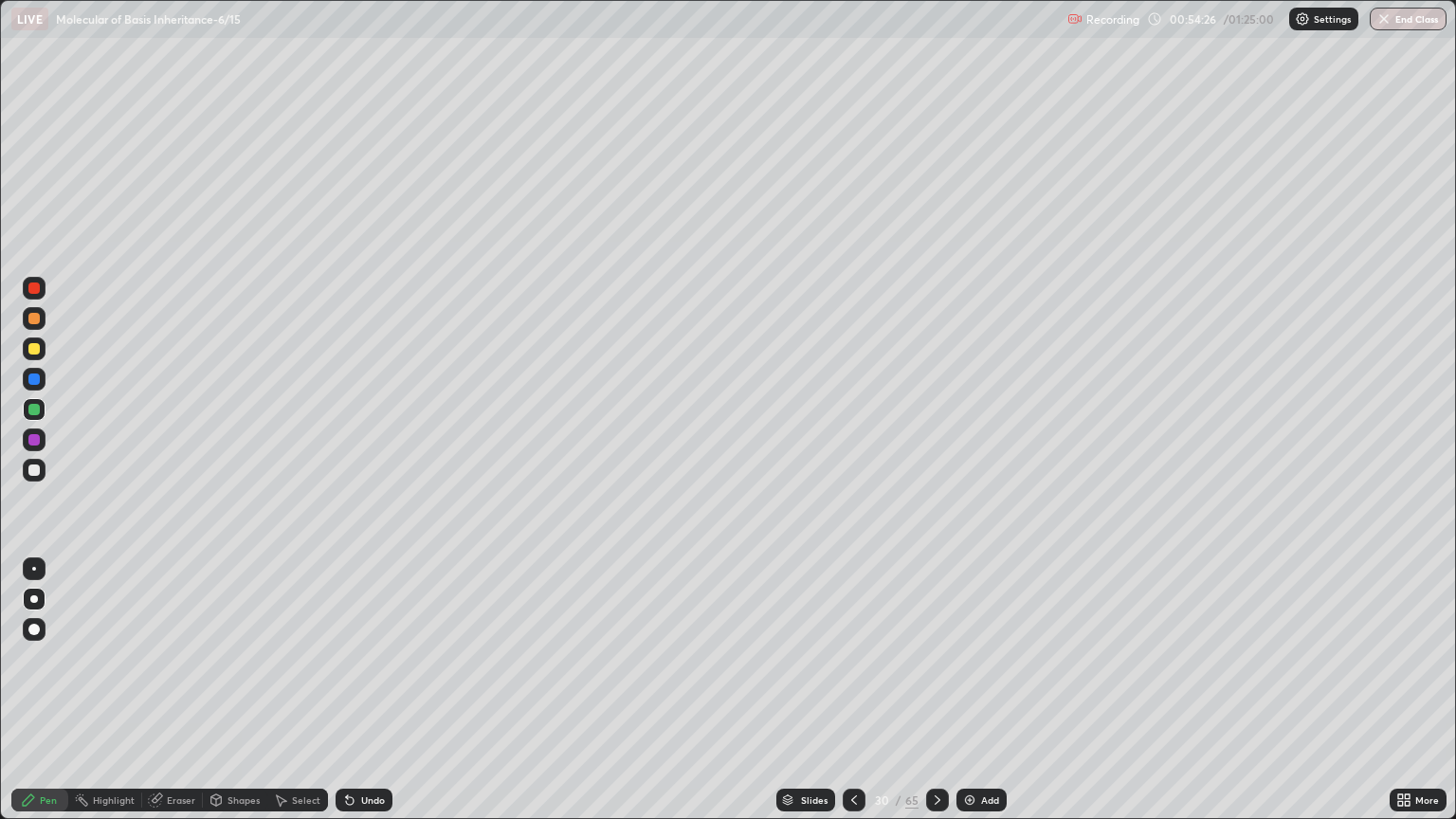 click on "Eraser" at bounding box center [173, 800] 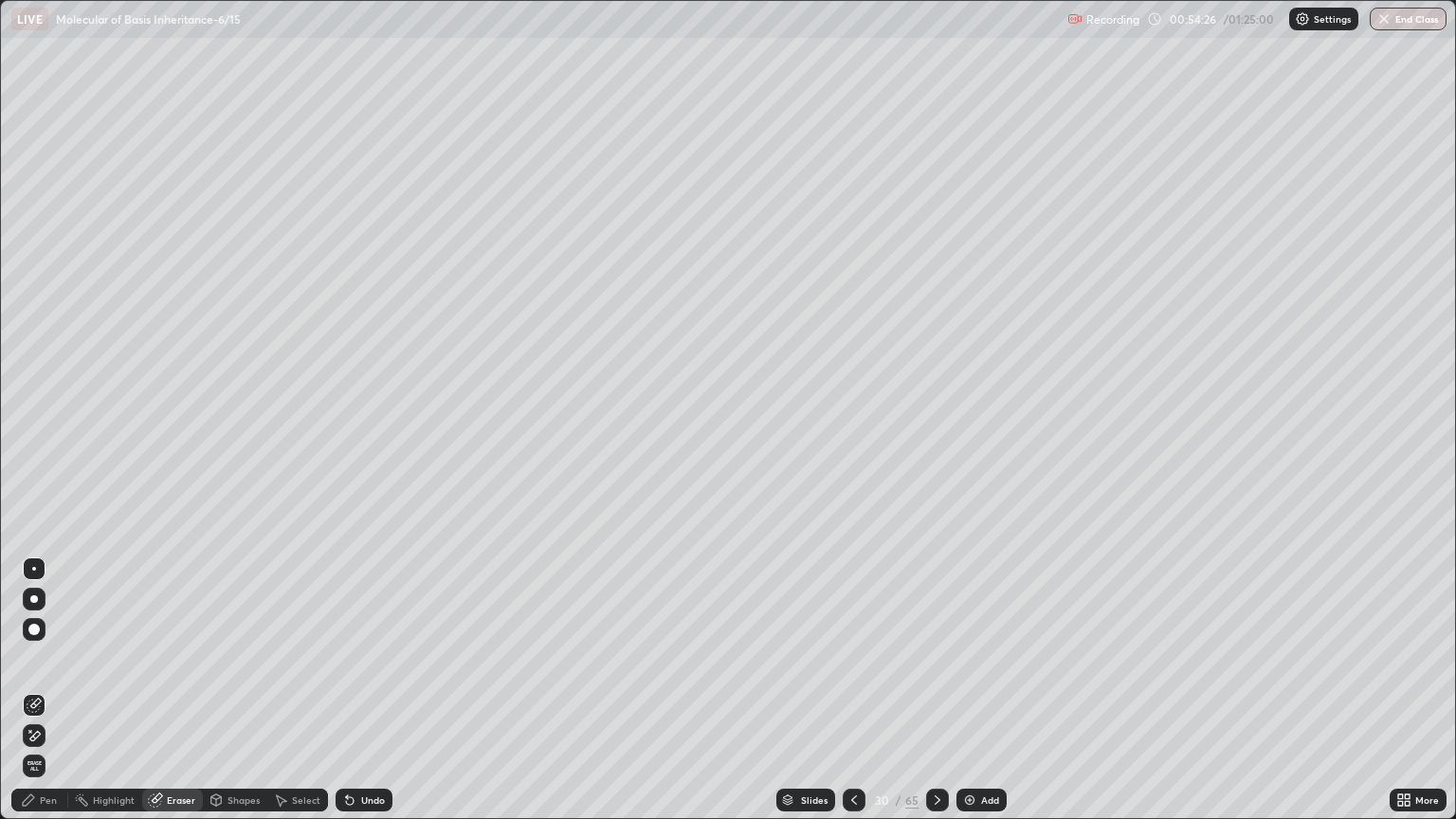 click 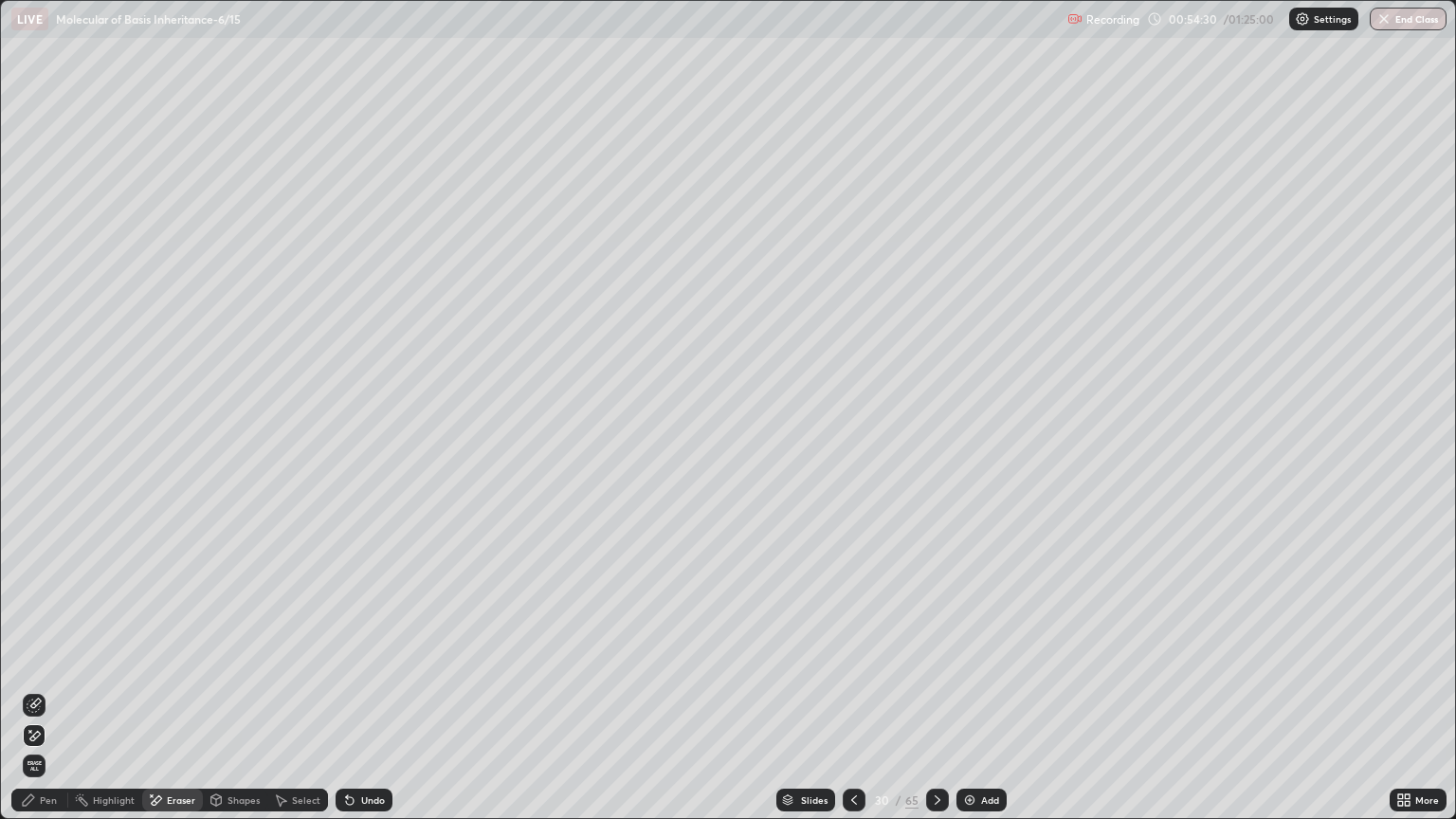 click on "Undo" at bounding box center [364, 800] 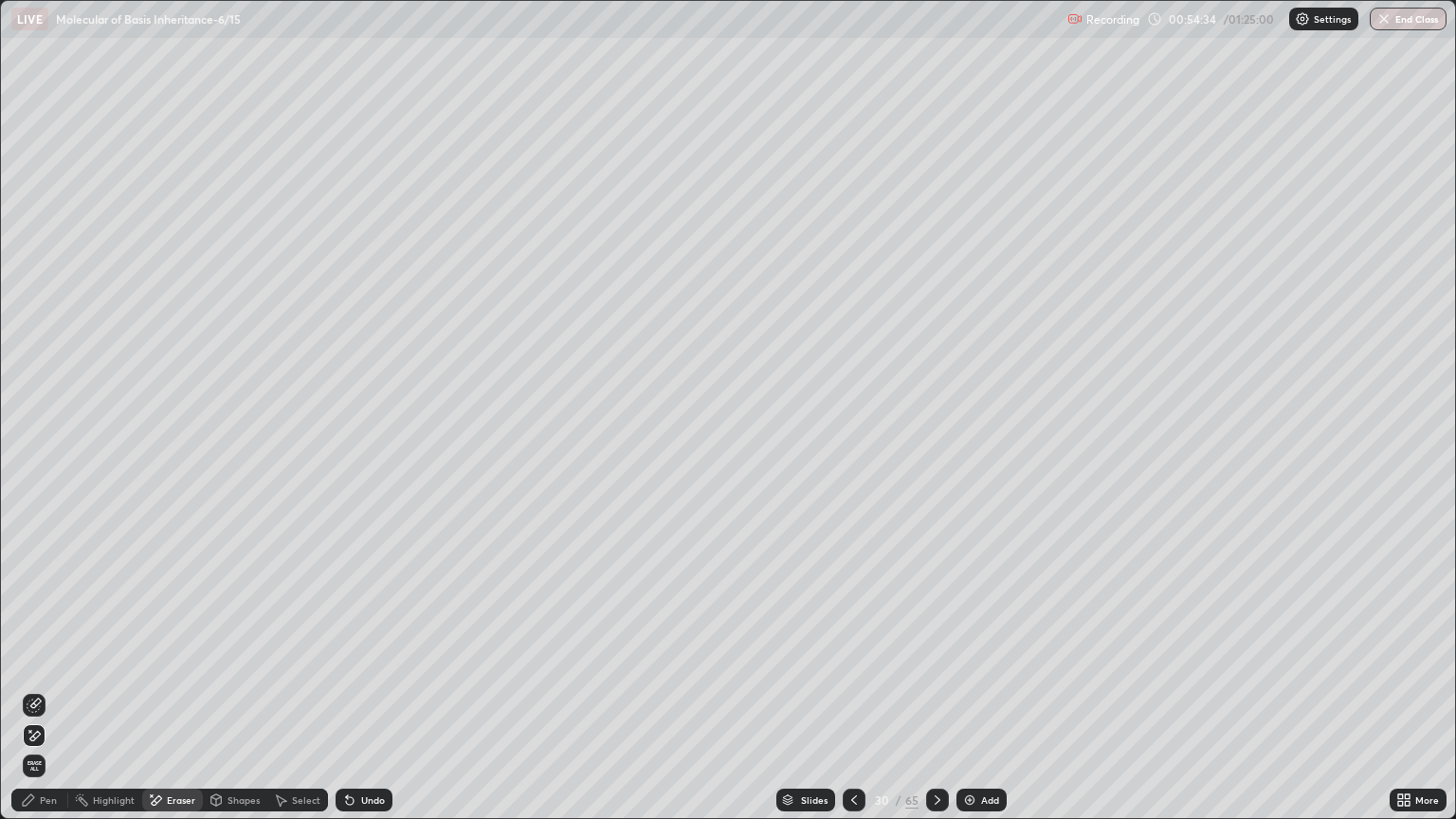 click 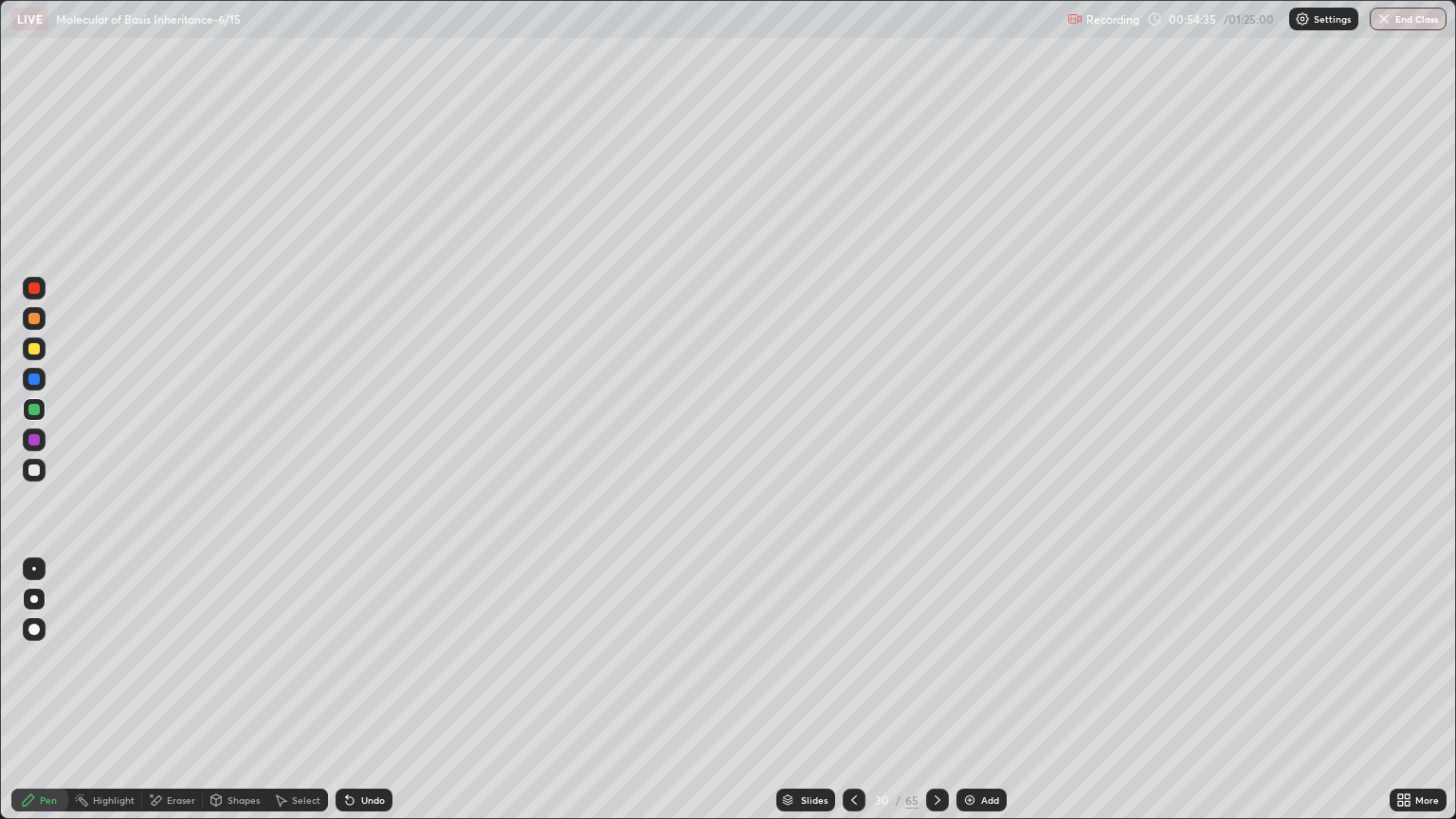 click at bounding box center (34, 379) 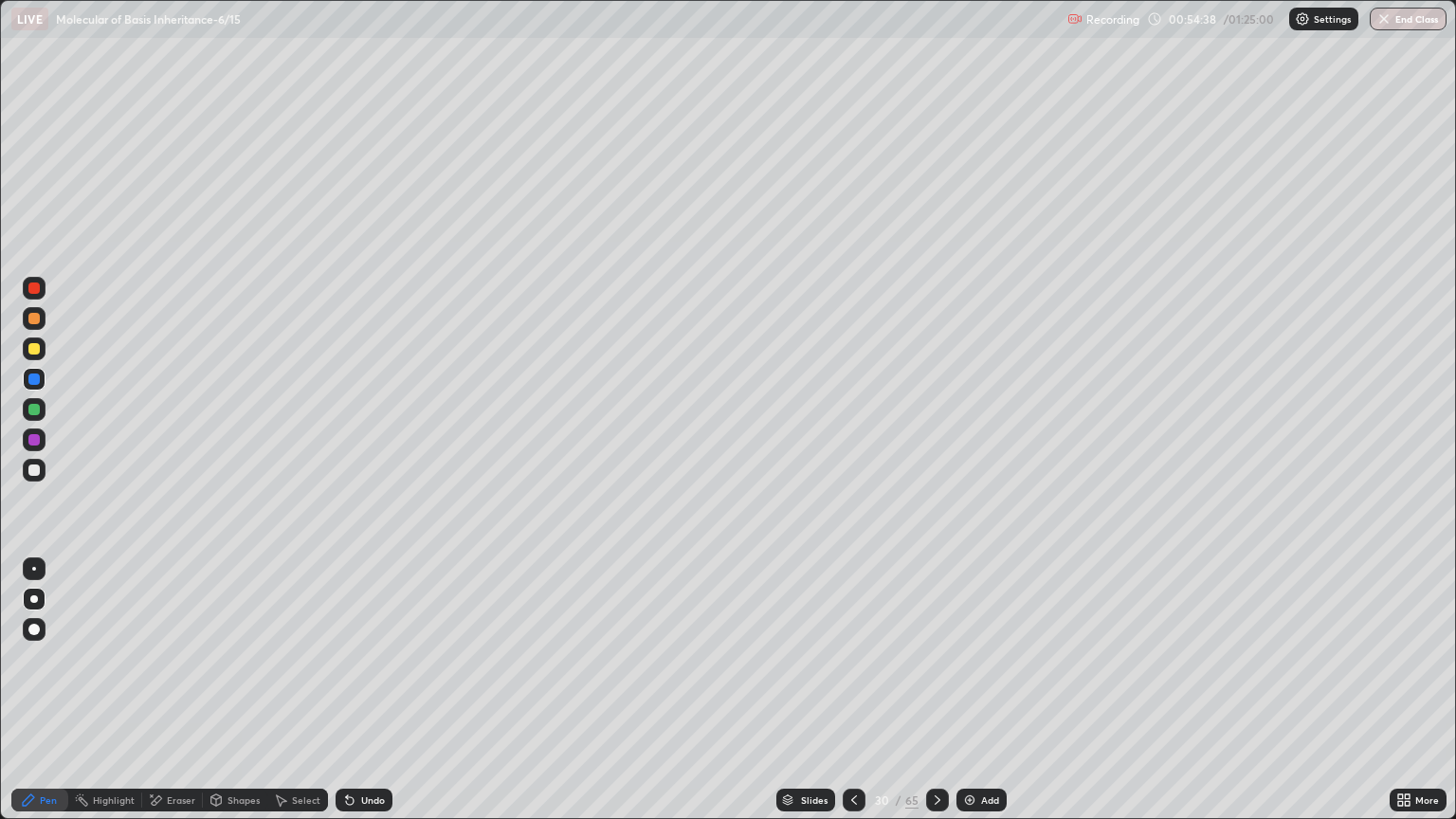 click at bounding box center [34, 288] 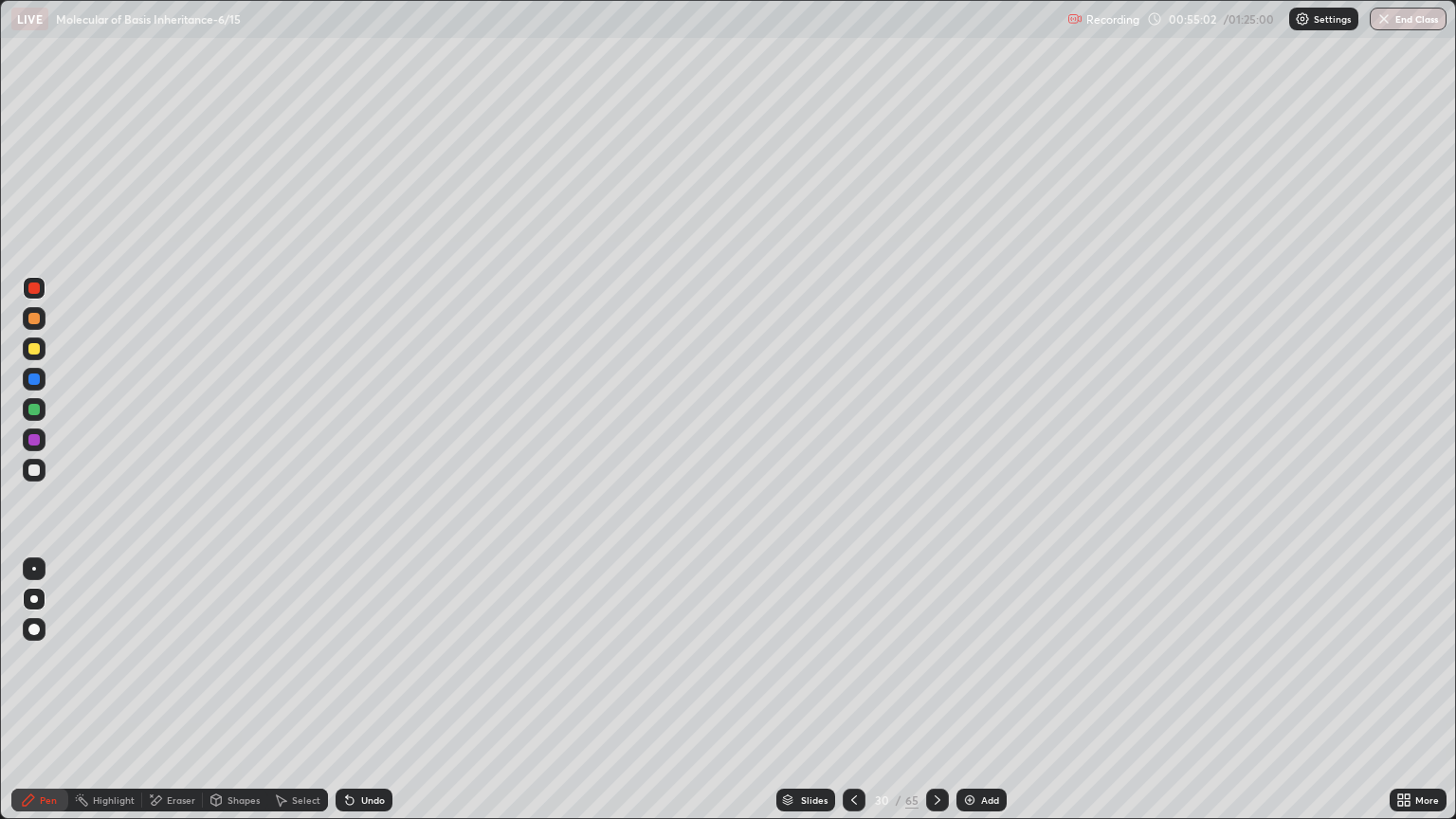 click at bounding box center [34, 470] 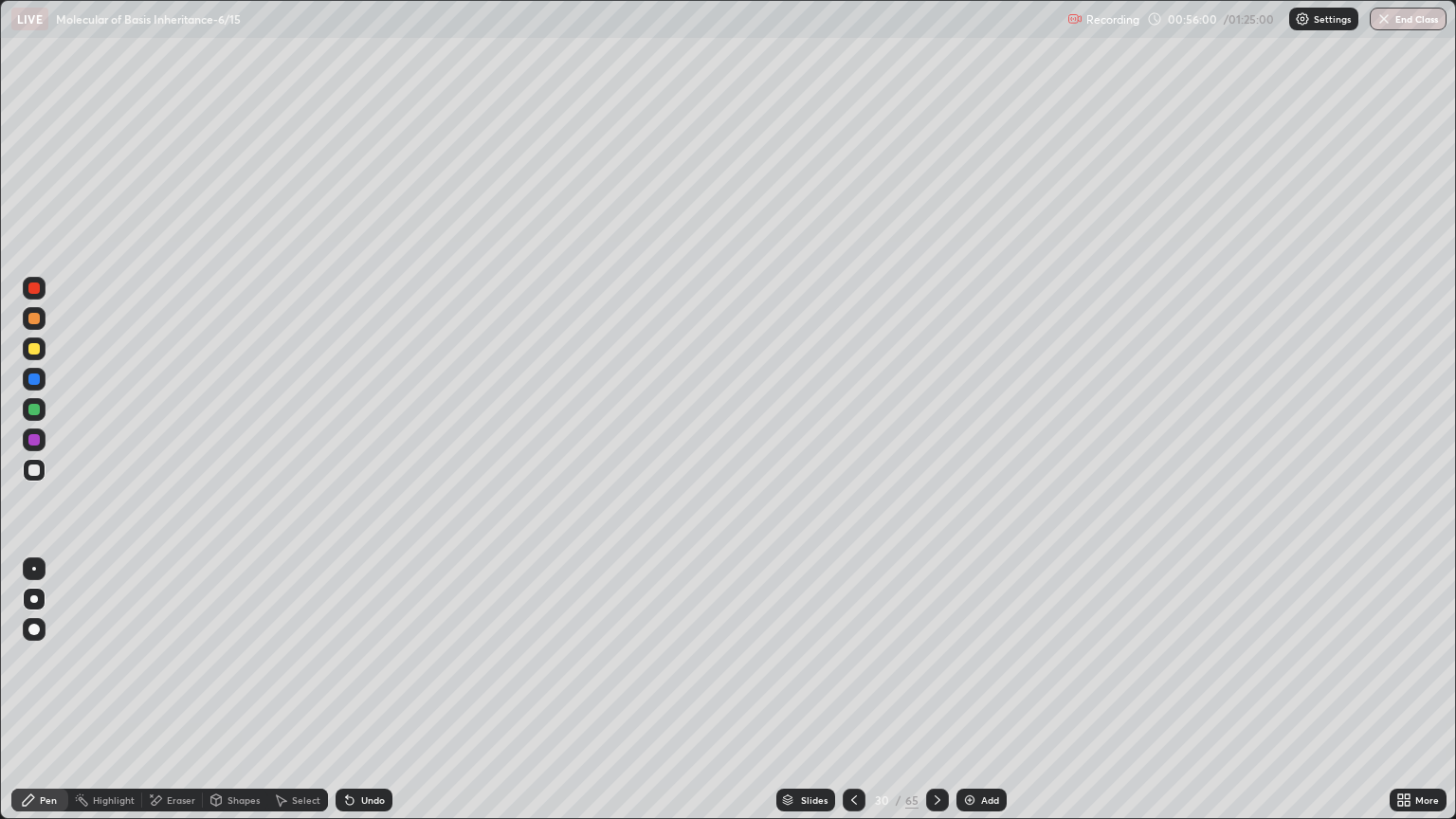 click on "Add" at bounding box center [990, 800] 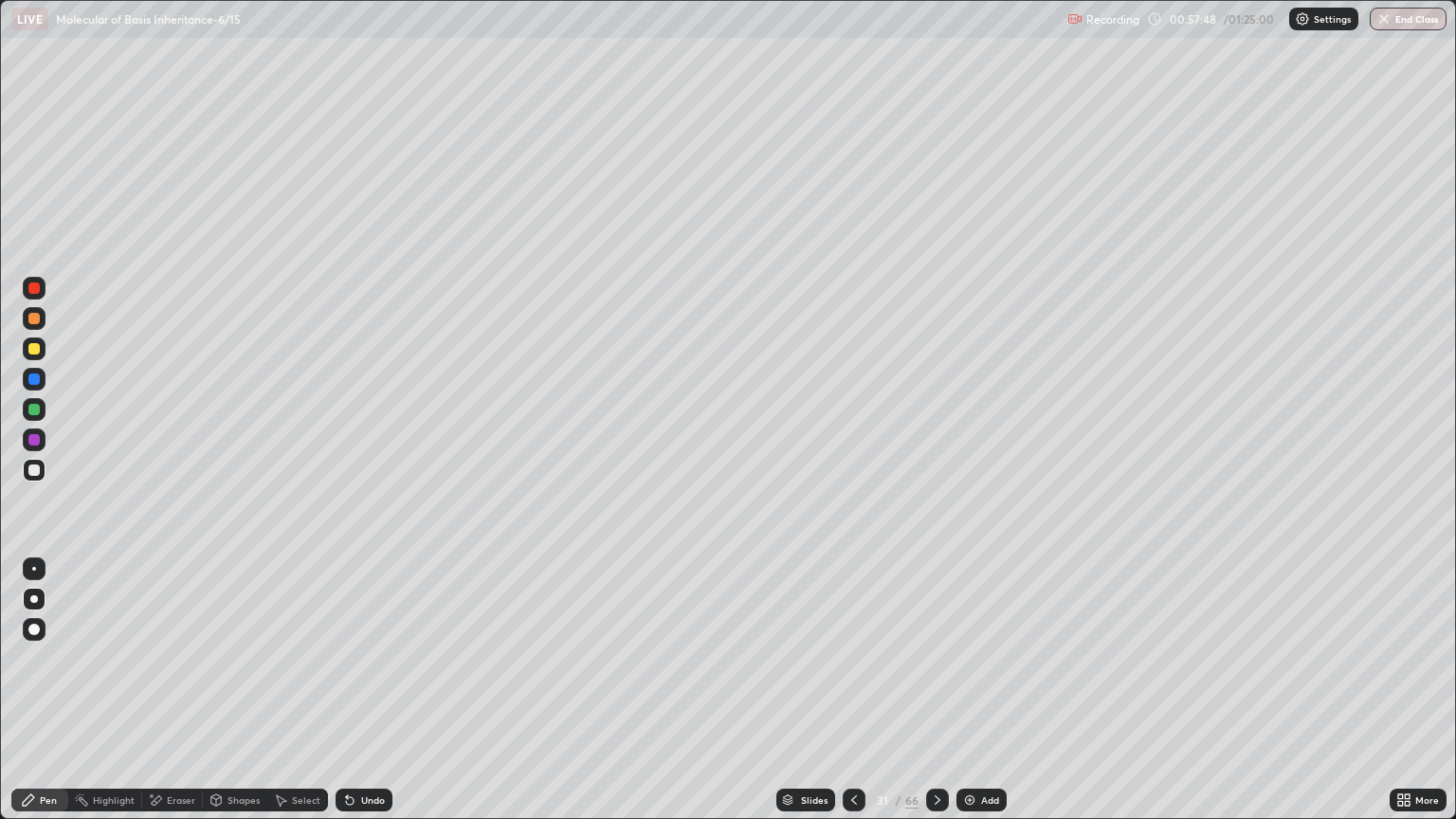 click at bounding box center (34, 349) 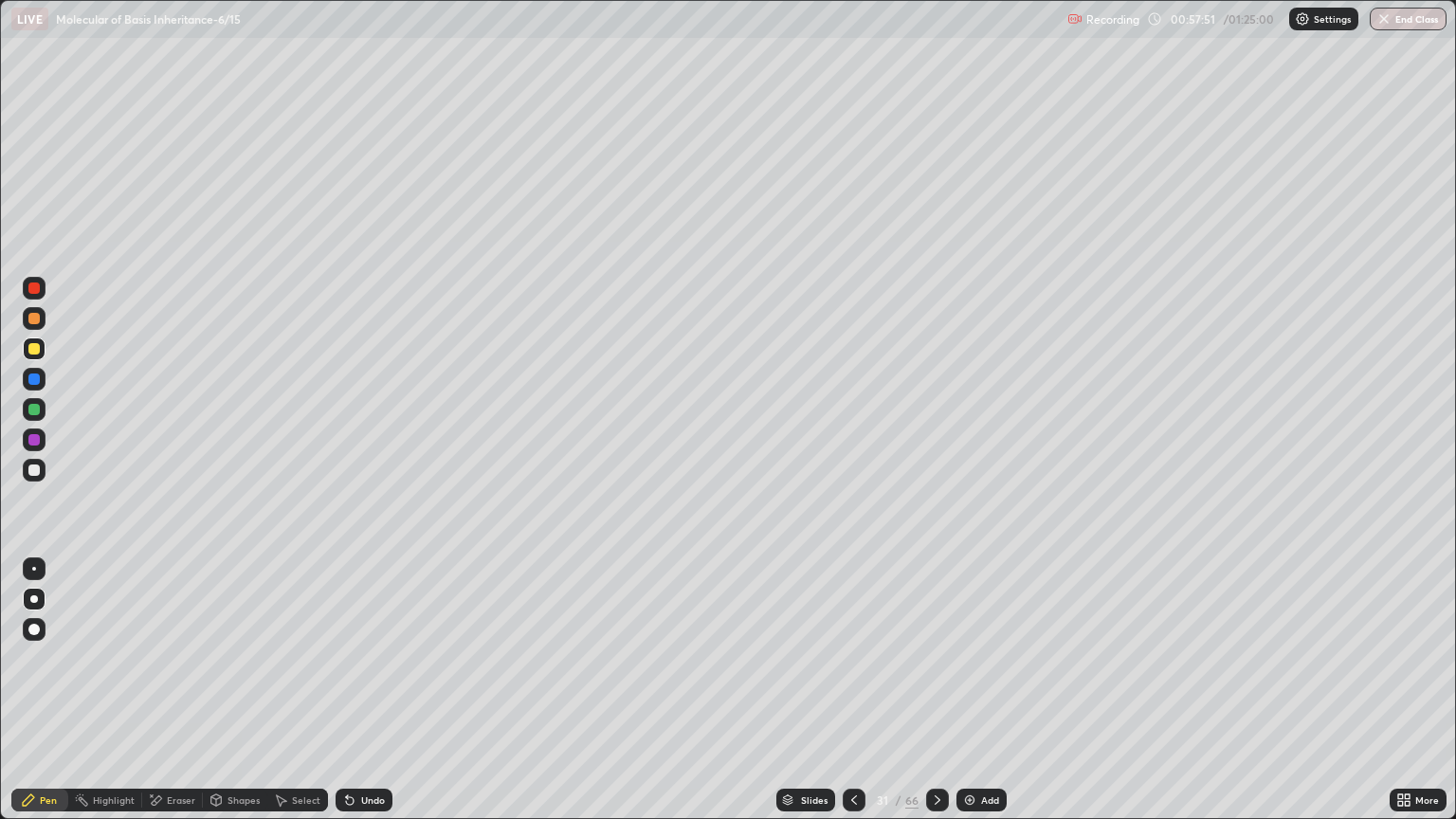 click at bounding box center [34, 318] 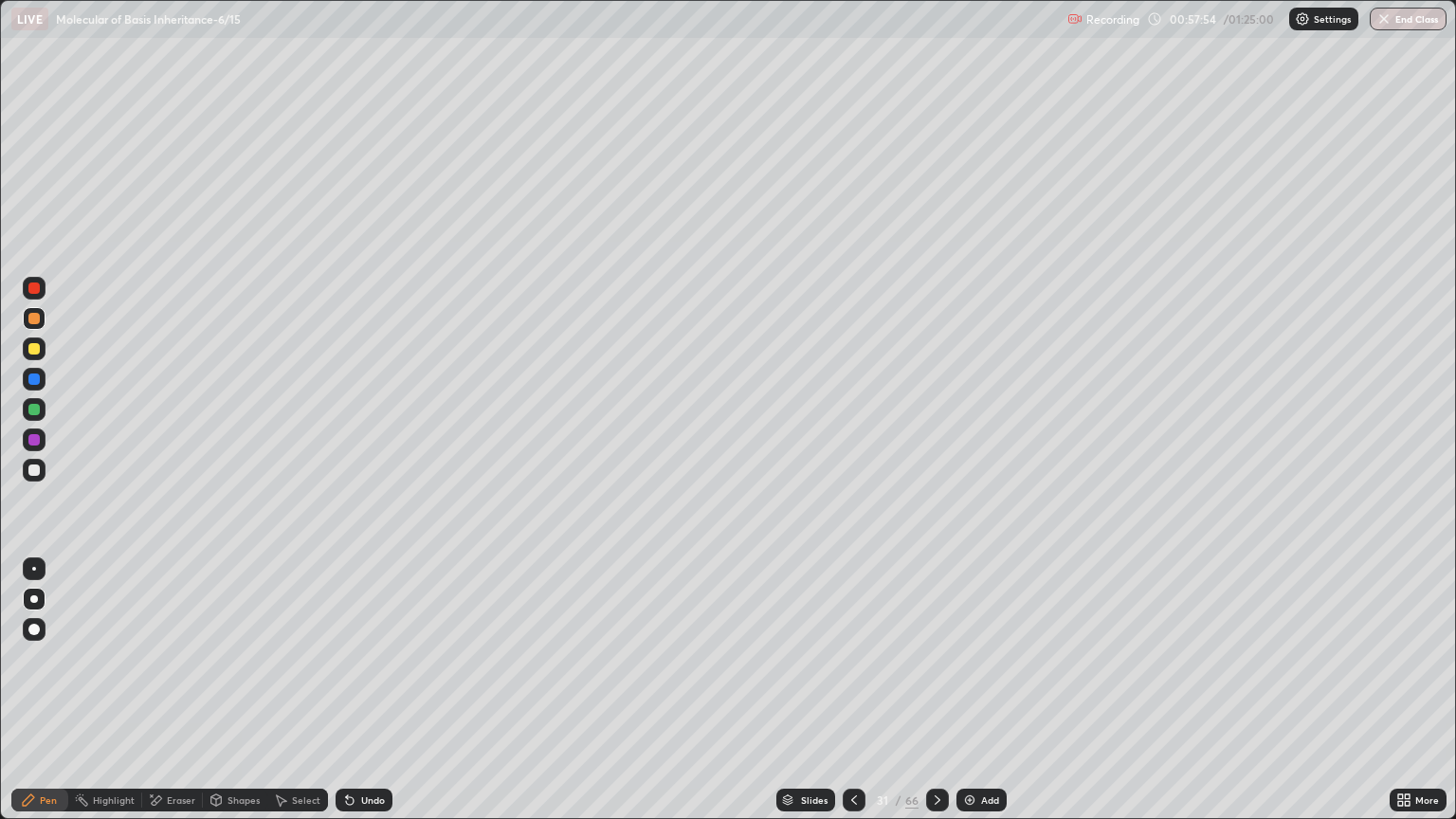 click at bounding box center [34, 470] 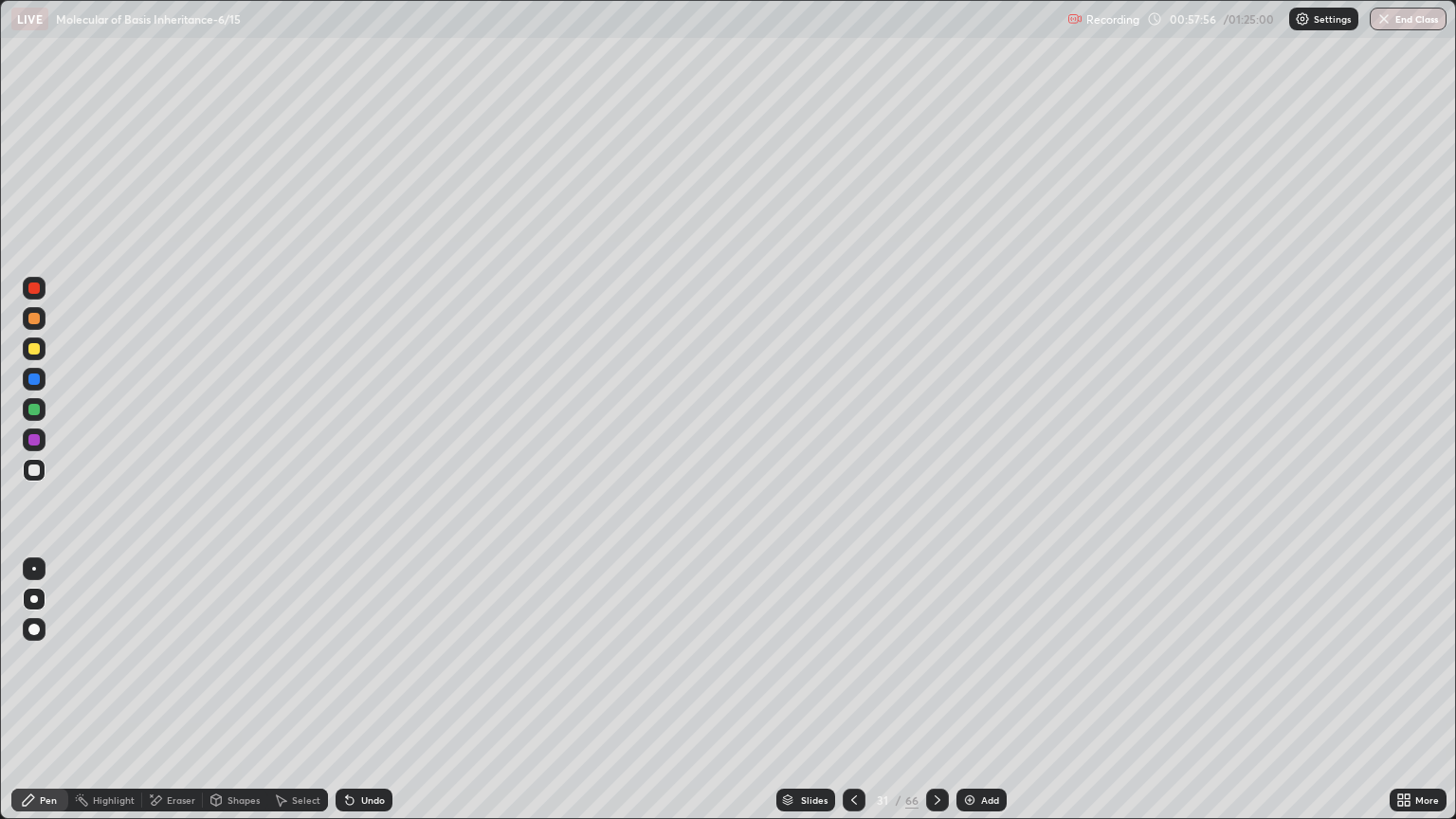 click at bounding box center [34, 349] 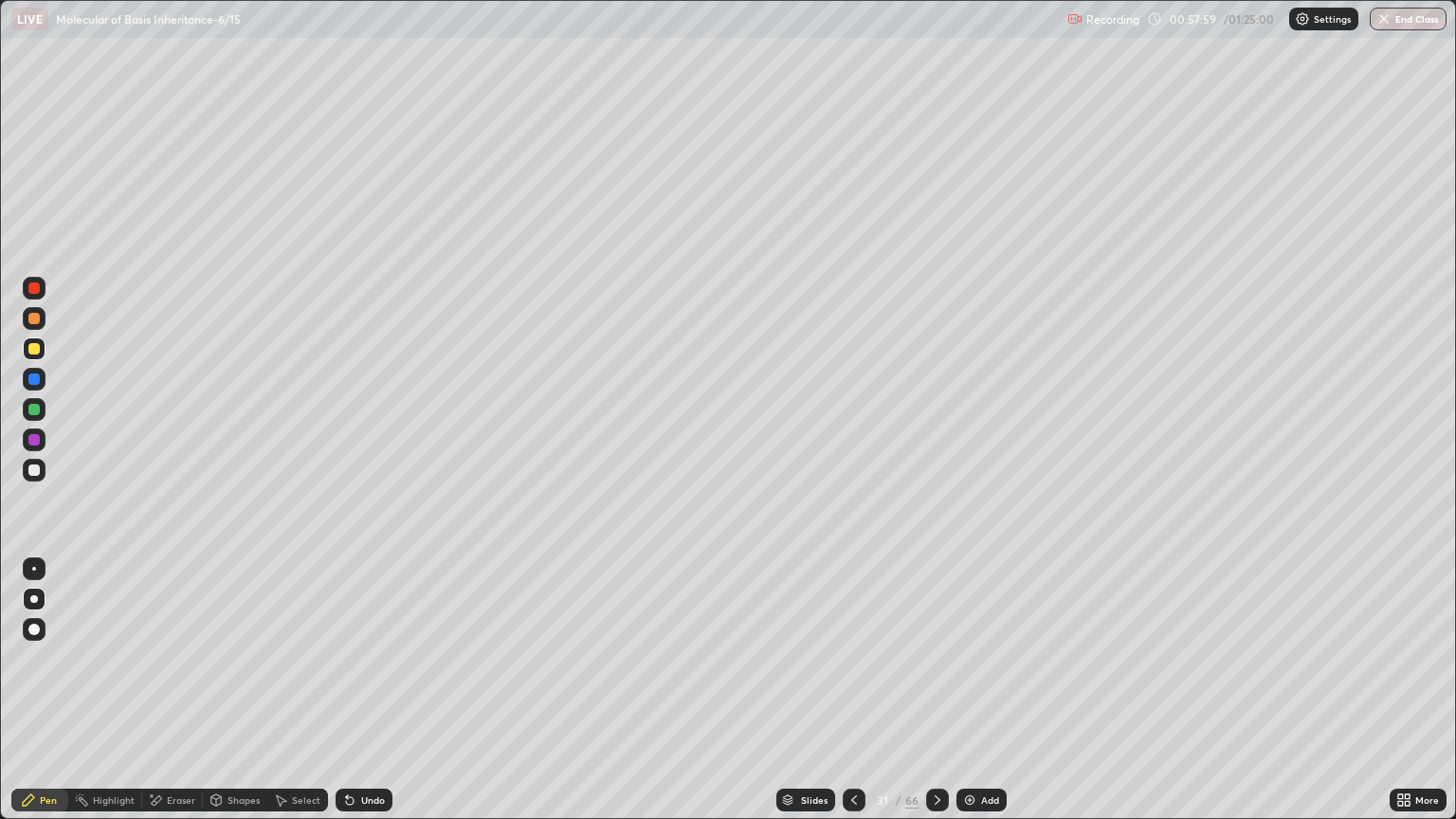 click at bounding box center (34, 318) 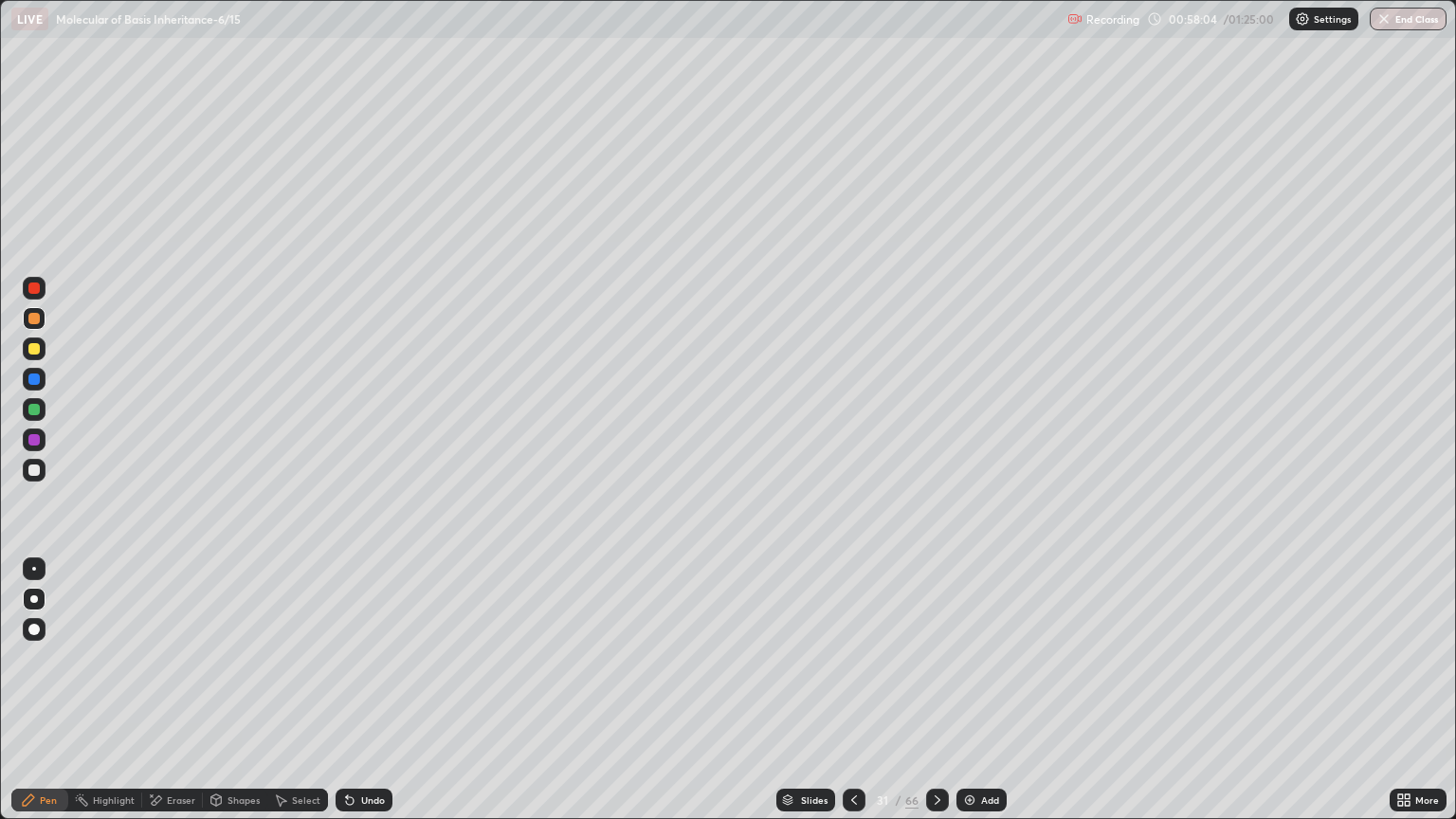 click at bounding box center (34, 470) 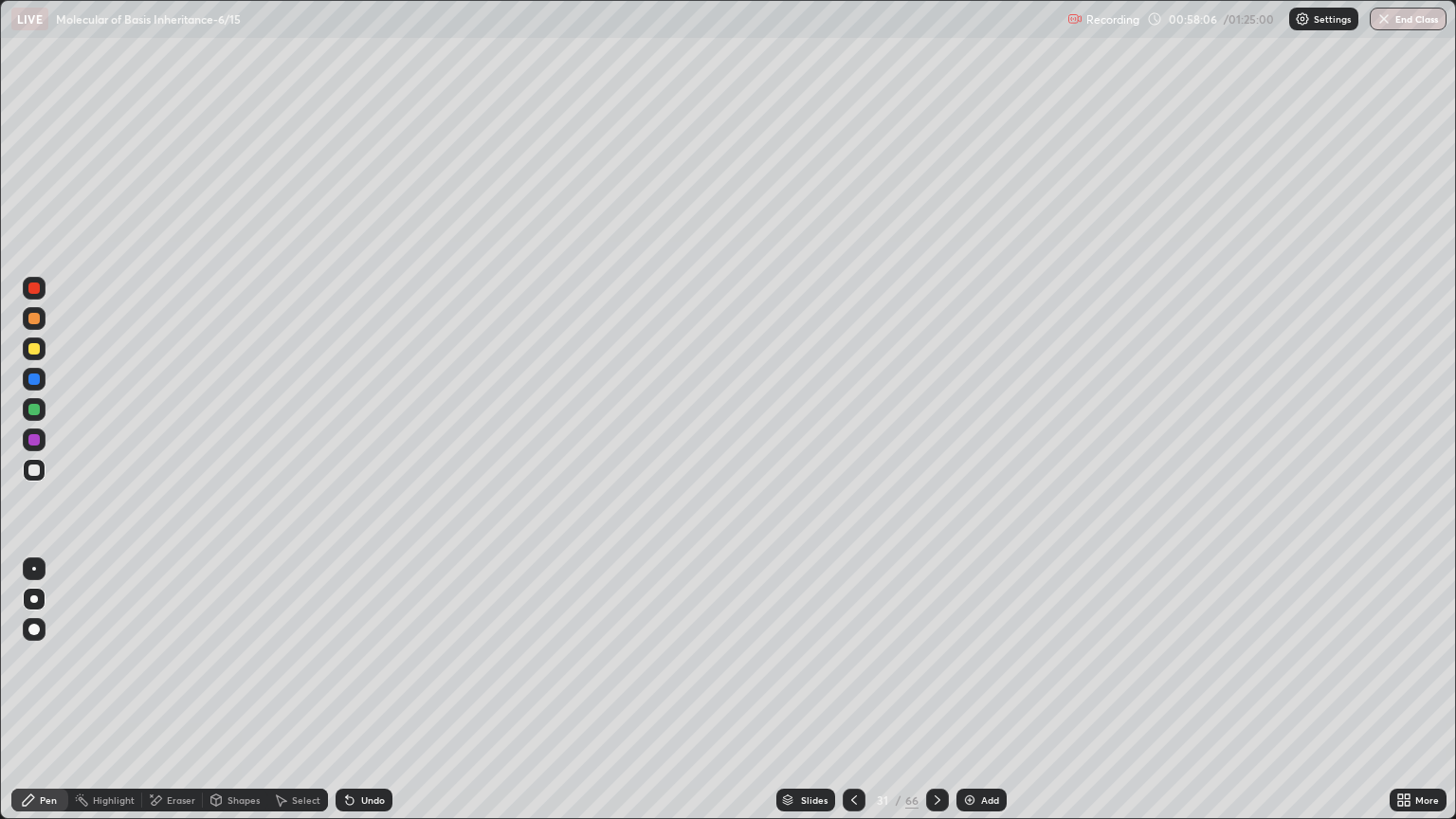 click at bounding box center [34, 349] 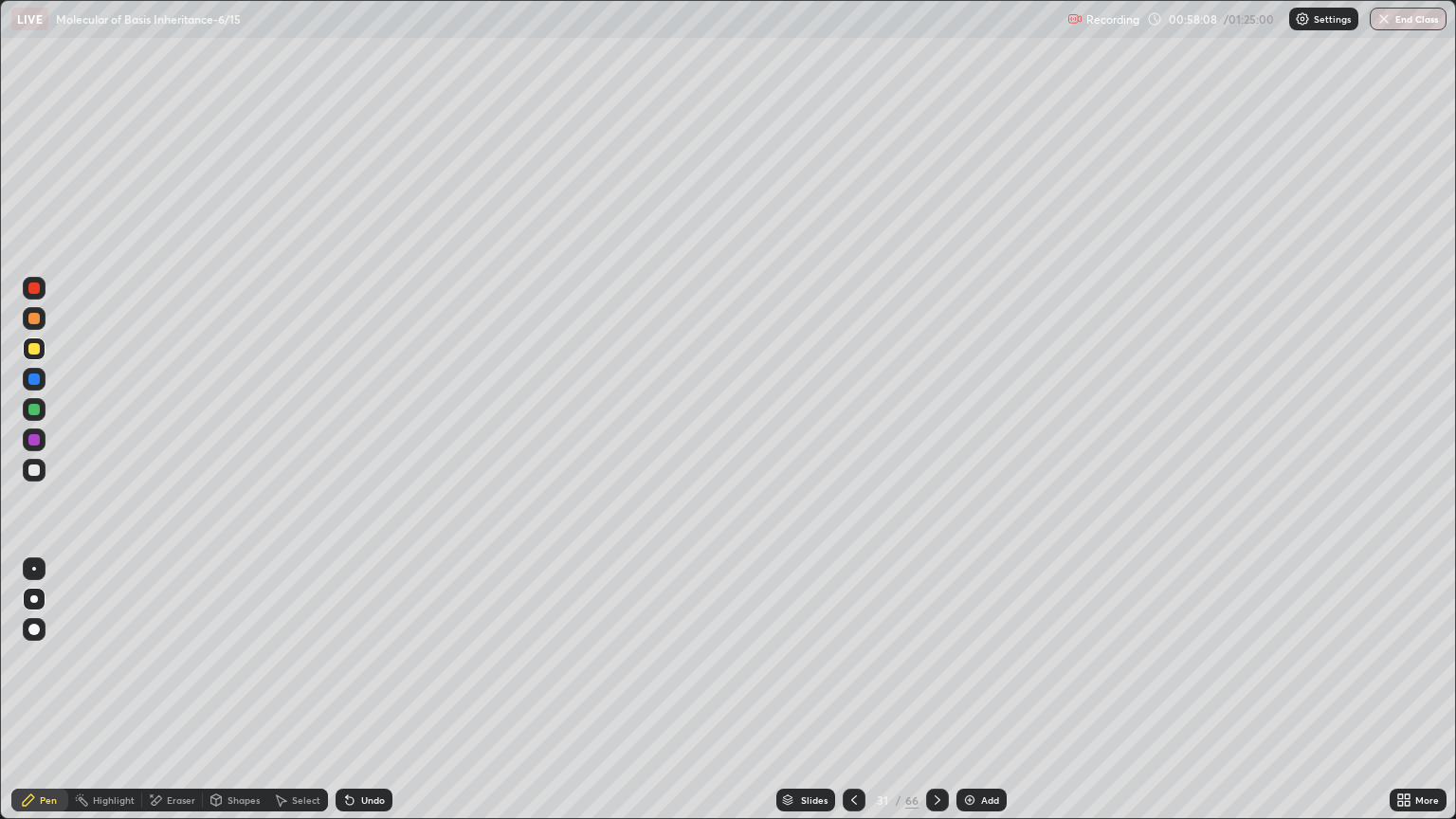 click at bounding box center (34, 318) 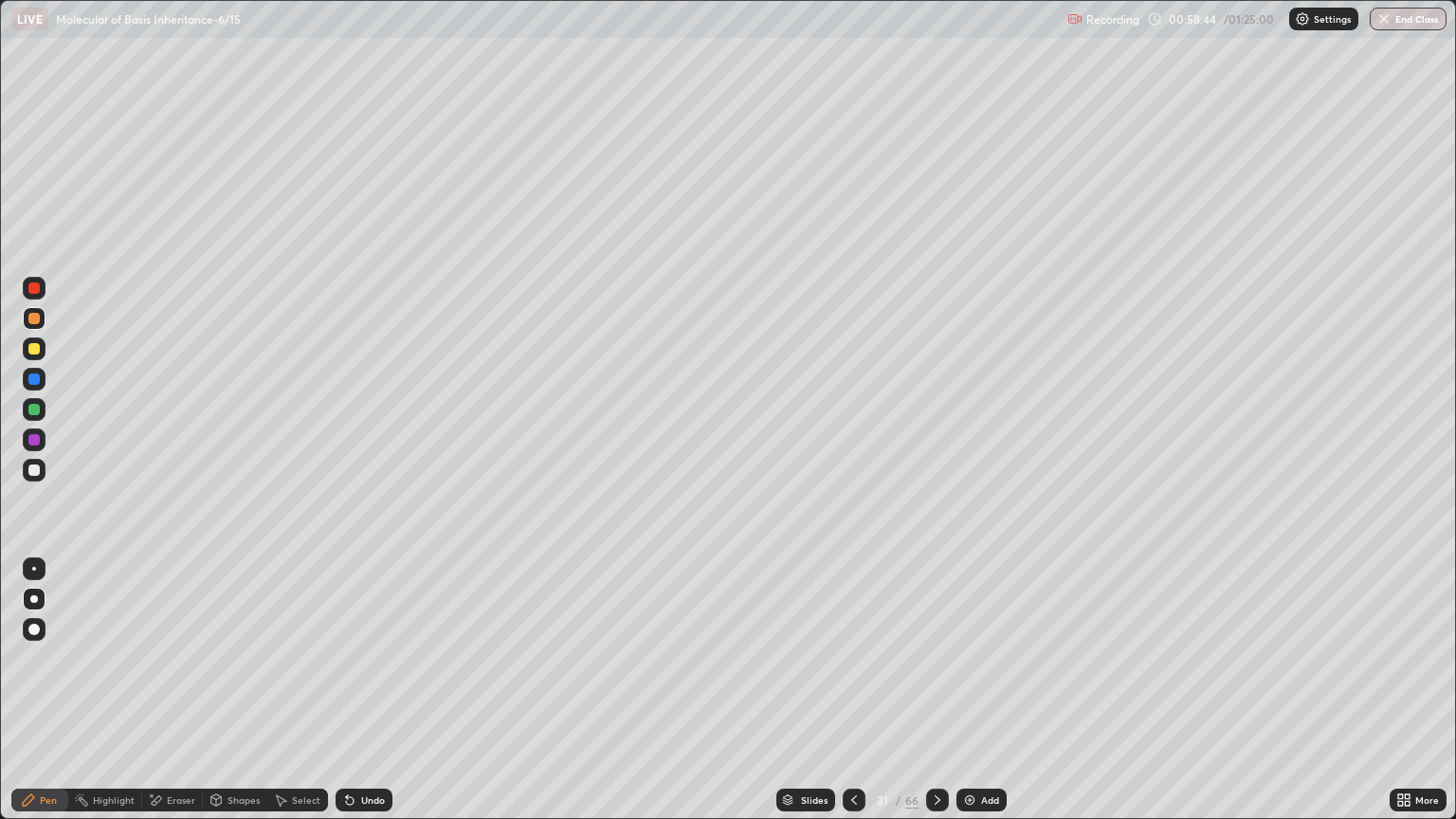 click on "Slides" at bounding box center [806, 800] 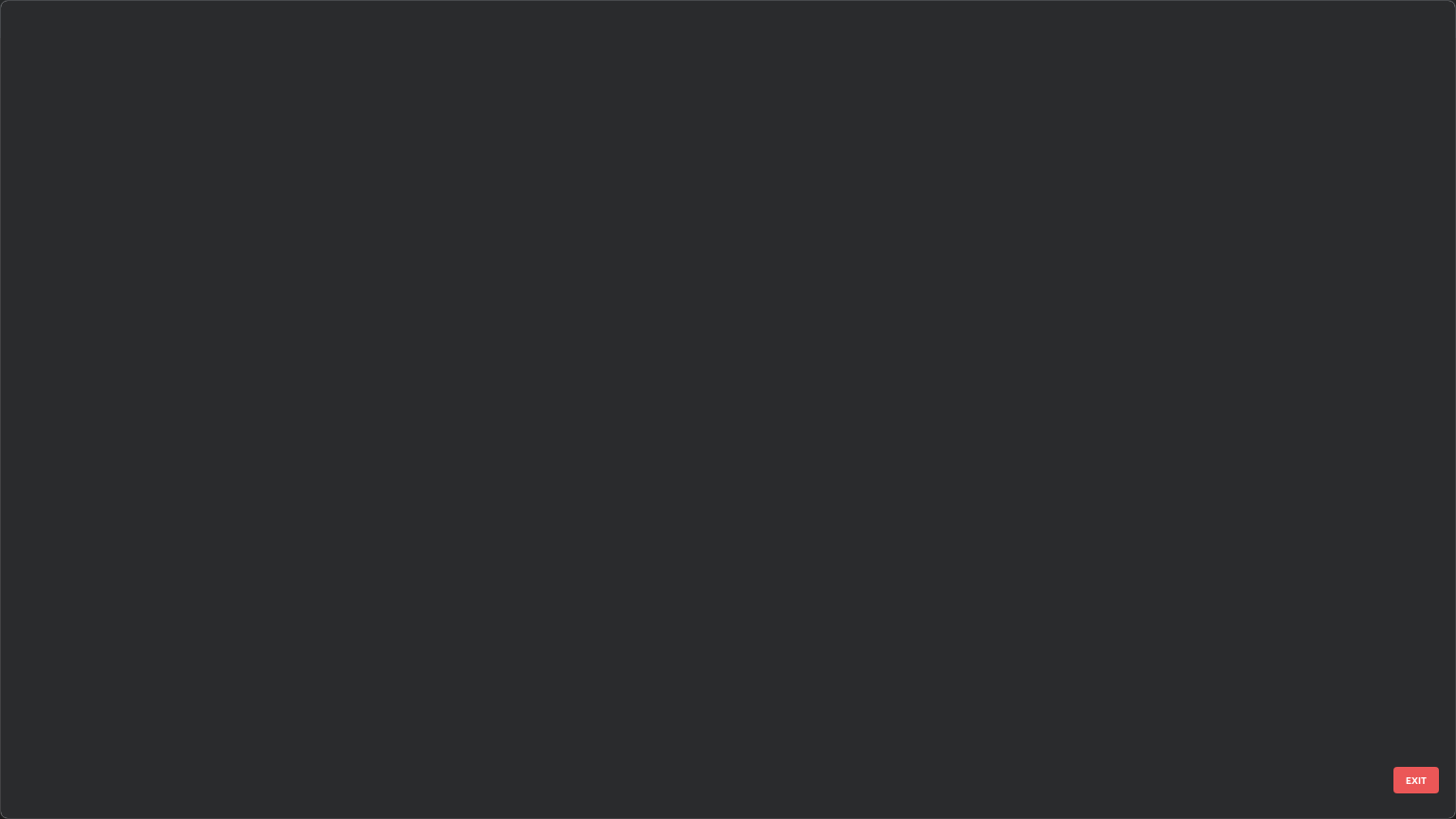 scroll, scrollTop: 2025, scrollLeft: 0, axis: vertical 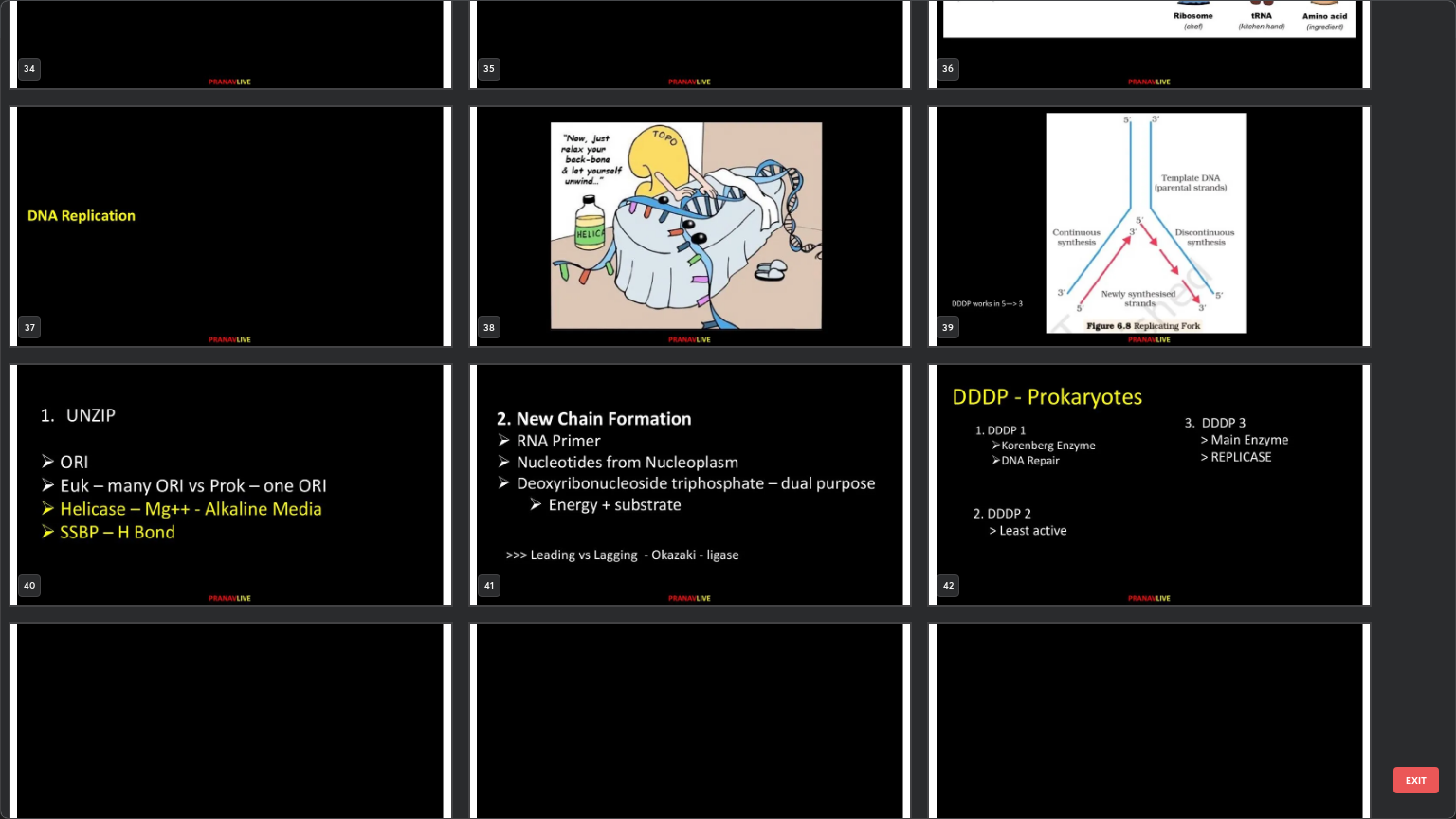 click at bounding box center (230, 484) 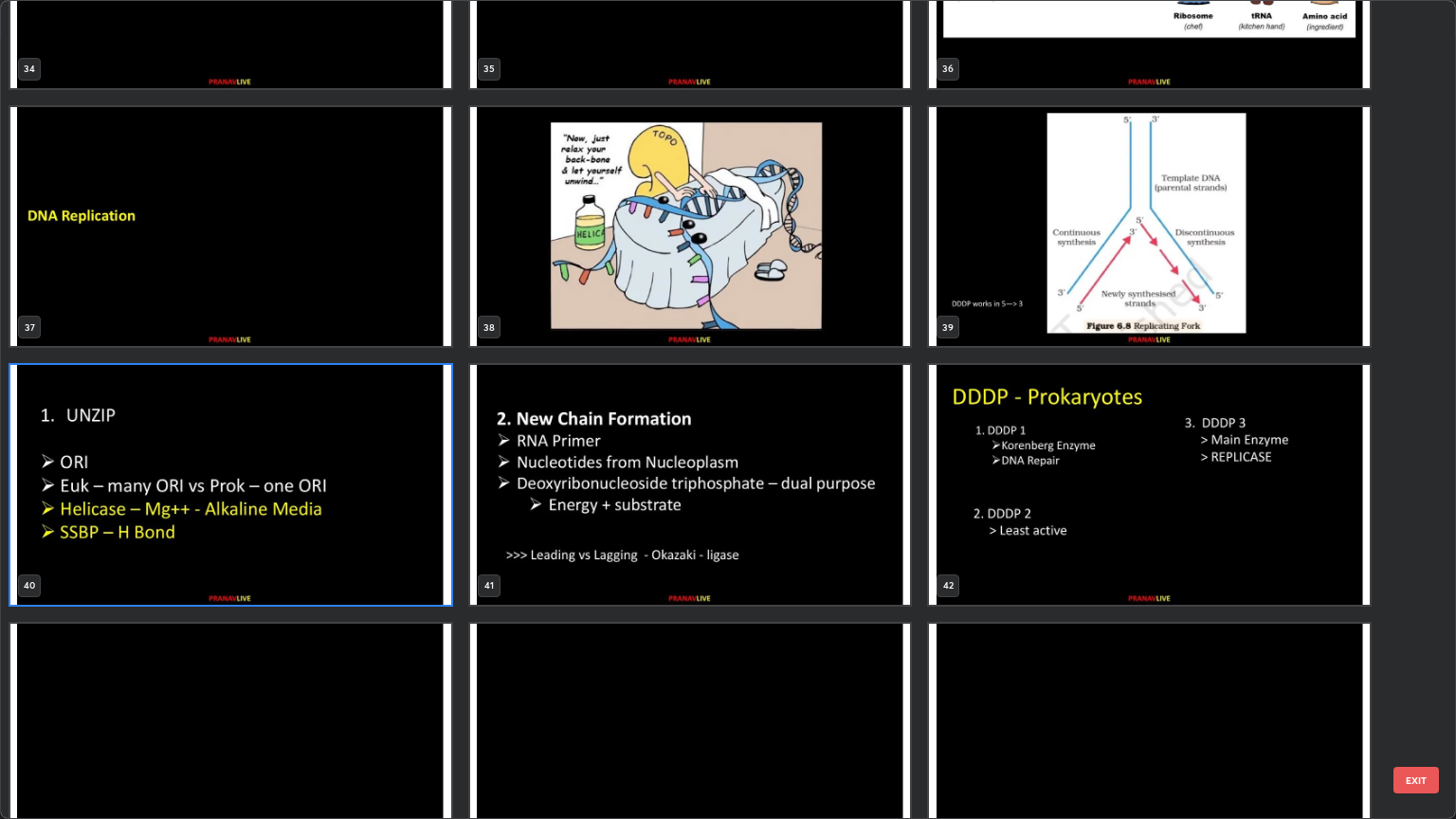 click at bounding box center (230, 484) 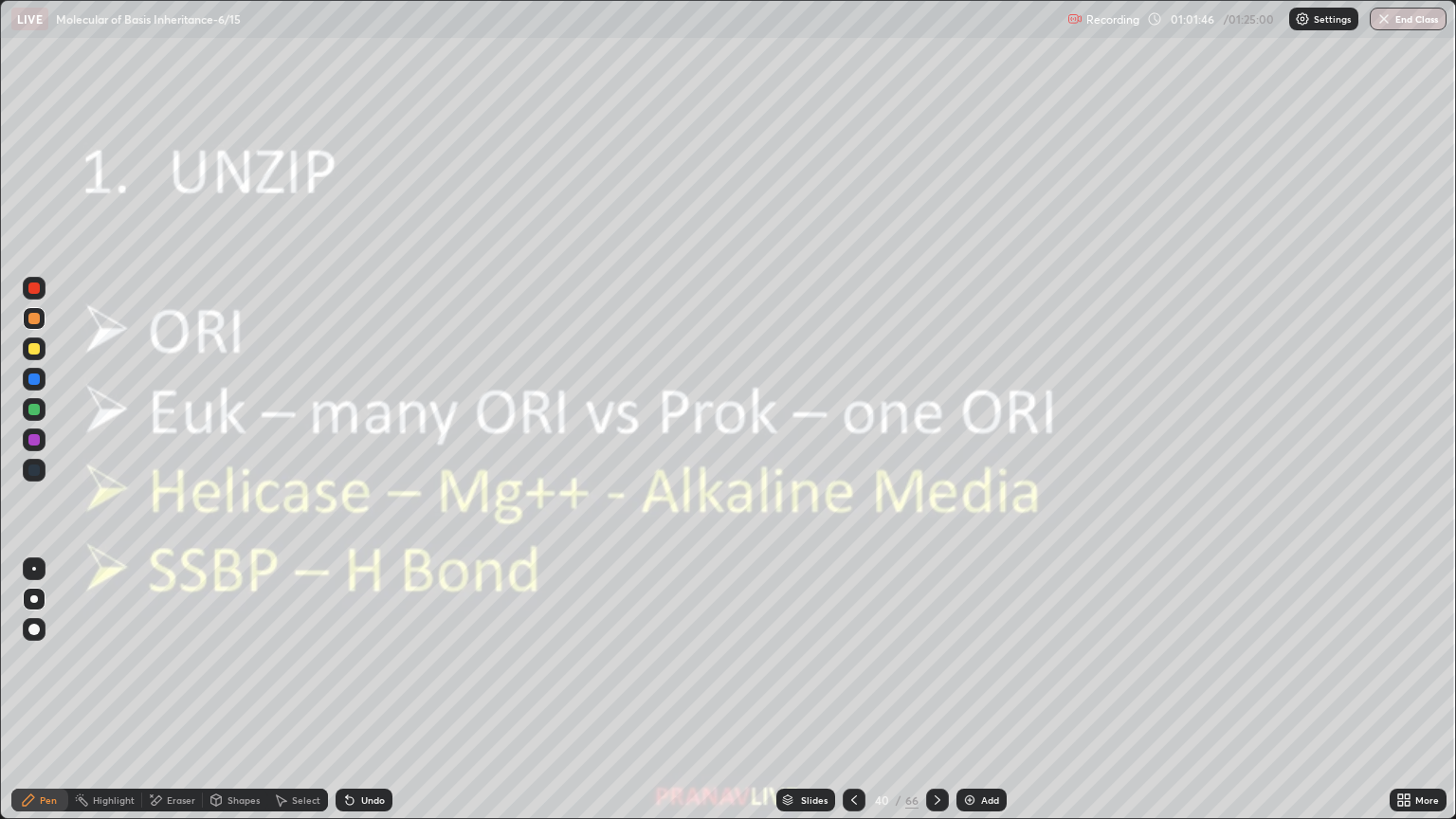 click 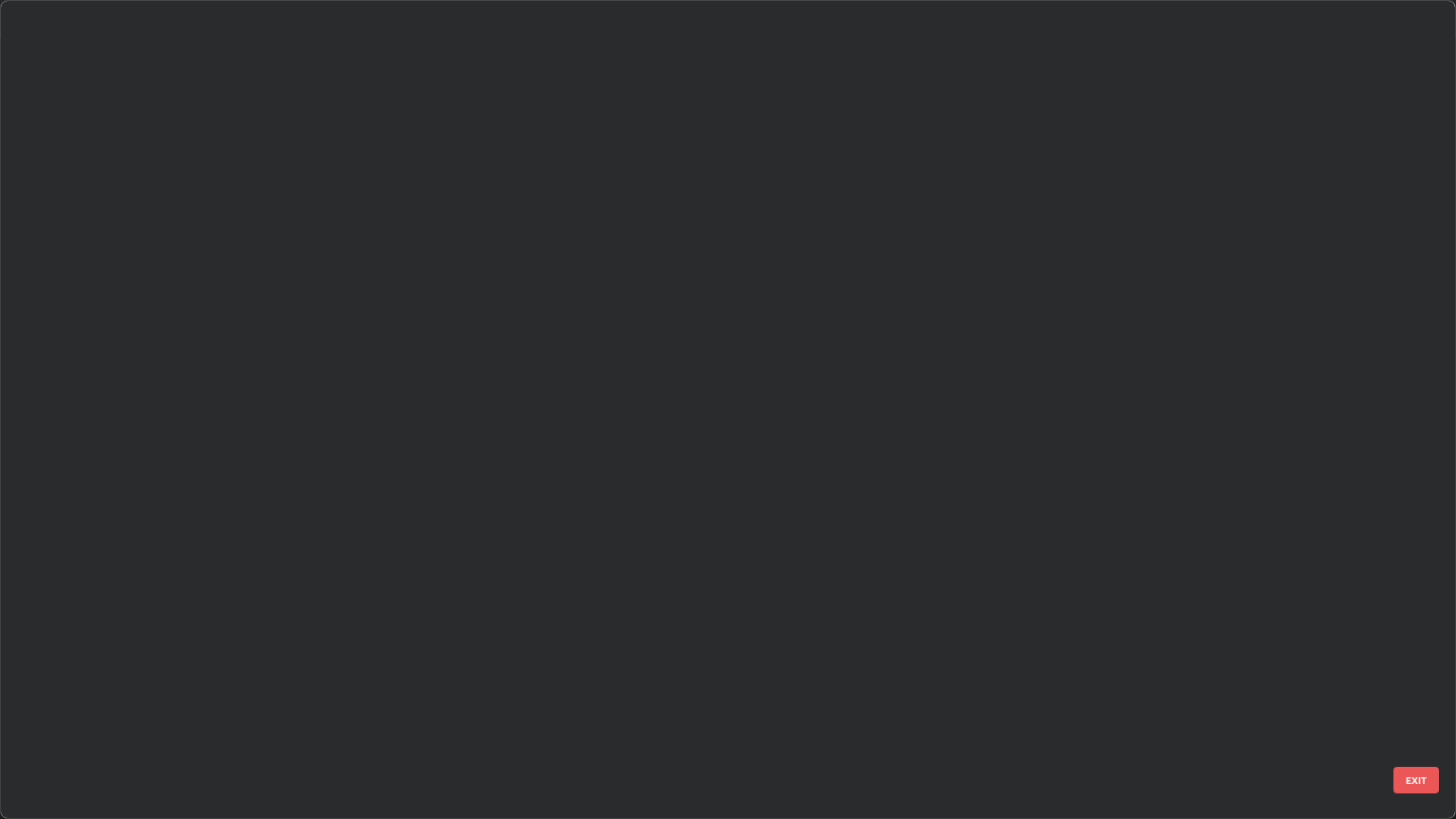 scroll, scrollTop: 2800, scrollLeft: 0, axis: vertical 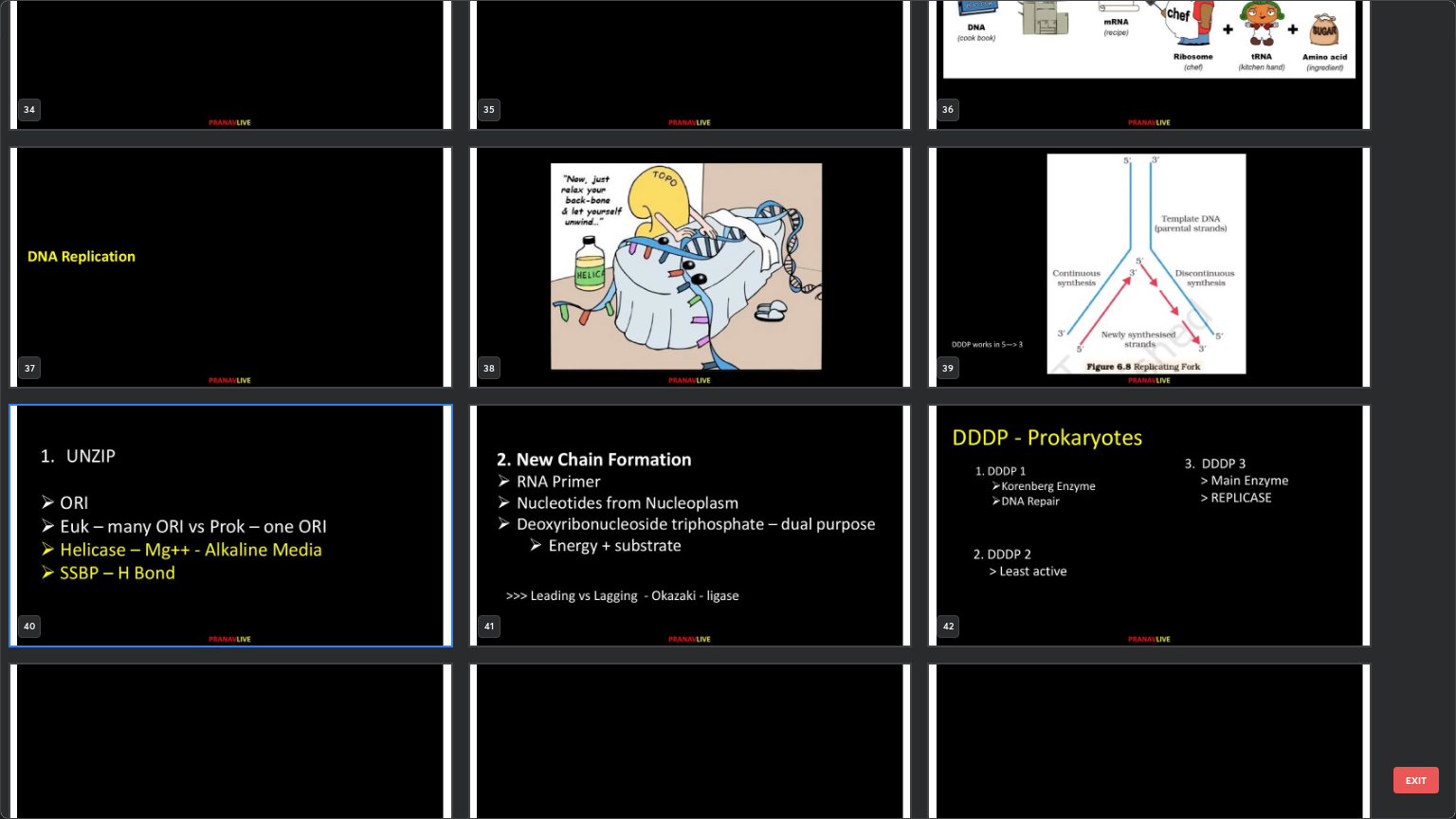 click at bounding box center (690, 525) 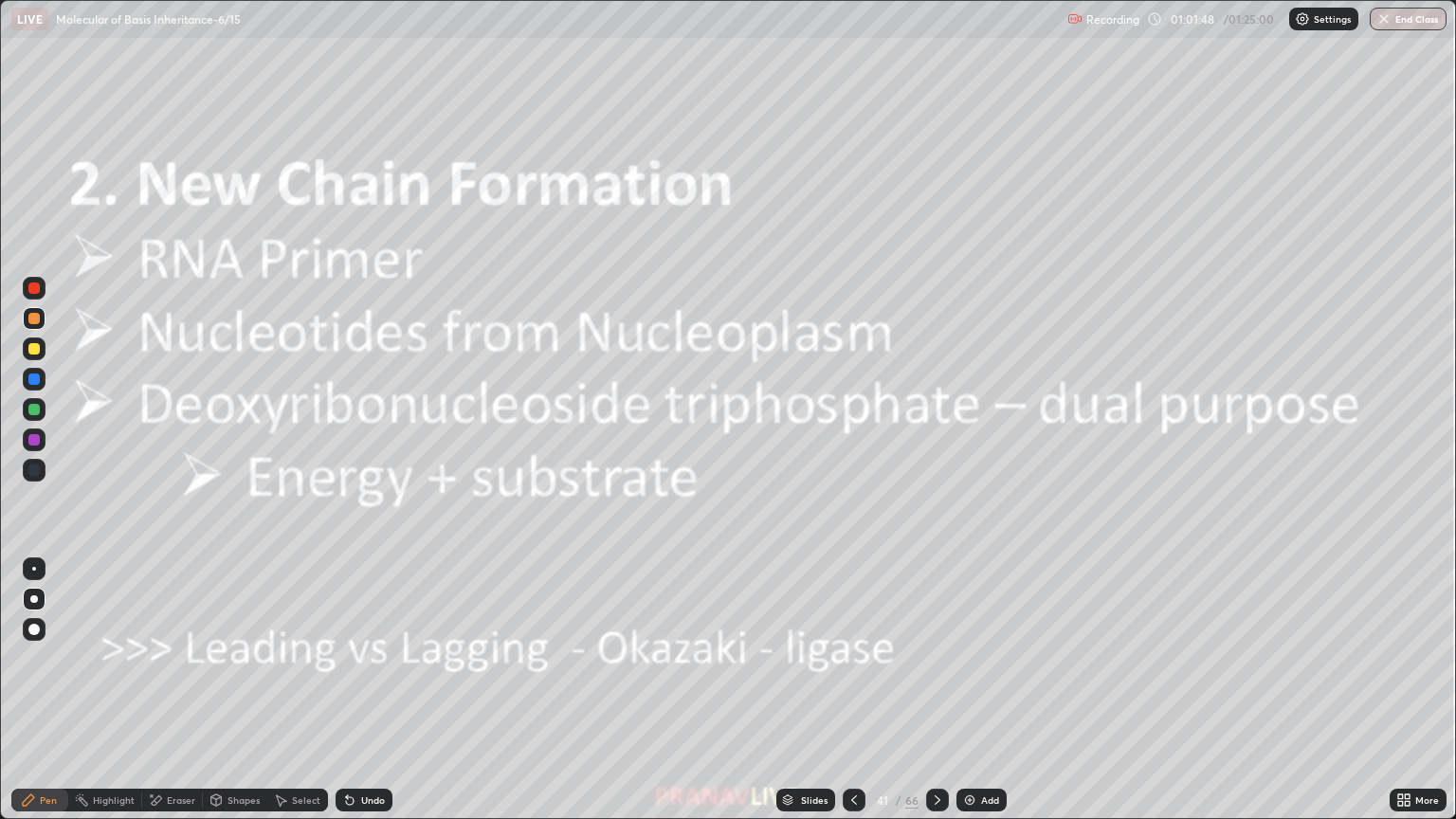 click at bounding box center (690, 525) 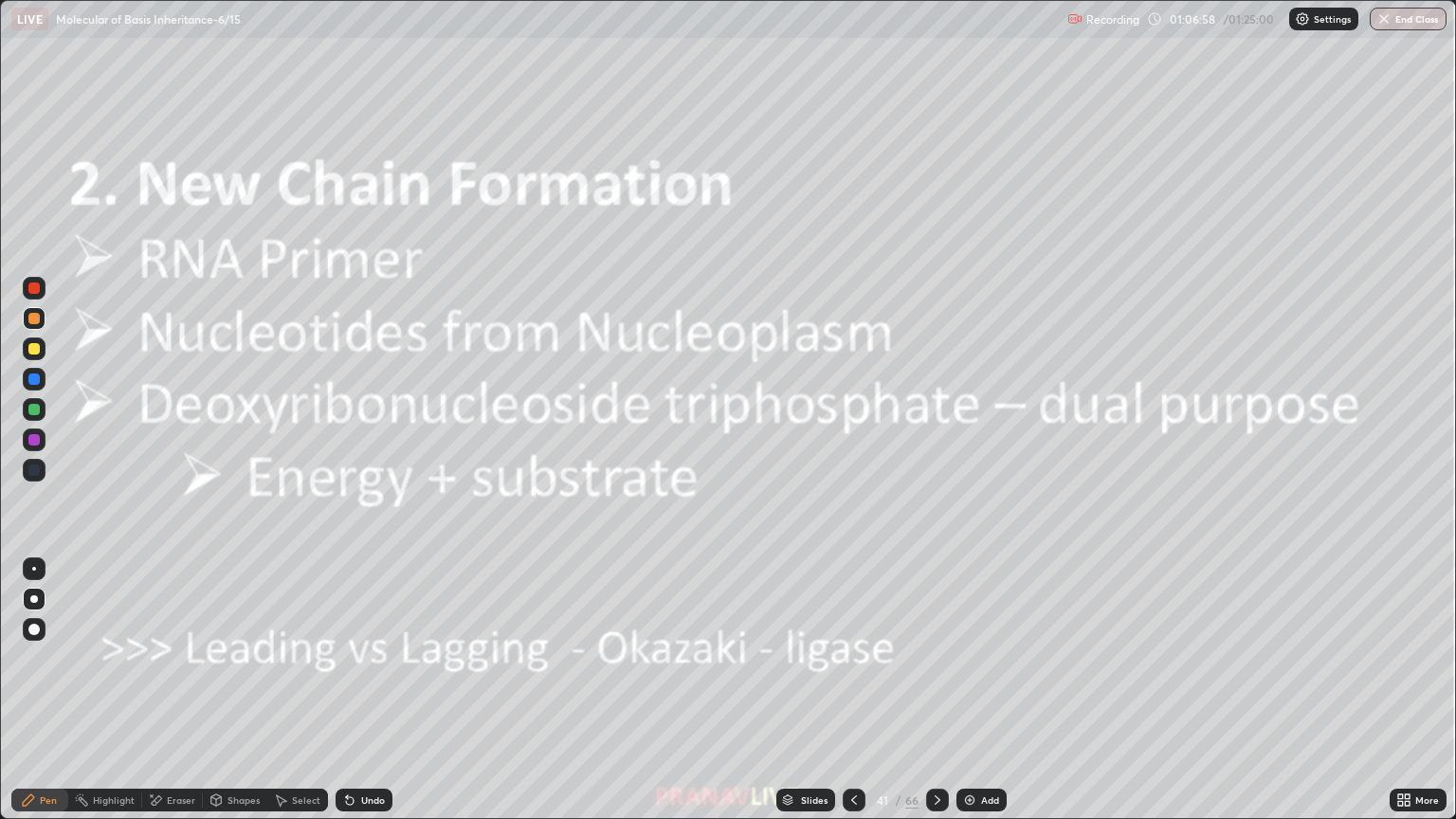 click on "Slides" at bounding box center [814, 800] 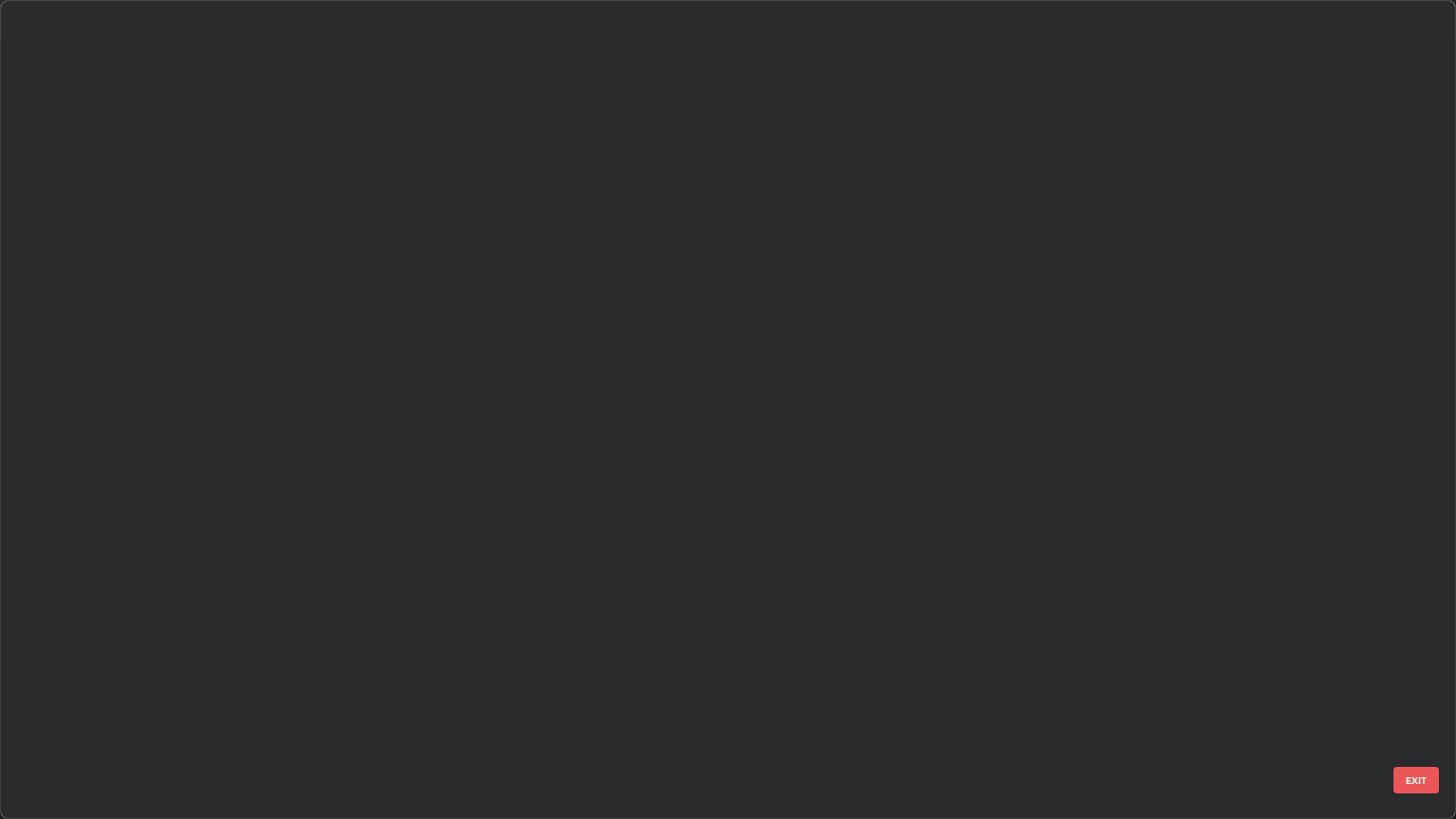 scroll, scrollTop: 2800, scrollLeft: 0, axis: vertical 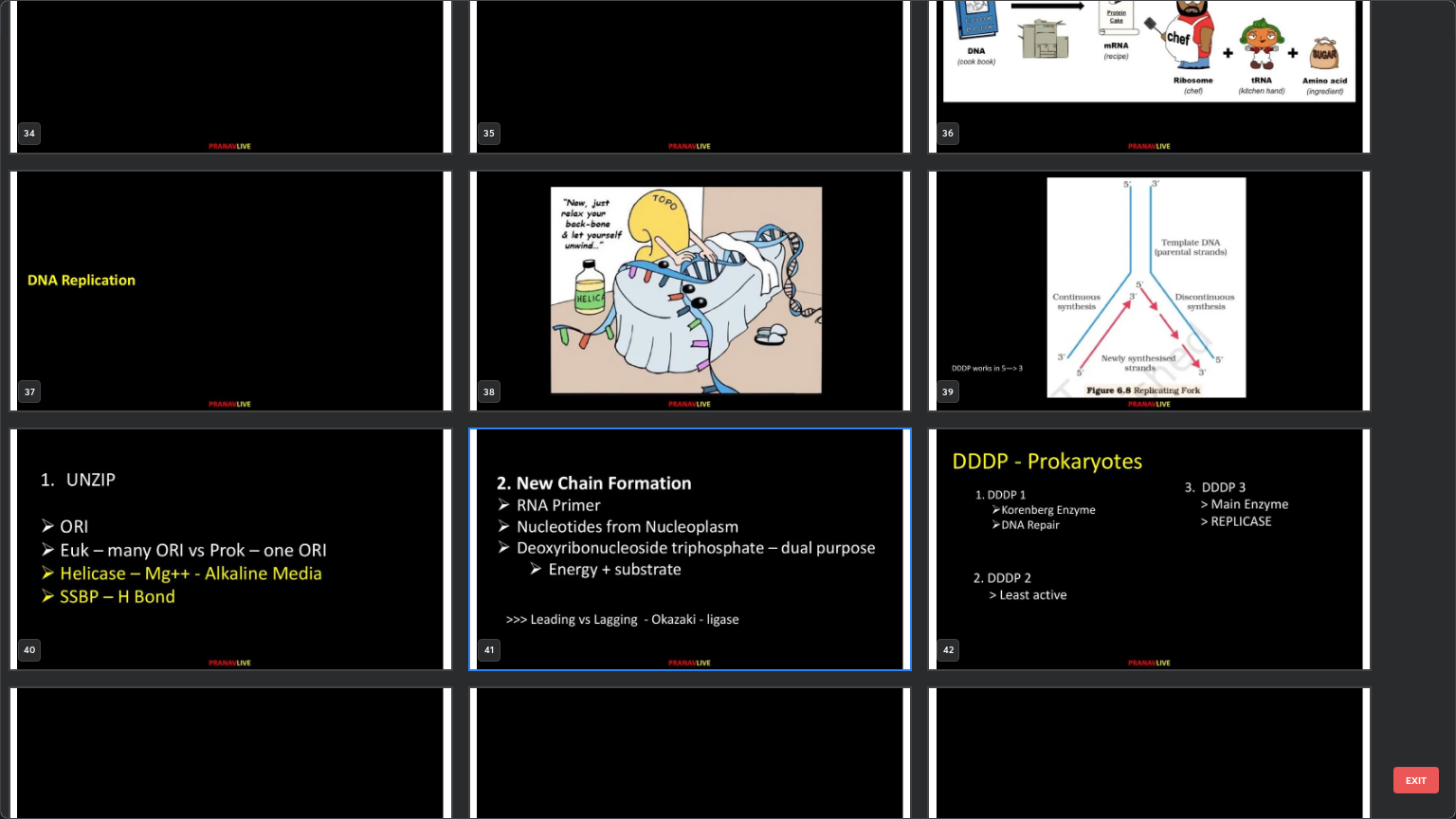 click at bounding box center [1149, 549] 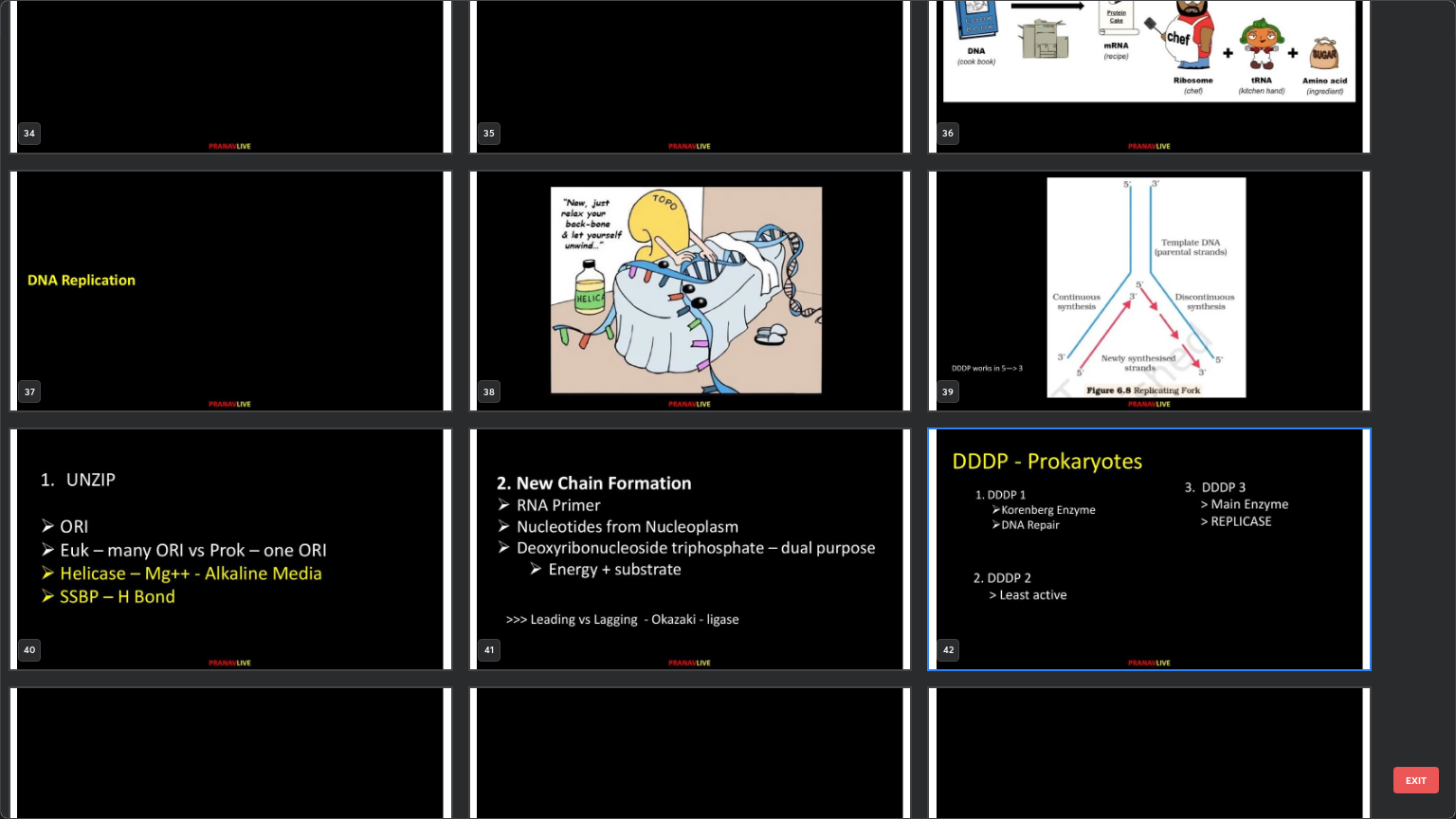 click at bounding box center (1149, 549) 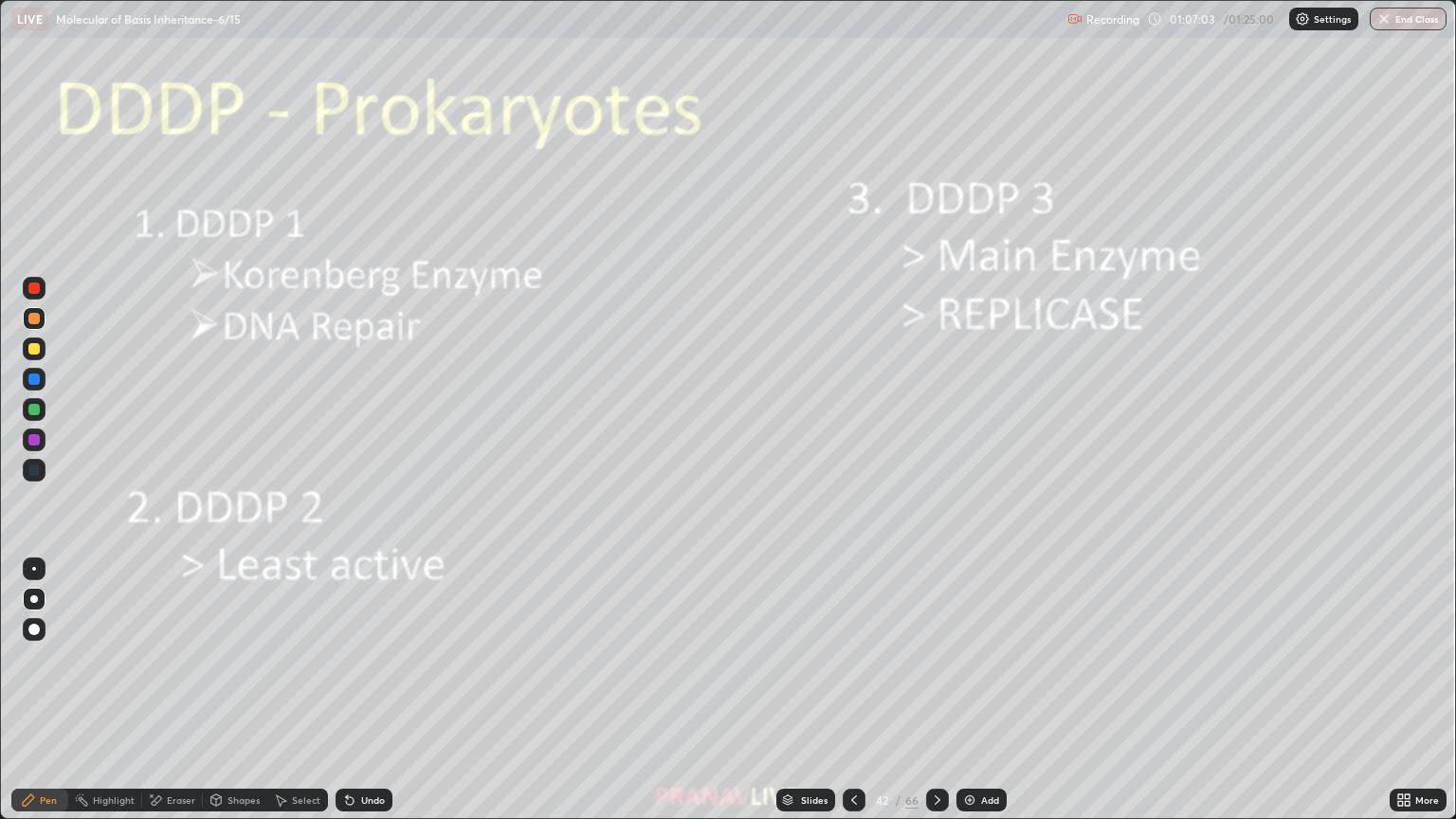 click at bounding box center [1149, 549] 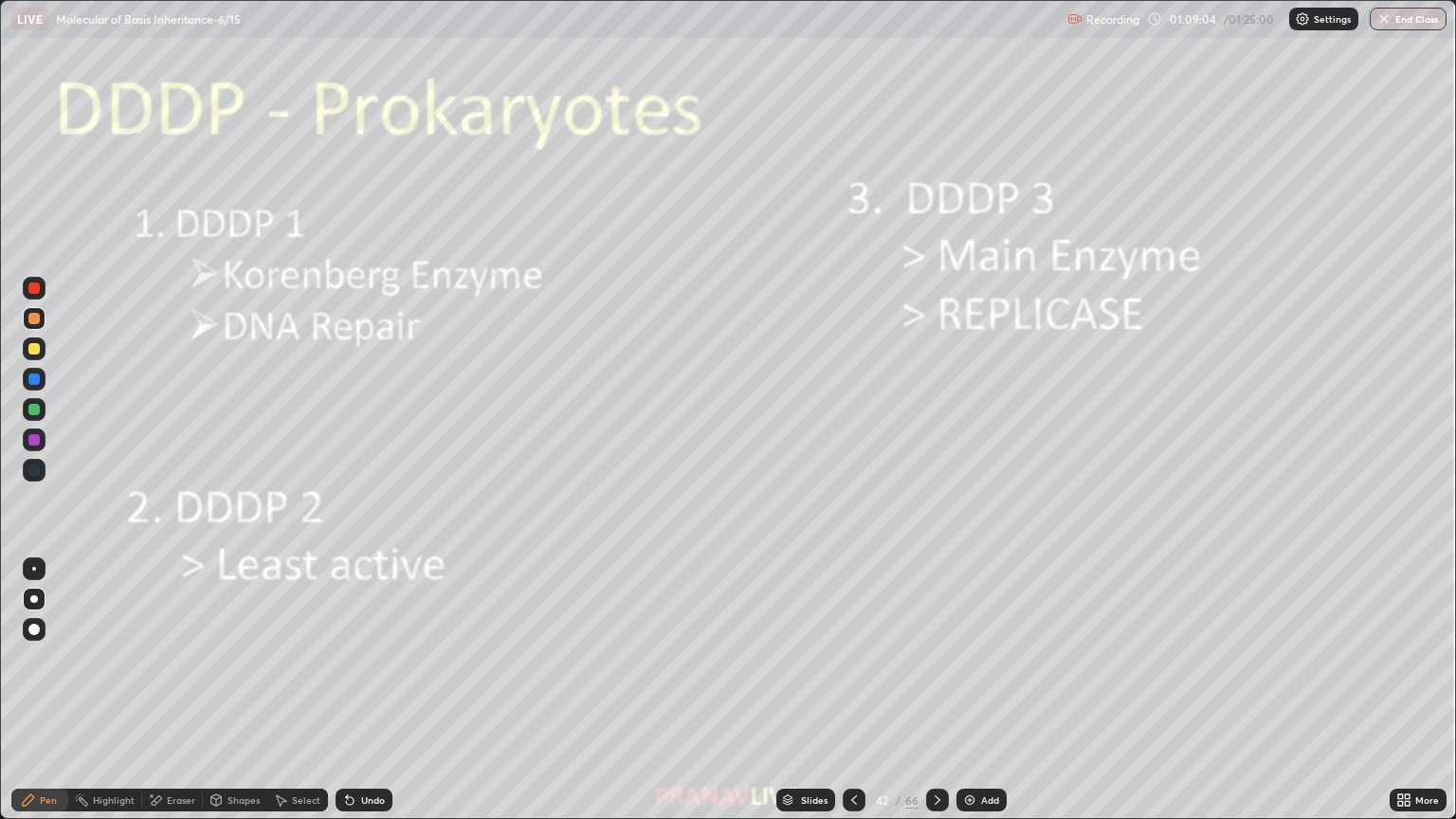 click on "End Class" at bounding box center [1408, 19] 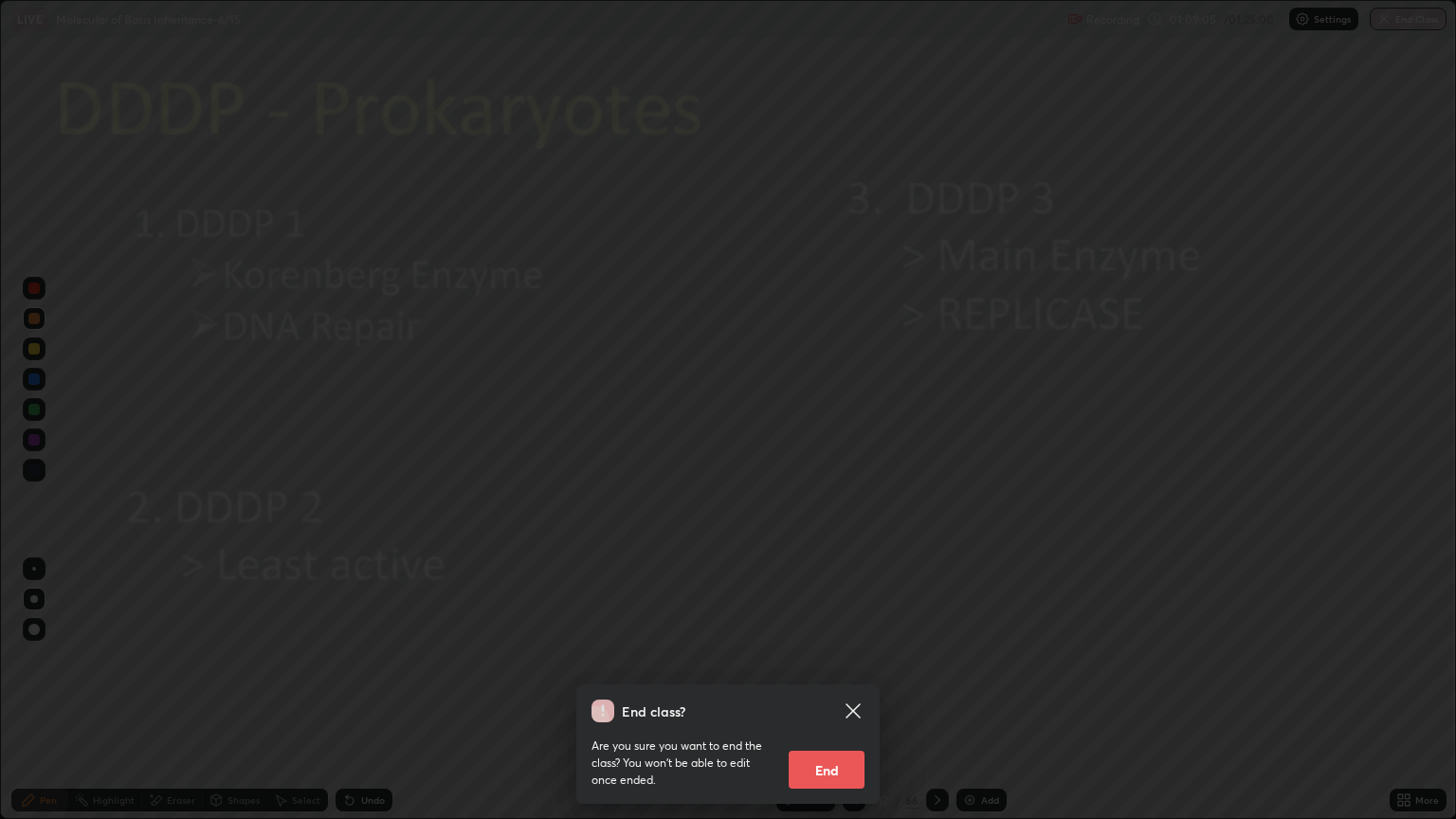 click on "End" at bounding box center [827, 770] 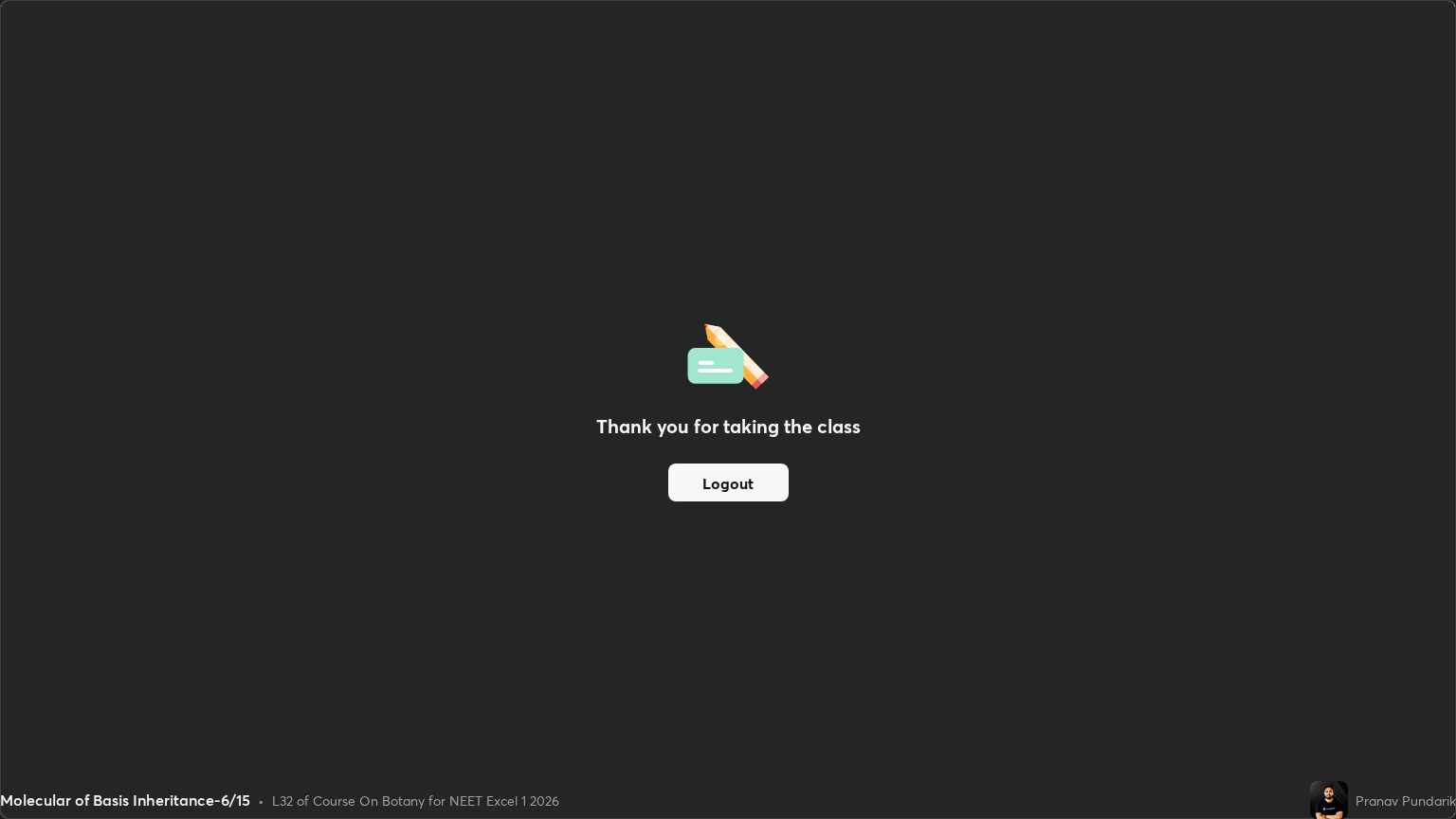 click on "Logout" at bounding box center (728, 482) 